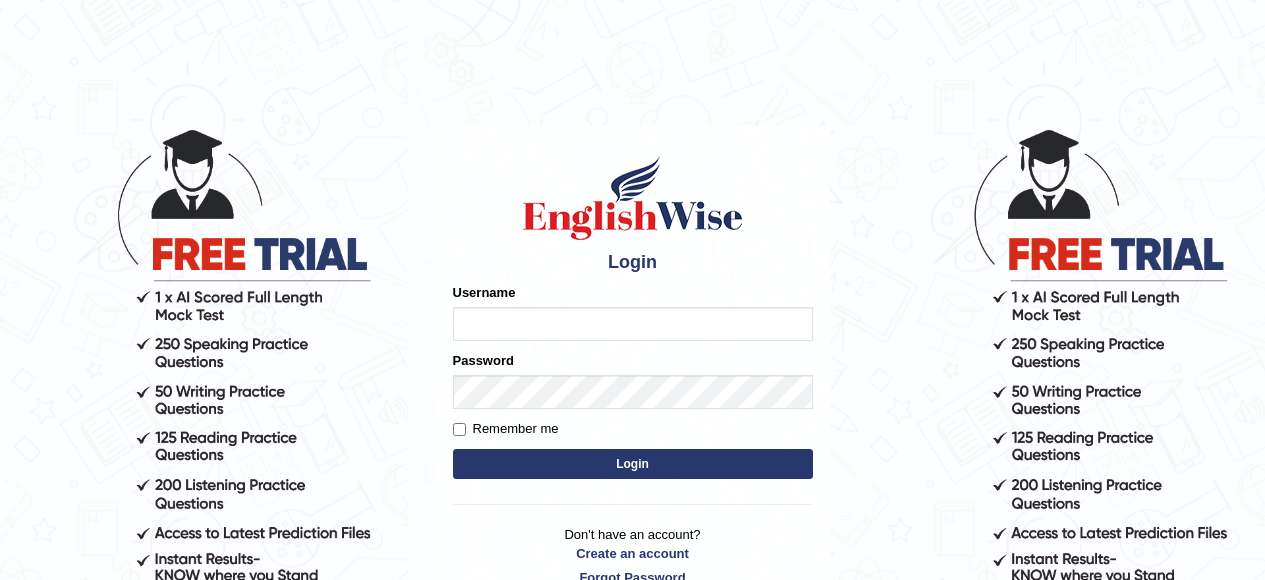 scroll, scrollTop: 0, scrollLeft: 0, axis: both 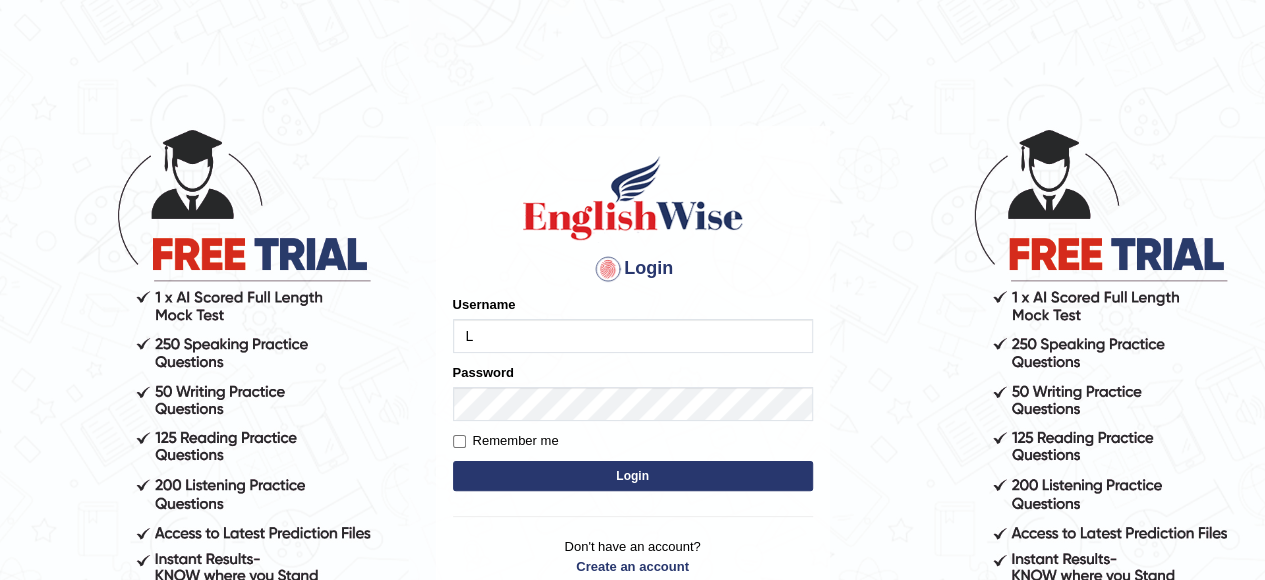 type on "Lanzas" 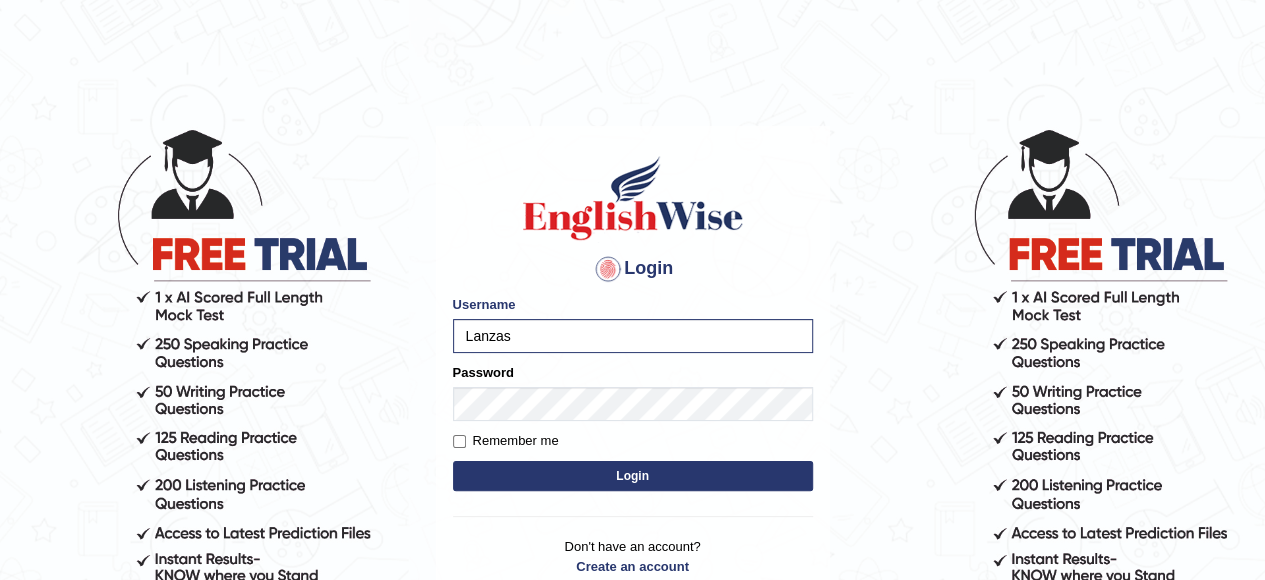 click on "Login" at bounding box center [633, 476] 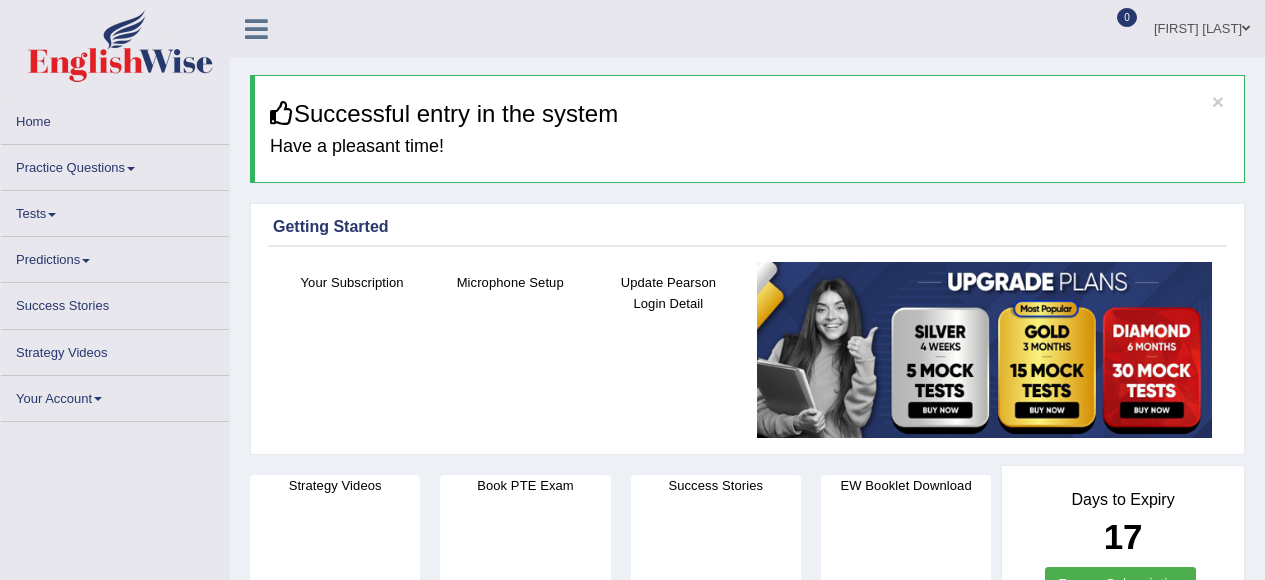 scroll, scrollTop: 0, scrollLeft: 0, axis: both 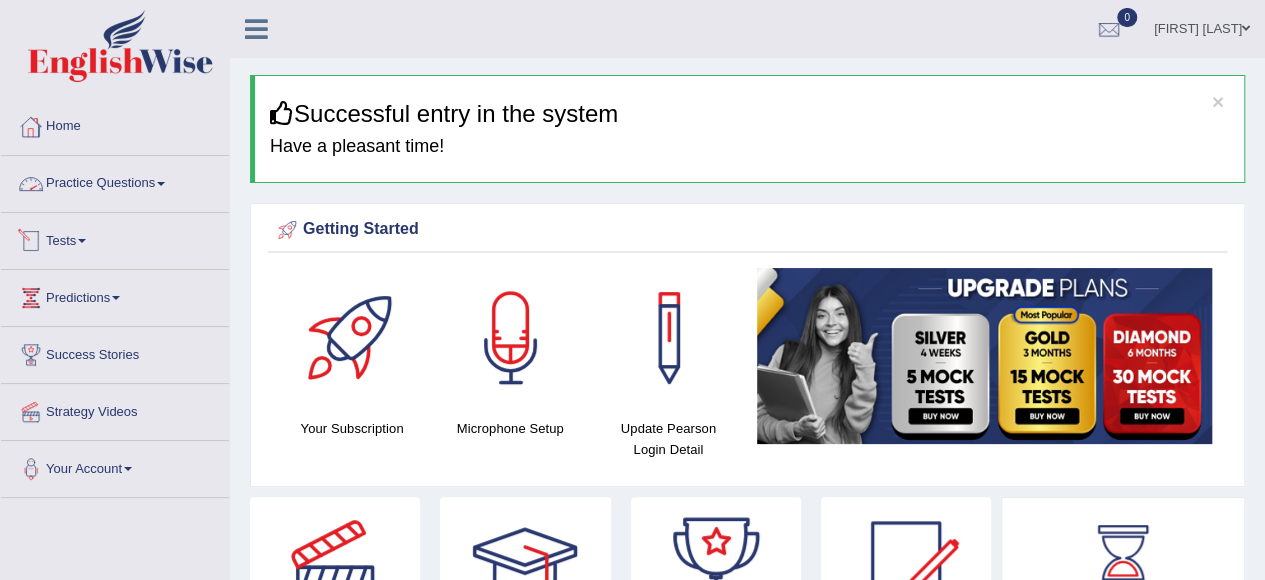click at bounding box center (82, 241) 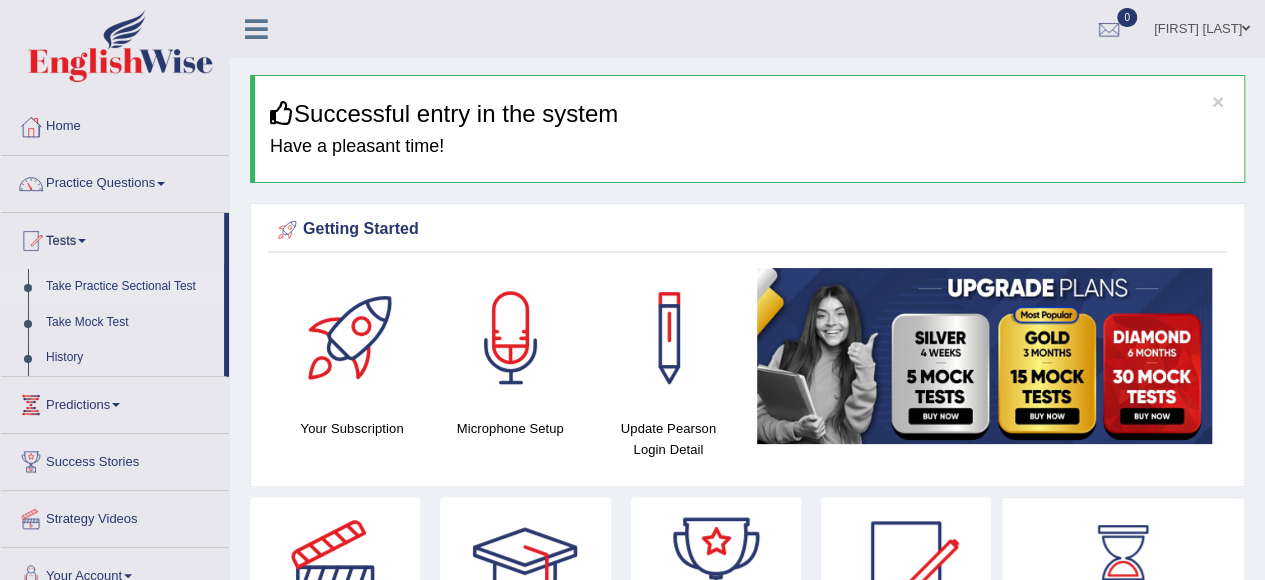 click on "Take Practice Sectional Test" at bounding box center [130, 287] 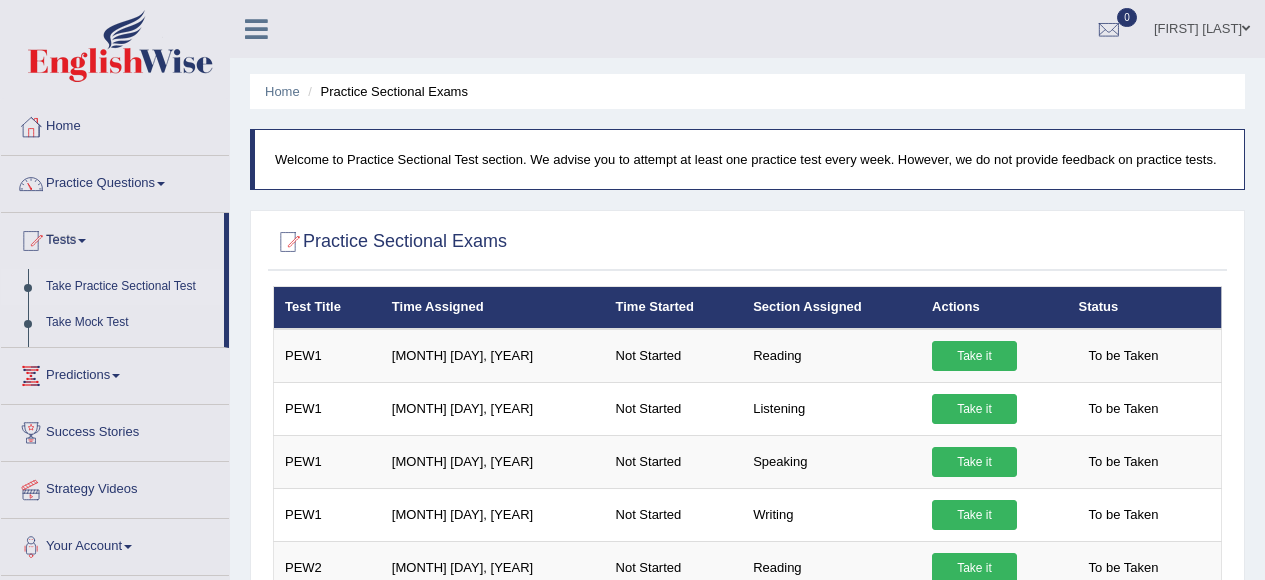 scroll, scrollTop: 0, scrollLeft: 0, axis: both 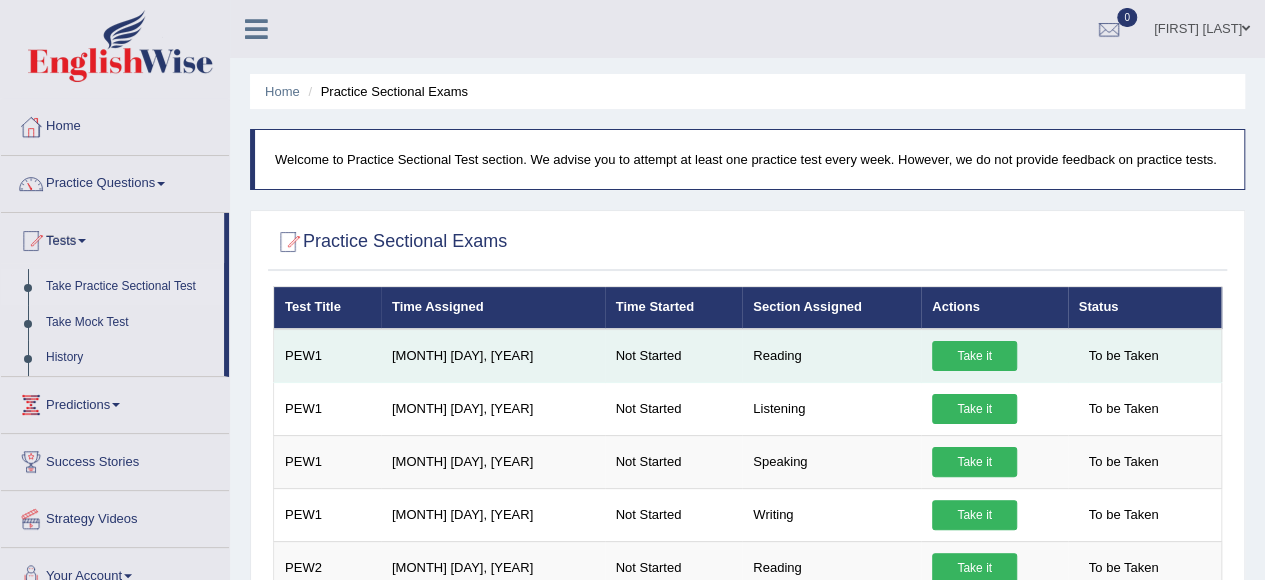 click on "Take it" at bounding box center (974, 356) 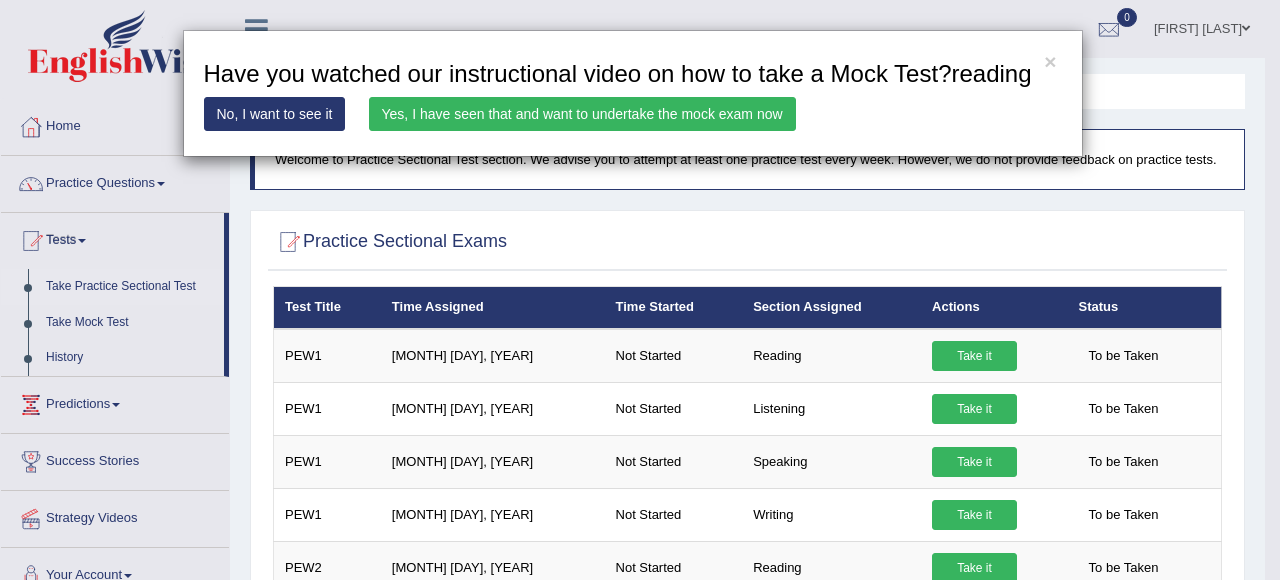 click on "Yes, I have seen that and want to undertake the mock exam now" at bounding box center (582, 114) 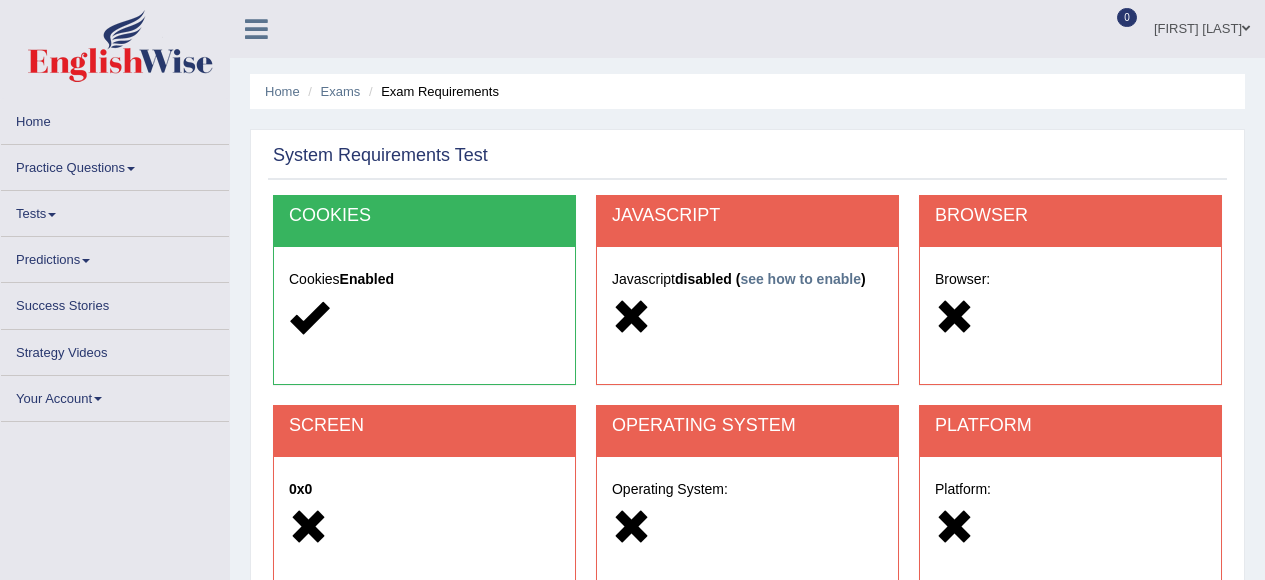 scroll, scrollTop: 0, scrollLeft: 0, axis: both 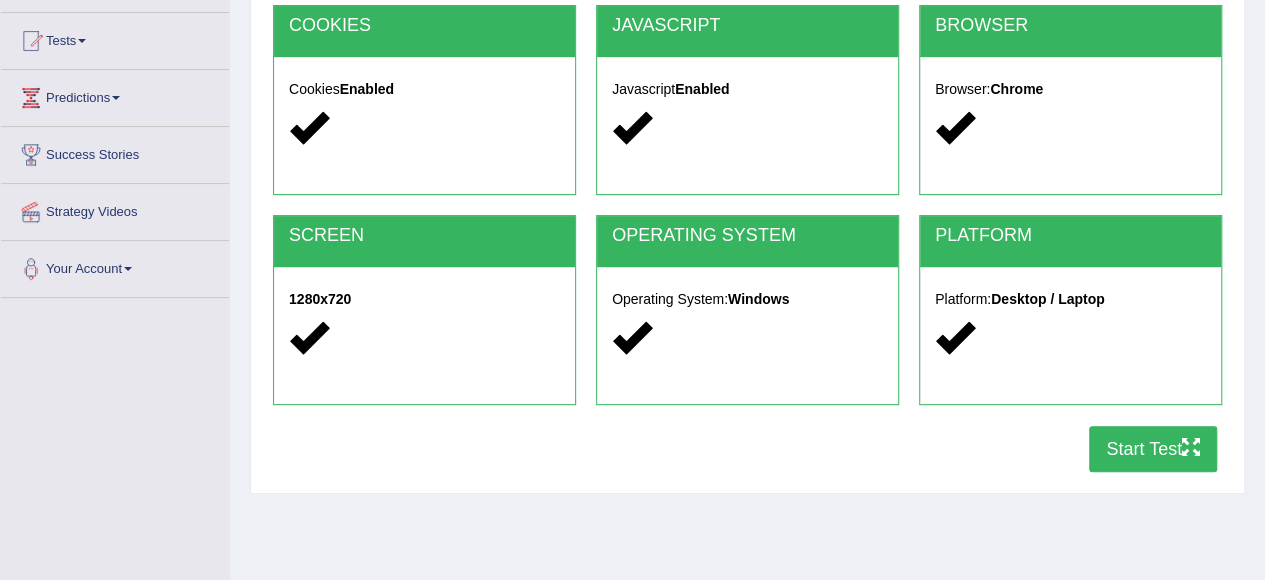 click on "Start Test" at bounding box center [1153, 449] 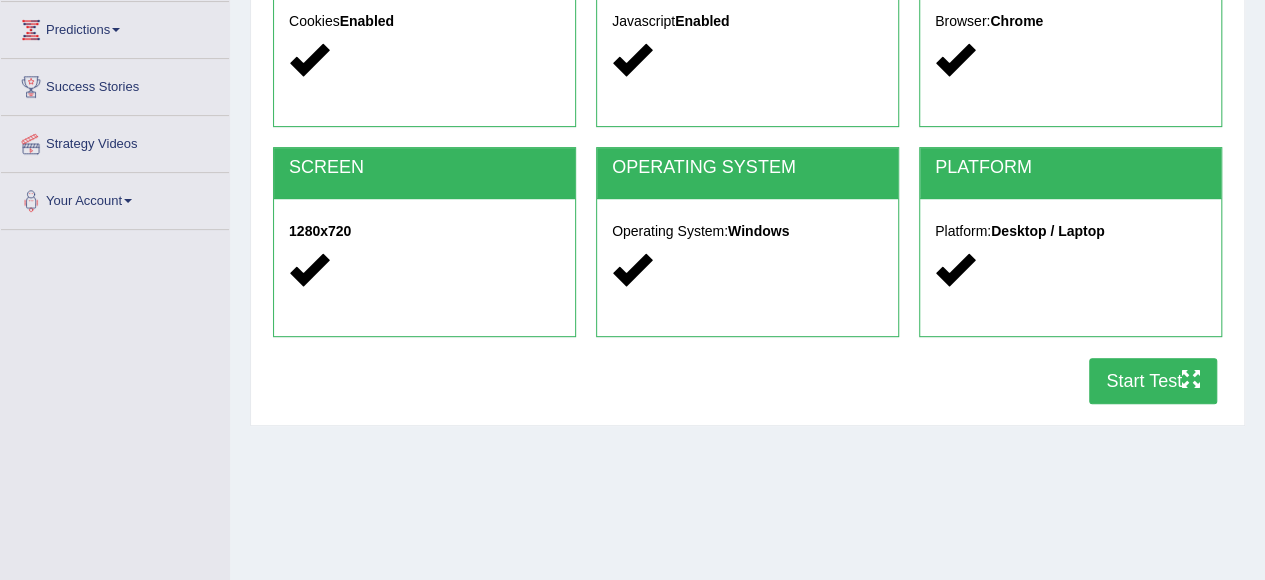 scroll, scrollTop: 300, scrollLeft: 0, axis: vertical 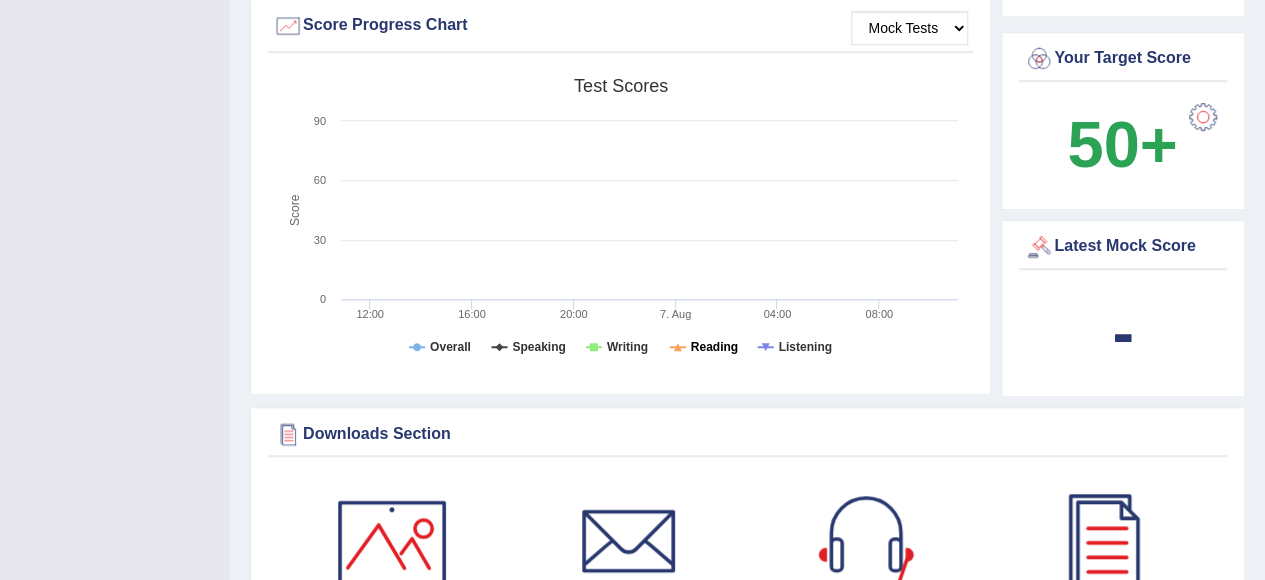 click on "Reading" 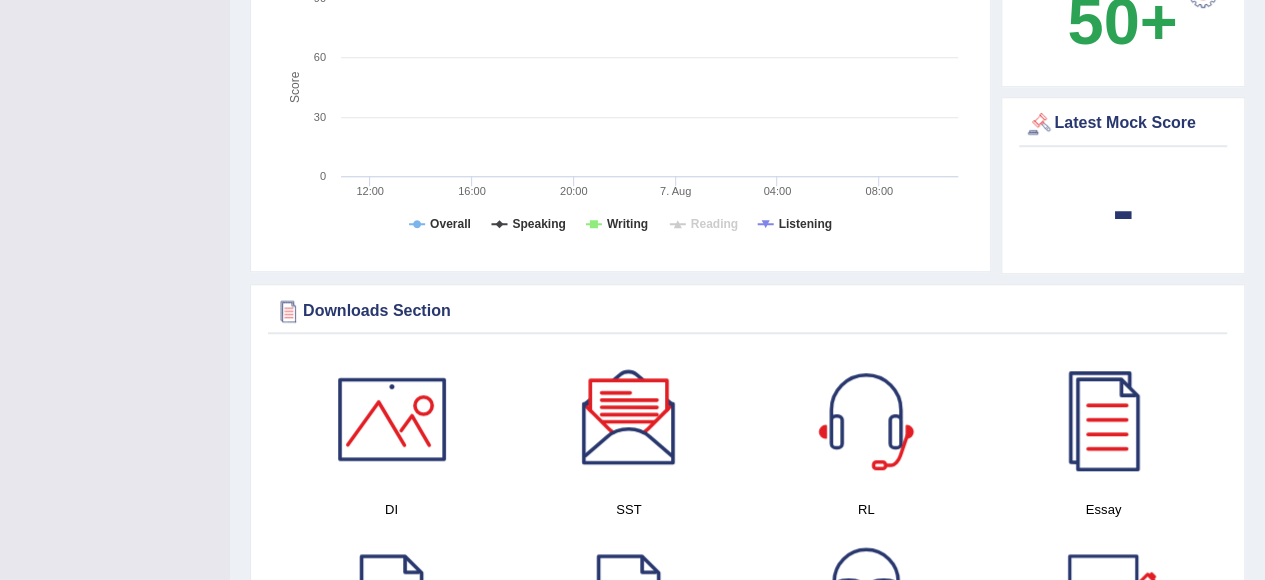 scroll, scrollTop: 700, scrollLeft: 0, axis: vertical 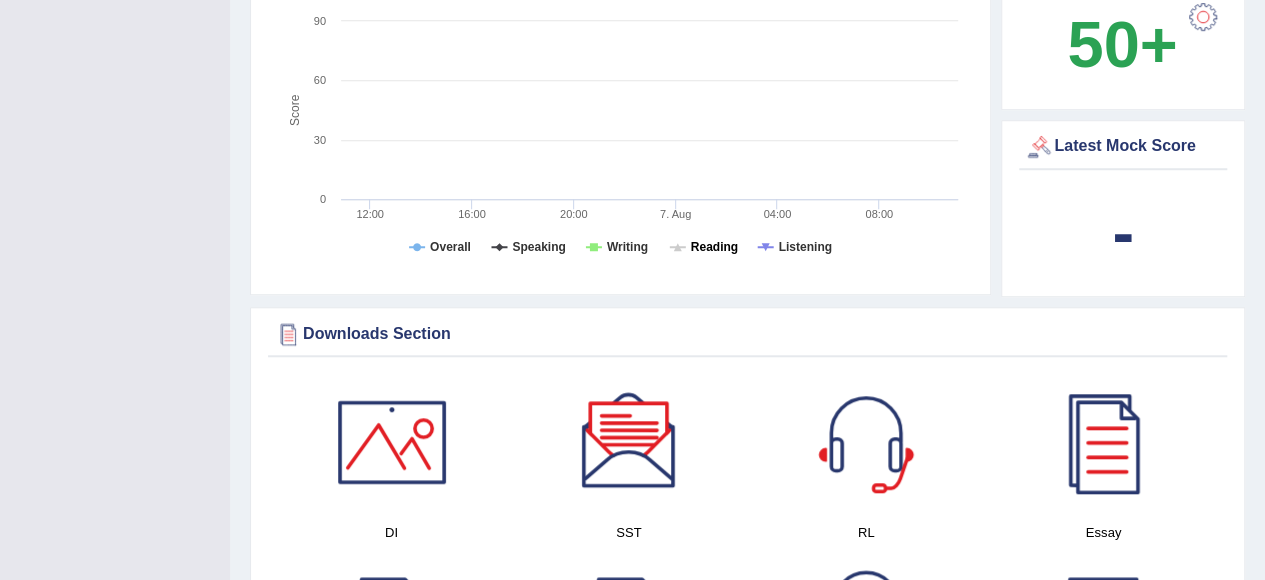 click on "Reading" 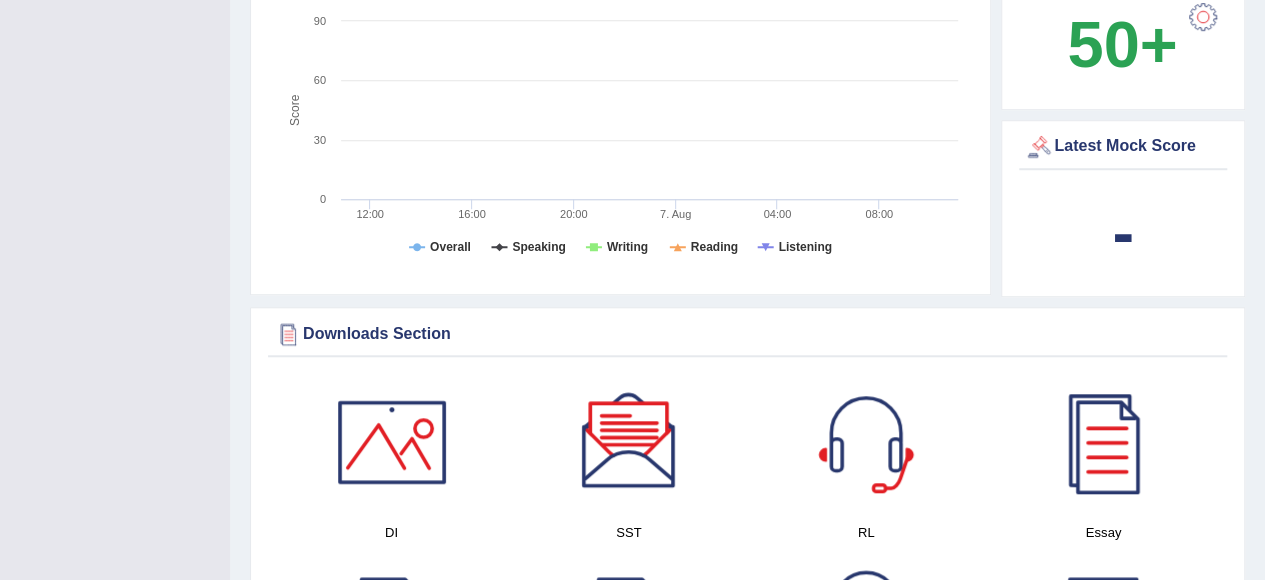click on "Reading" 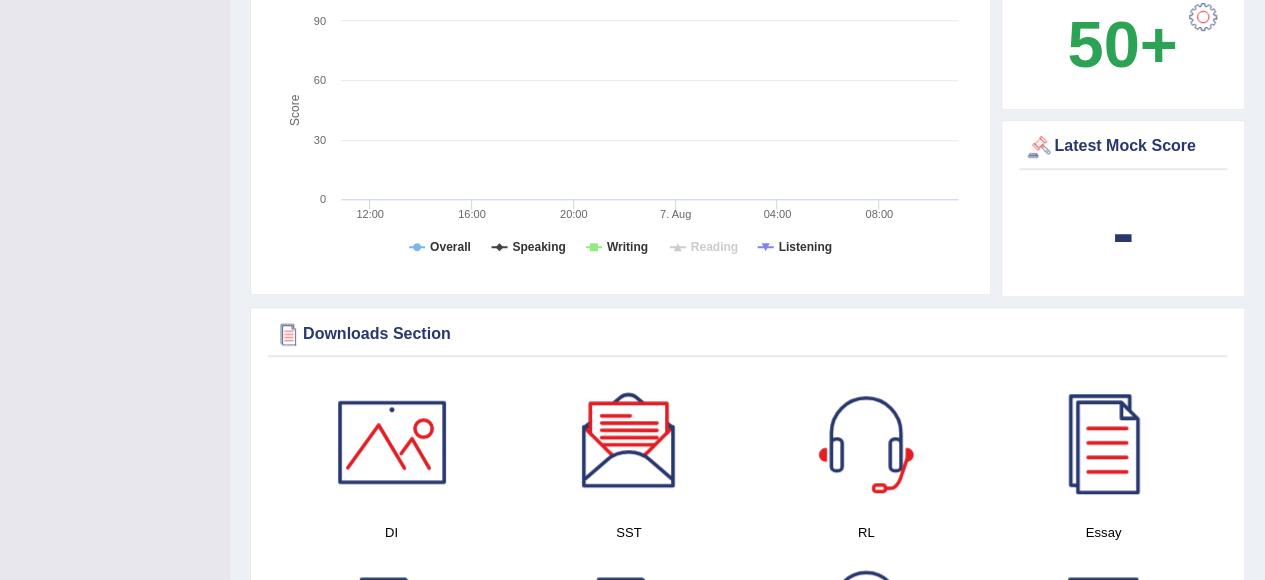 click on "Reading" 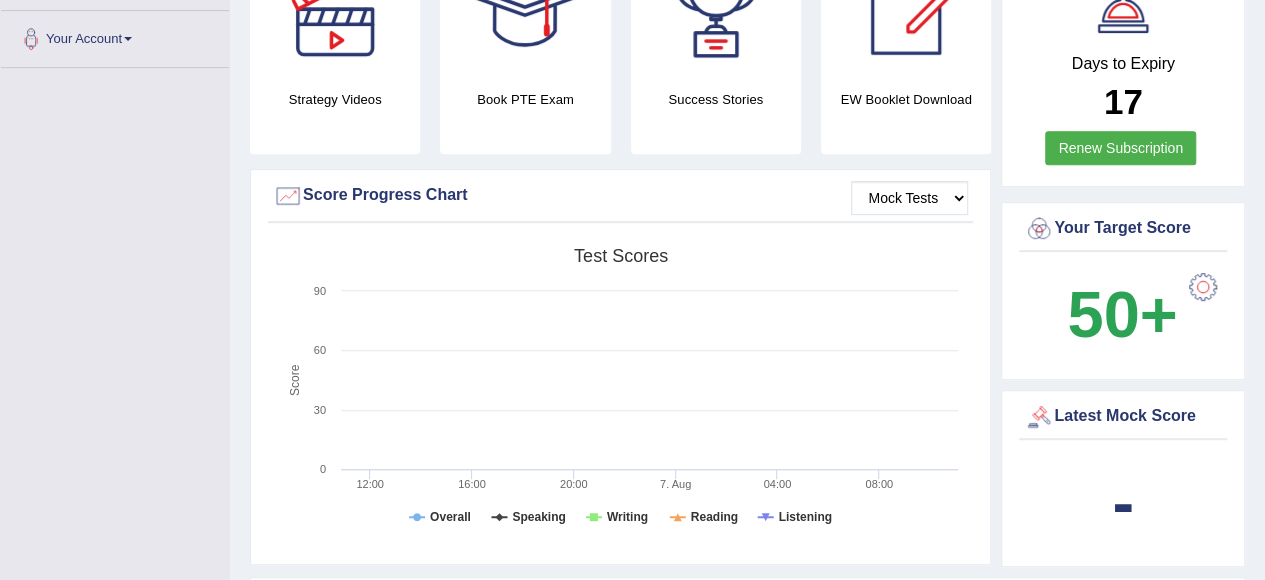 scroll, scrollTop: 400, scrollLeft: 0, axis: vertical 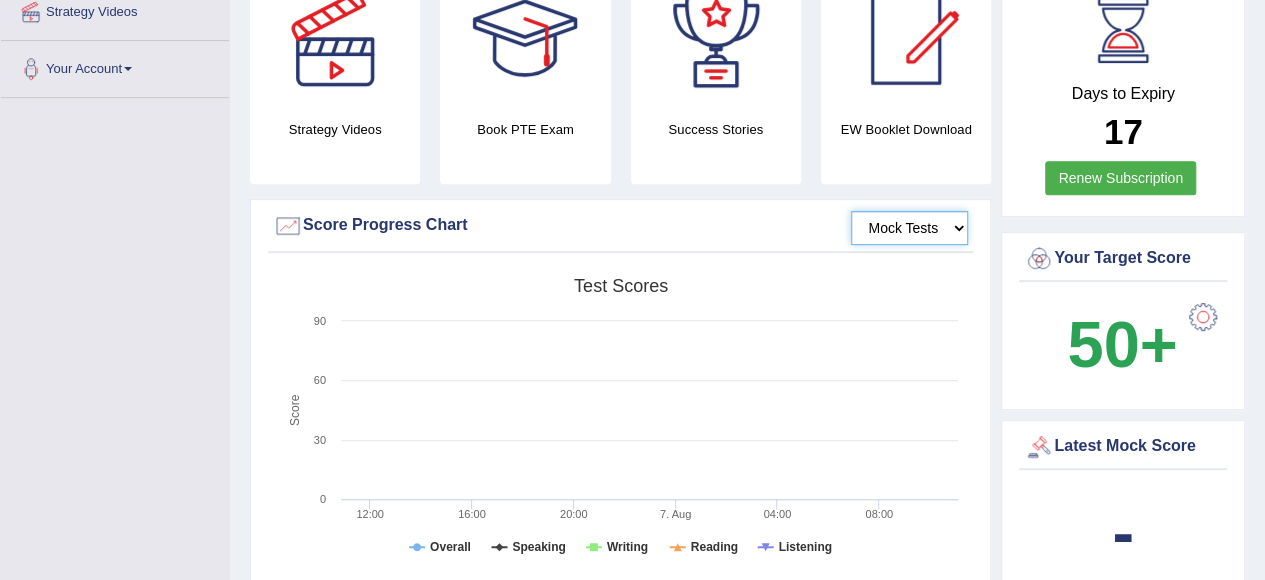 click on "Mock Tests" at bounding box center [909, 228] 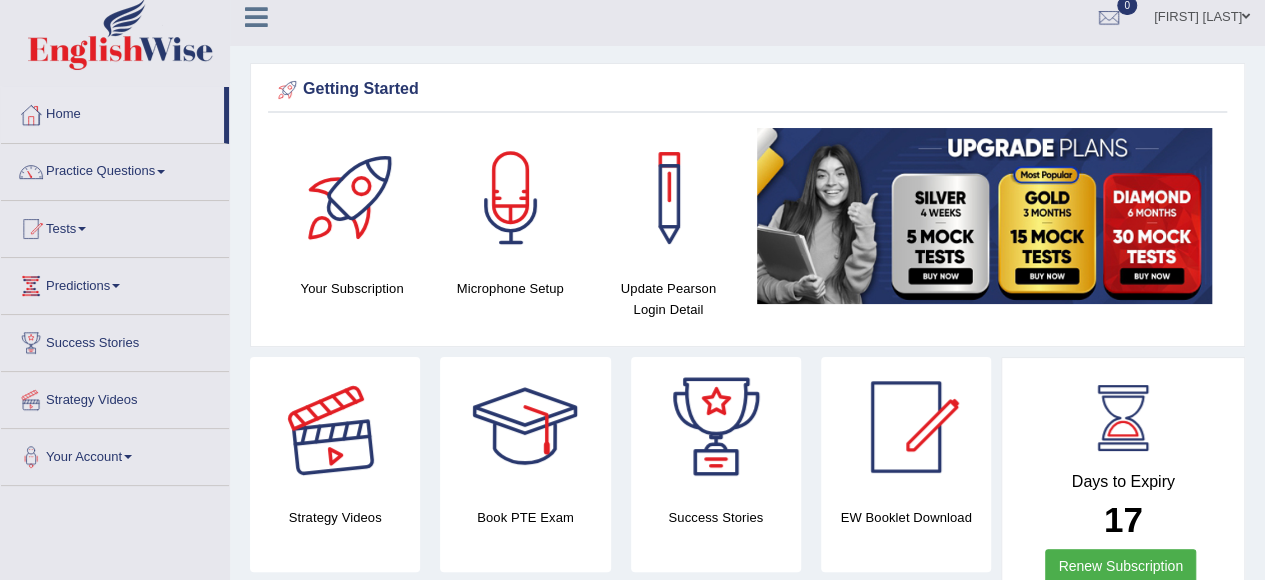 scroll, scrollTop: 0, scrollLeft: 0, axis: both 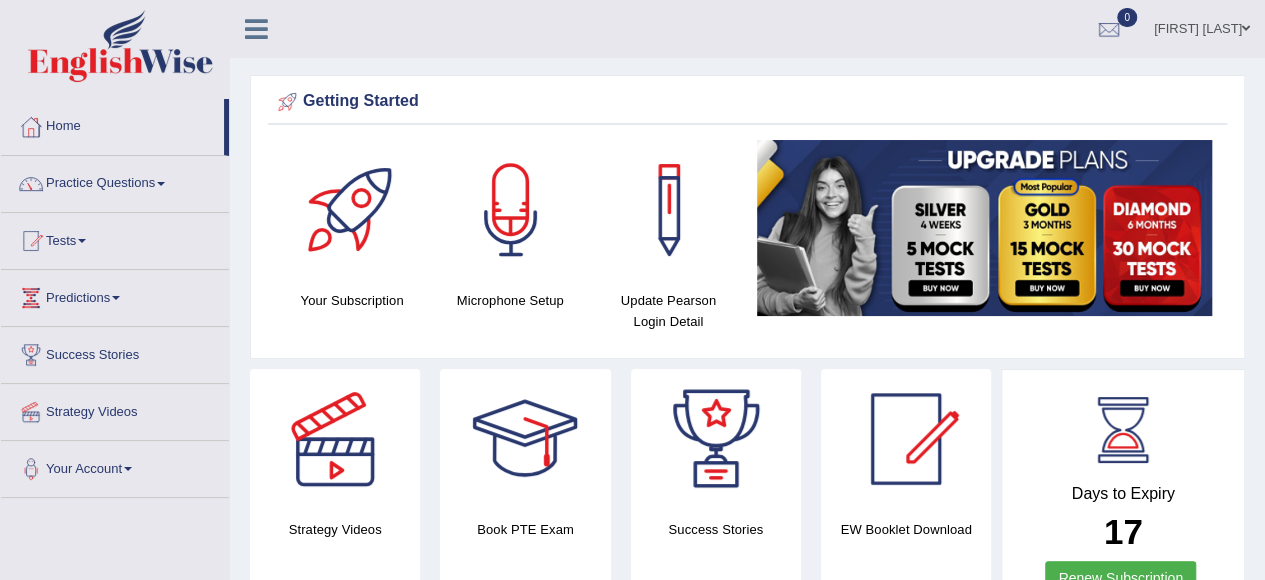 click on "Practice Questions" at bounding box center (115, 181) 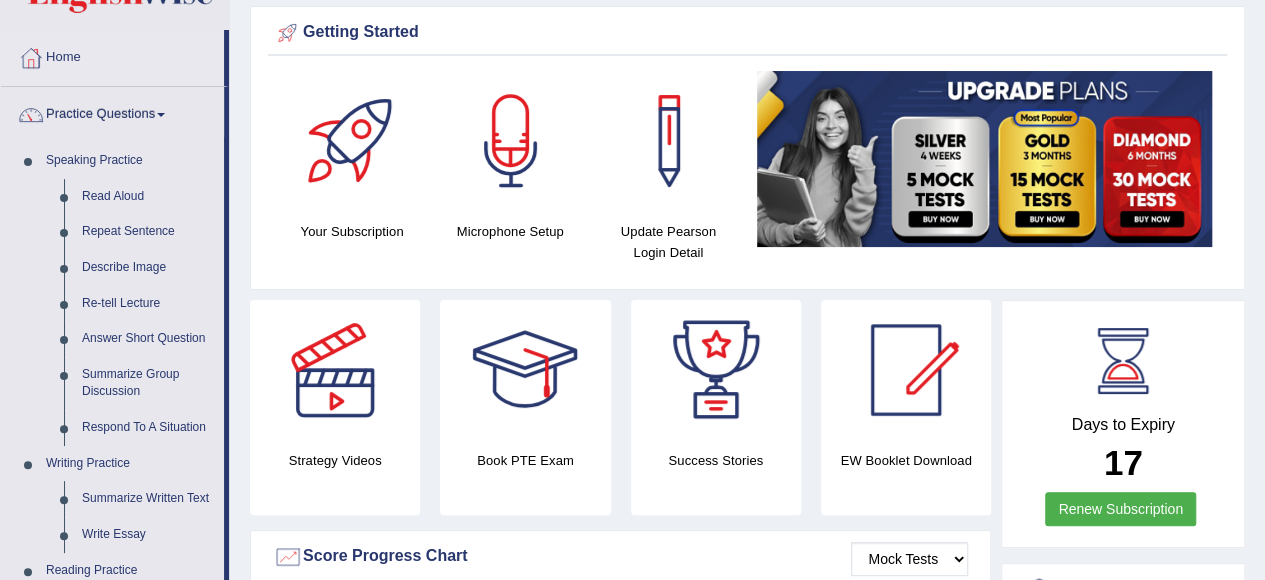scroll, scrollTop: 100, scrollLeft: 0, axis: vertical 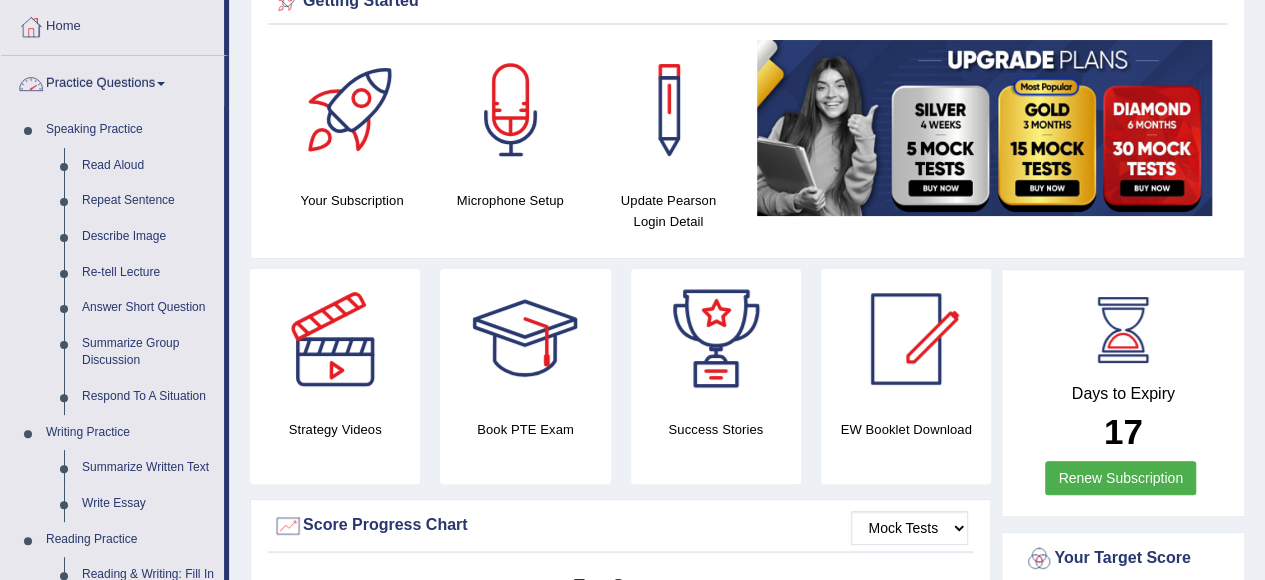 click on "Home" at bounding box center [112, 24] 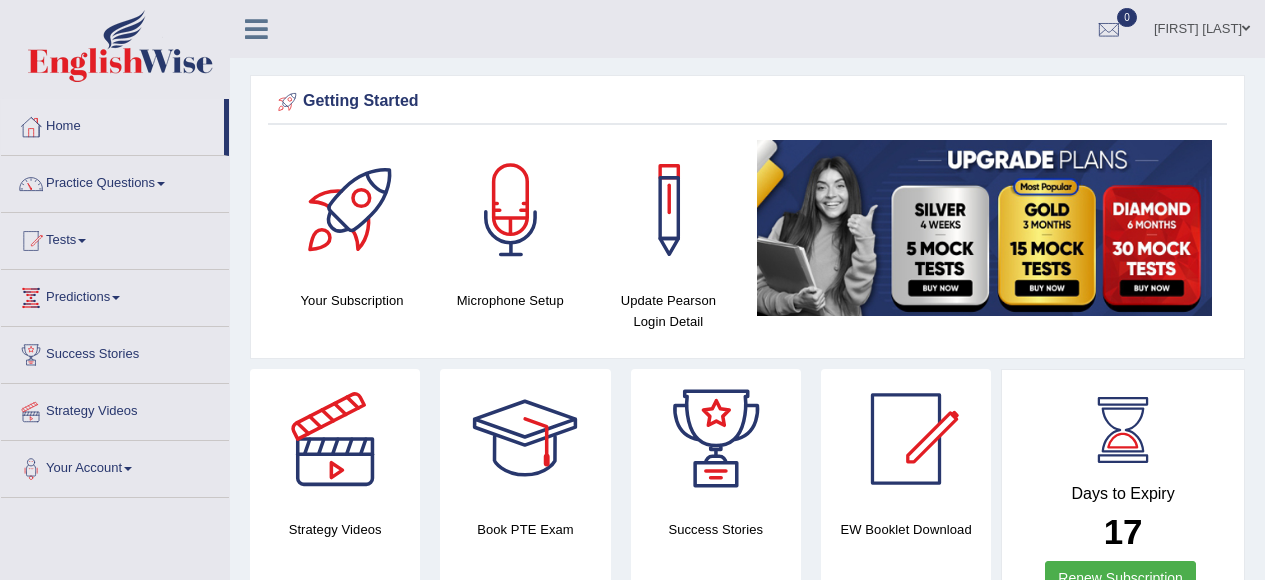 scroll, scrollTop: 0, scrollLeft: 0, axis: both 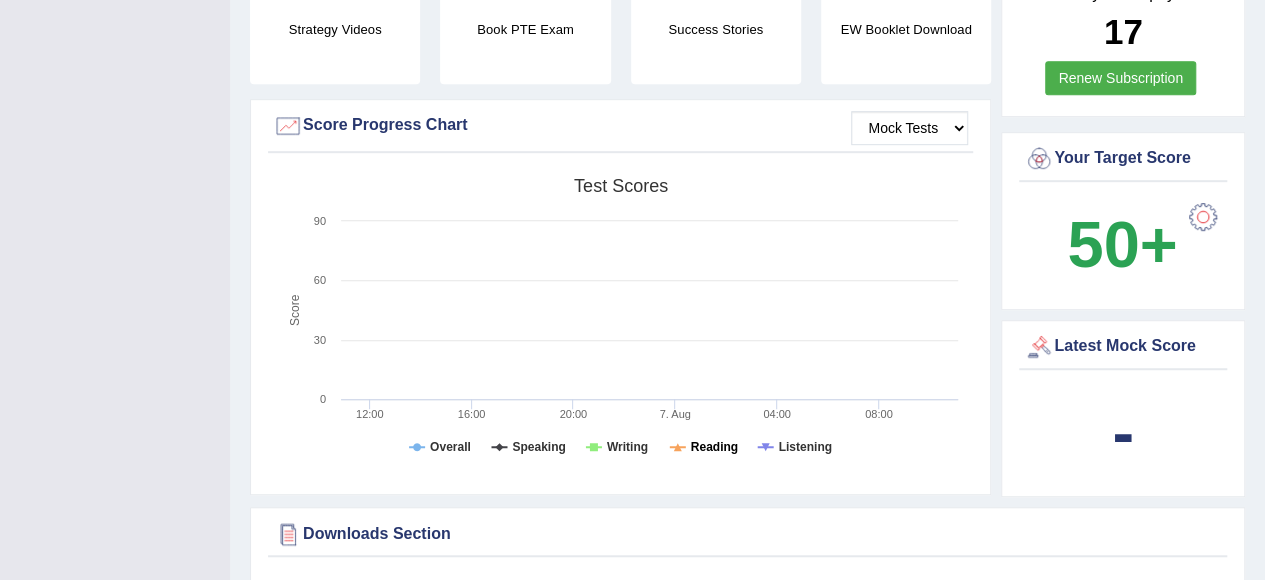 click on "Reading" 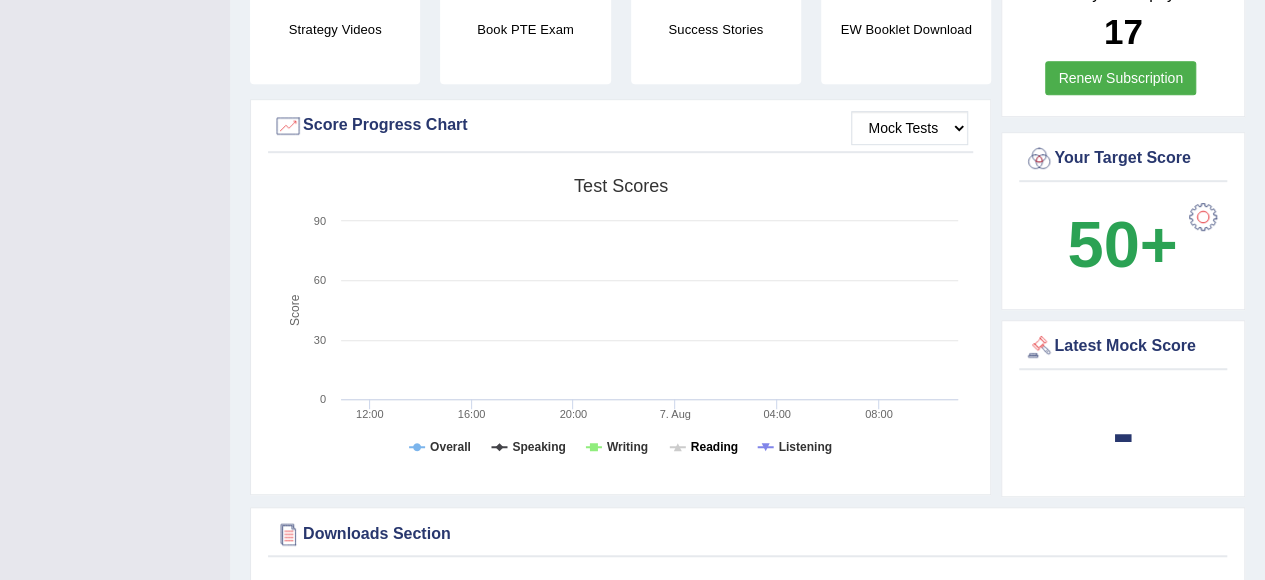 click on "Reading" 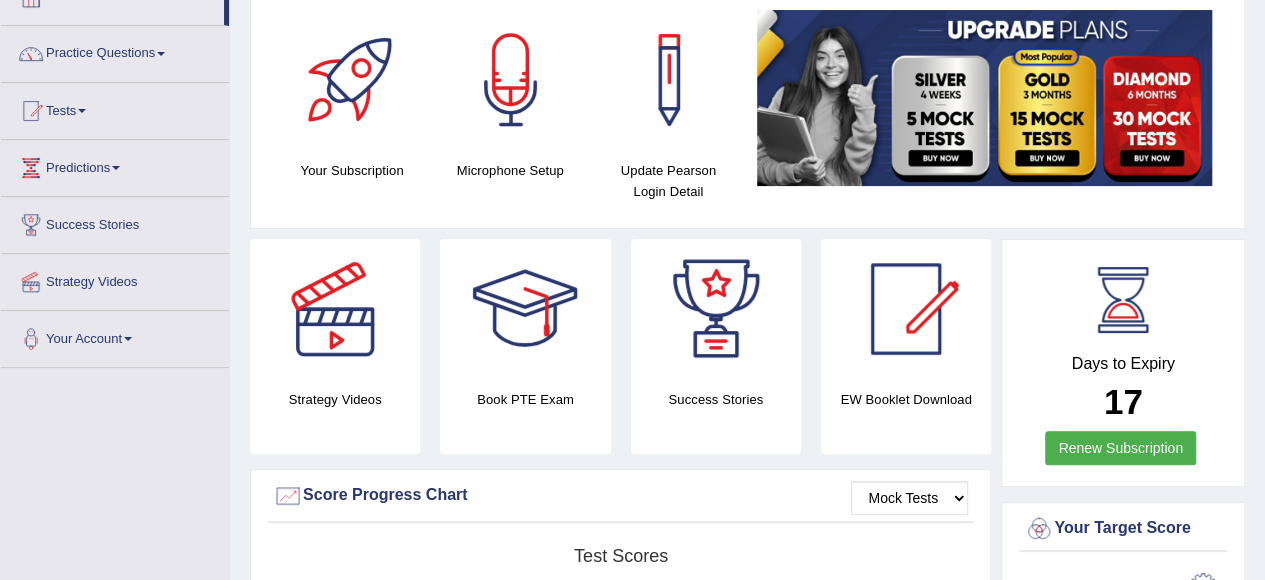 scroll, scrollTop: 100, scrollLeft: 0, axis: vertical 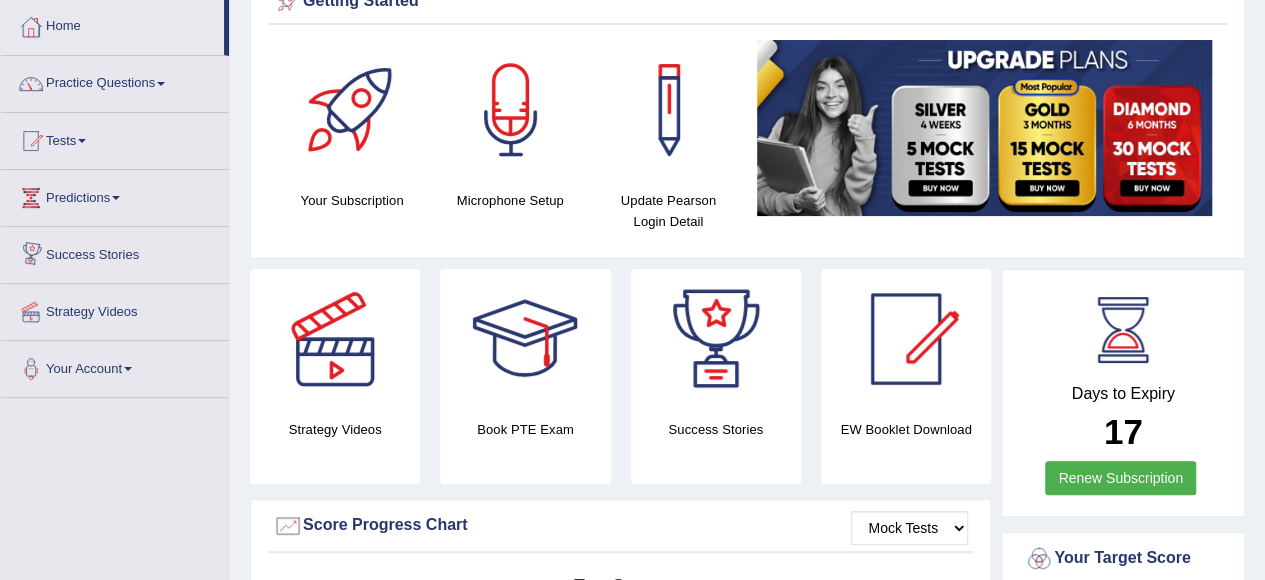 click on "Success Stories" at bounding box center (115, 252) 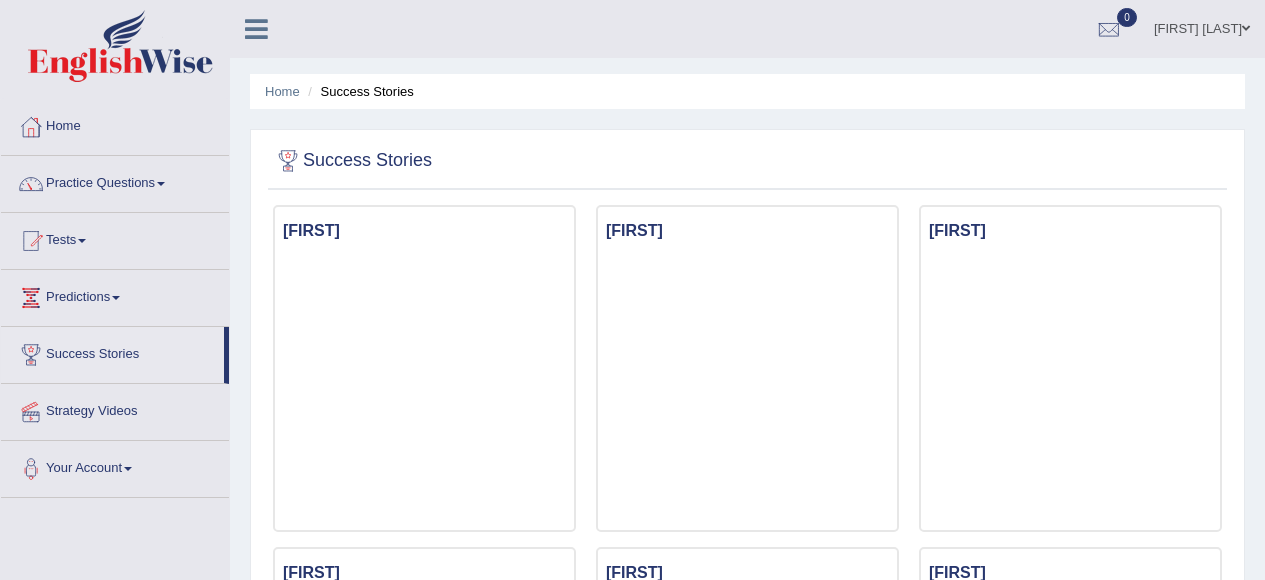 scroll, scrollTop: 0, scrollLeft: 0, axis: both 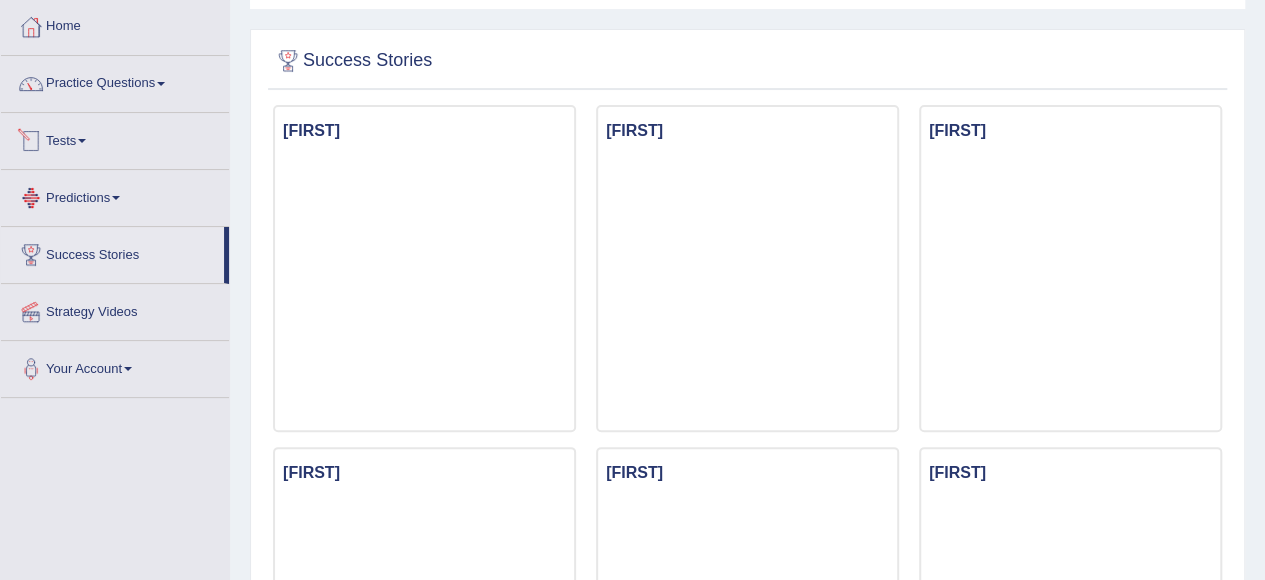 click on "Tests" at bounding box center (115, 138) 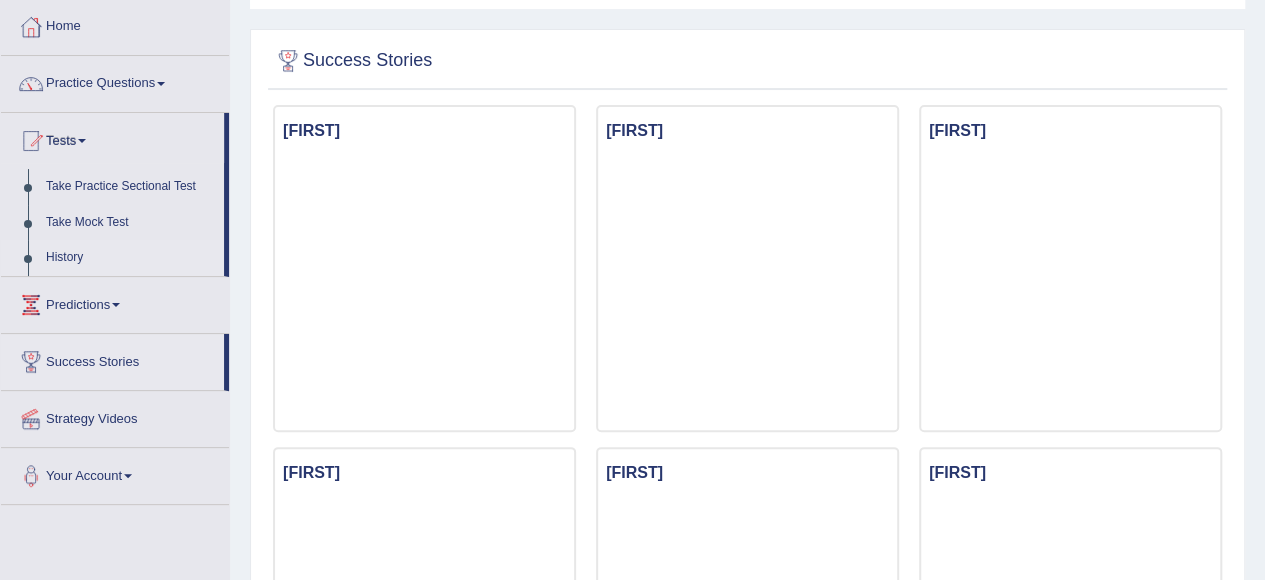 click on "History" at bounding box center (130, 258) 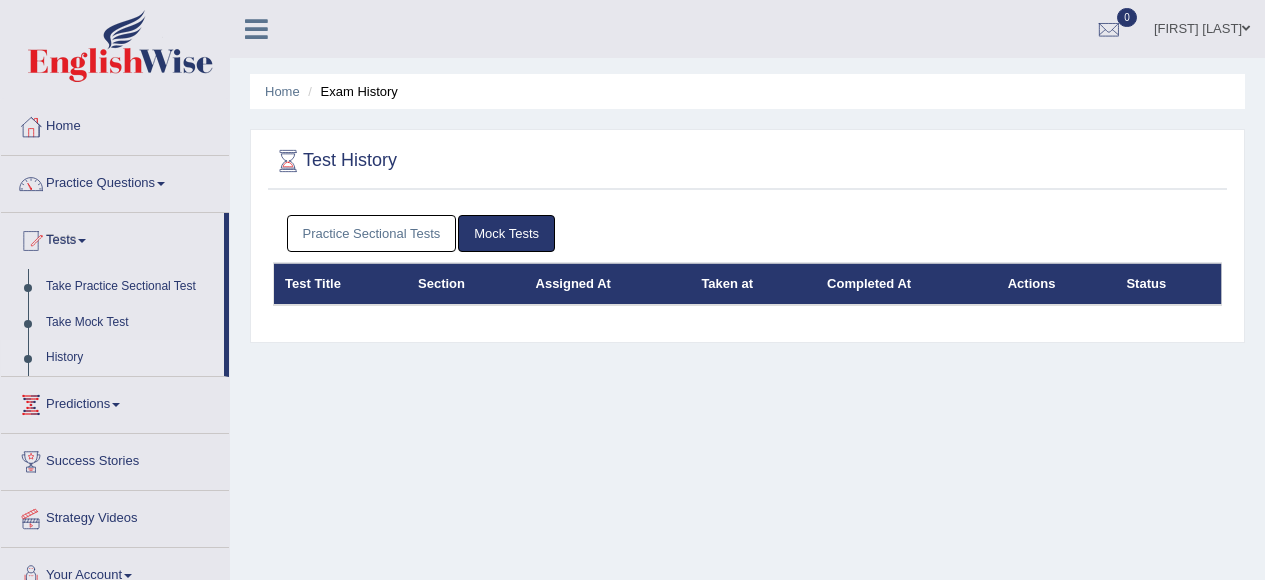 scroll, scrollTop: 0, scrollLeft: 0, axis: both 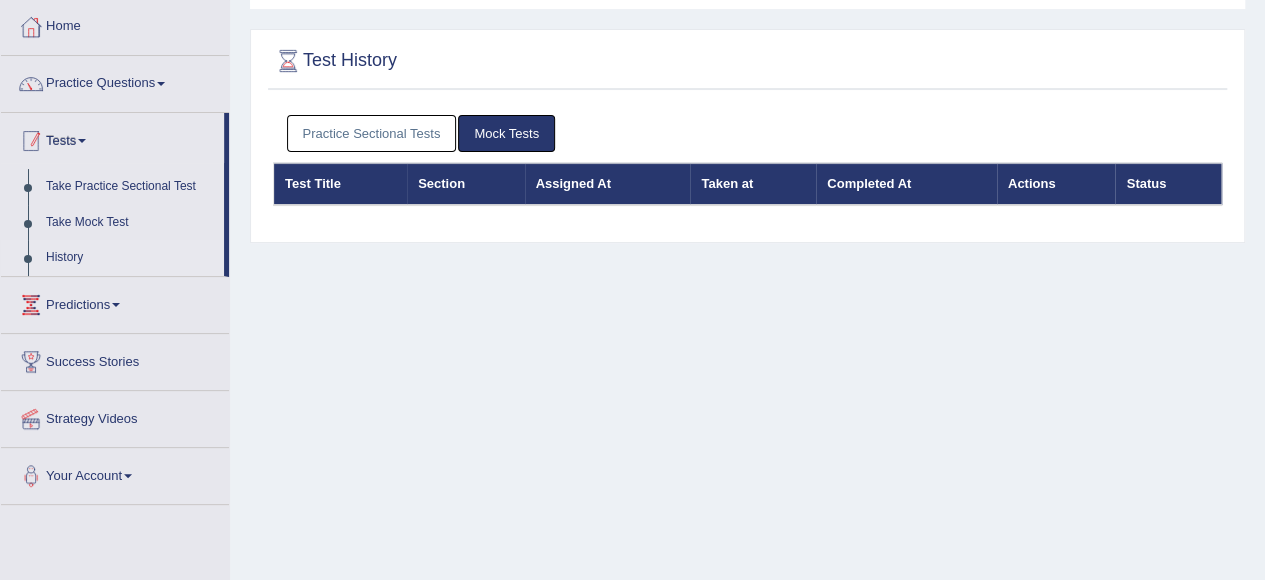 click on "Tests" at bounding box center [112, 138] 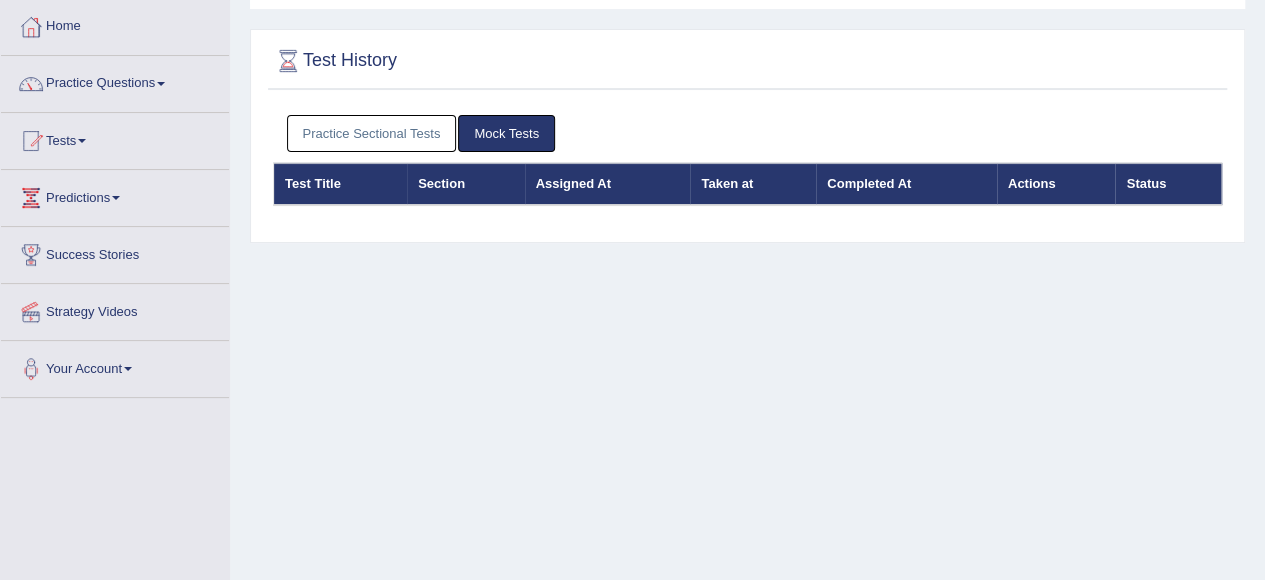 click on "Tests" at bounding box center [115, 138] 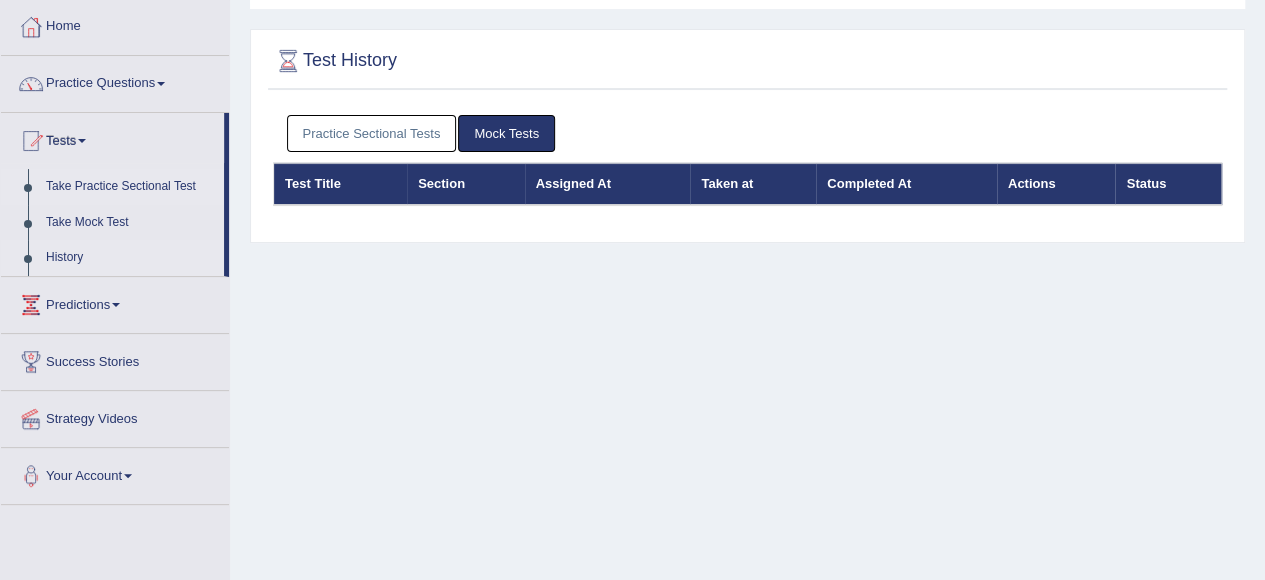 click on "Take Practice Sectional Test" at bounding box center [130, 187] 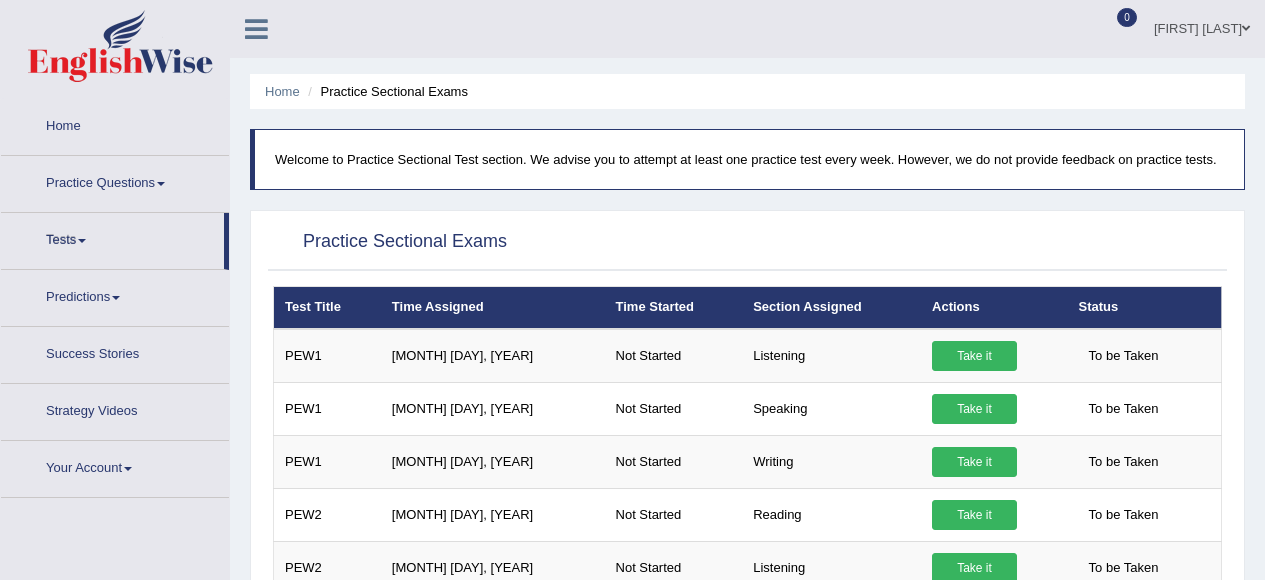 scroll, scrollTop: 0, scrollLeft: 0, axis: both 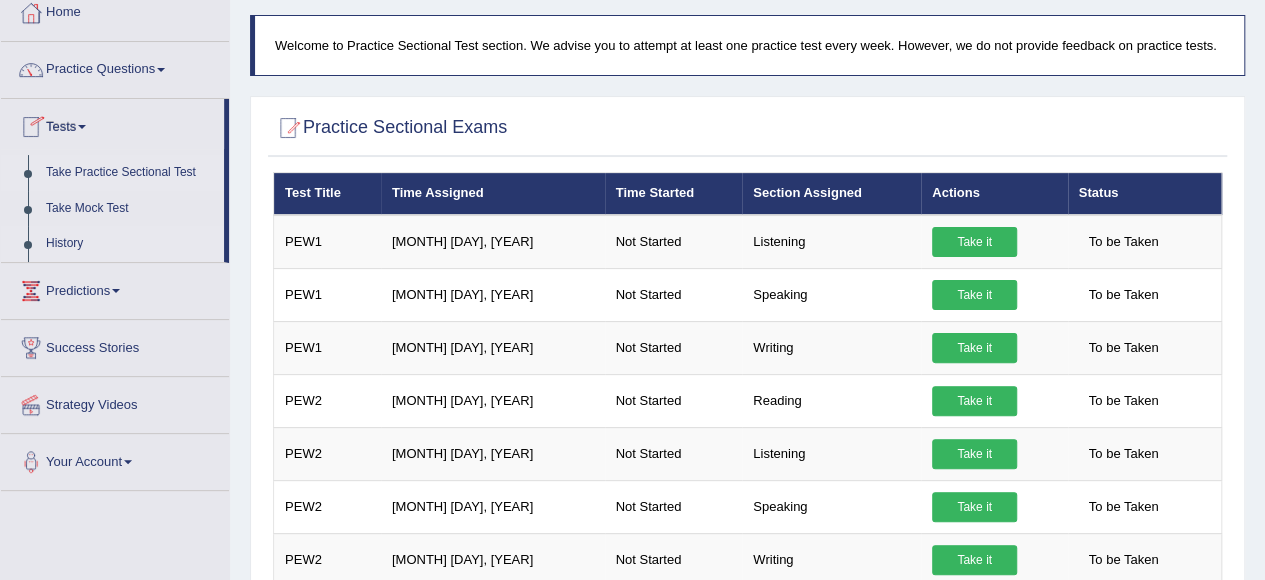 click on "History" at bounding box center (130, 244) 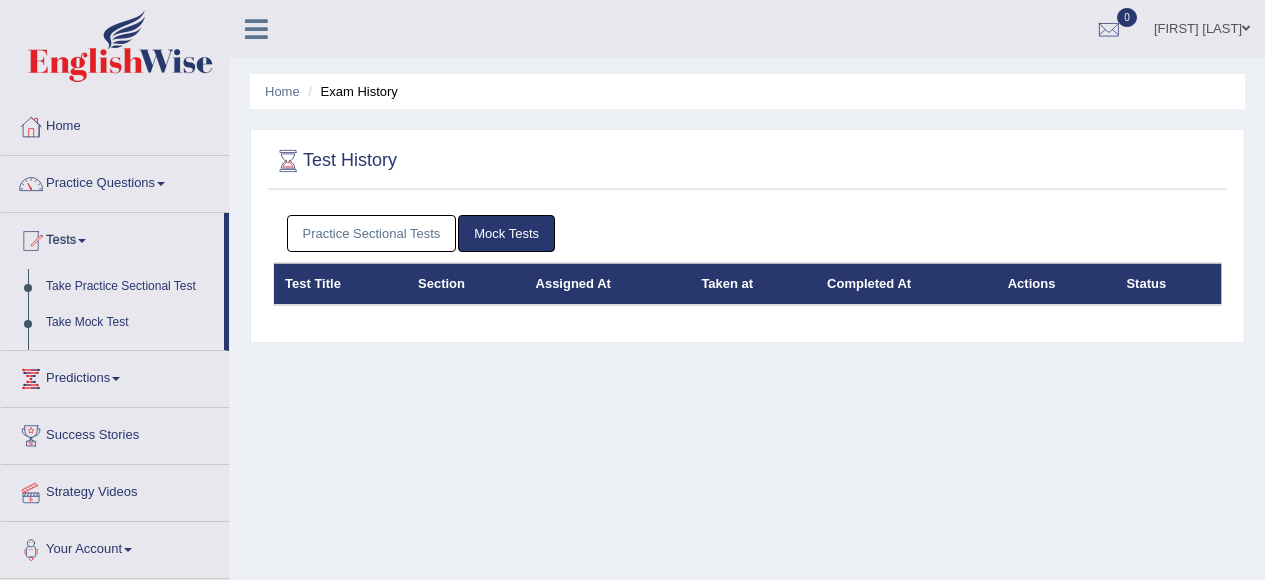 scroll, scrollTop: 0, scrollLeft: 0, axis: both 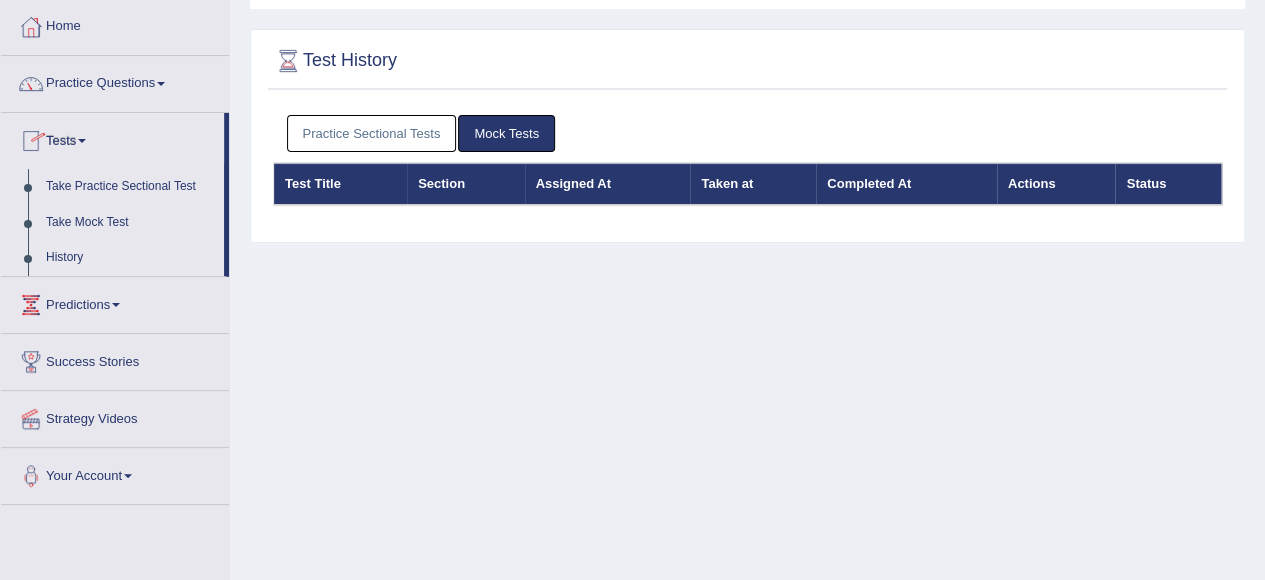 click on "Section" at bounding box center (466, 184) 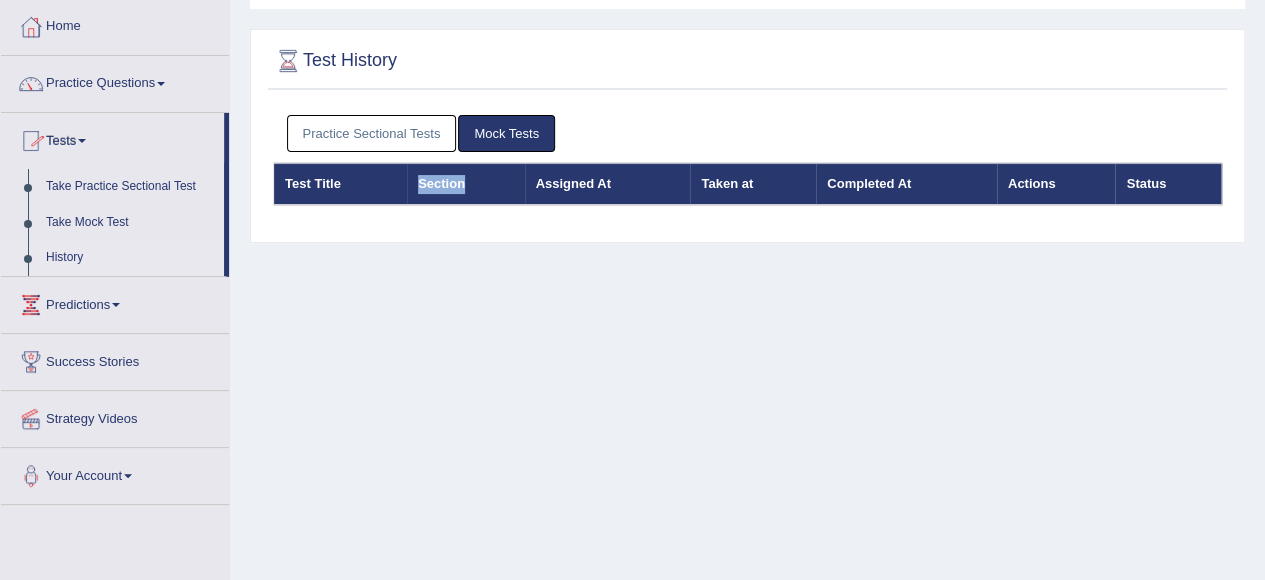 click on "Section" at bounding box center (466, 184) 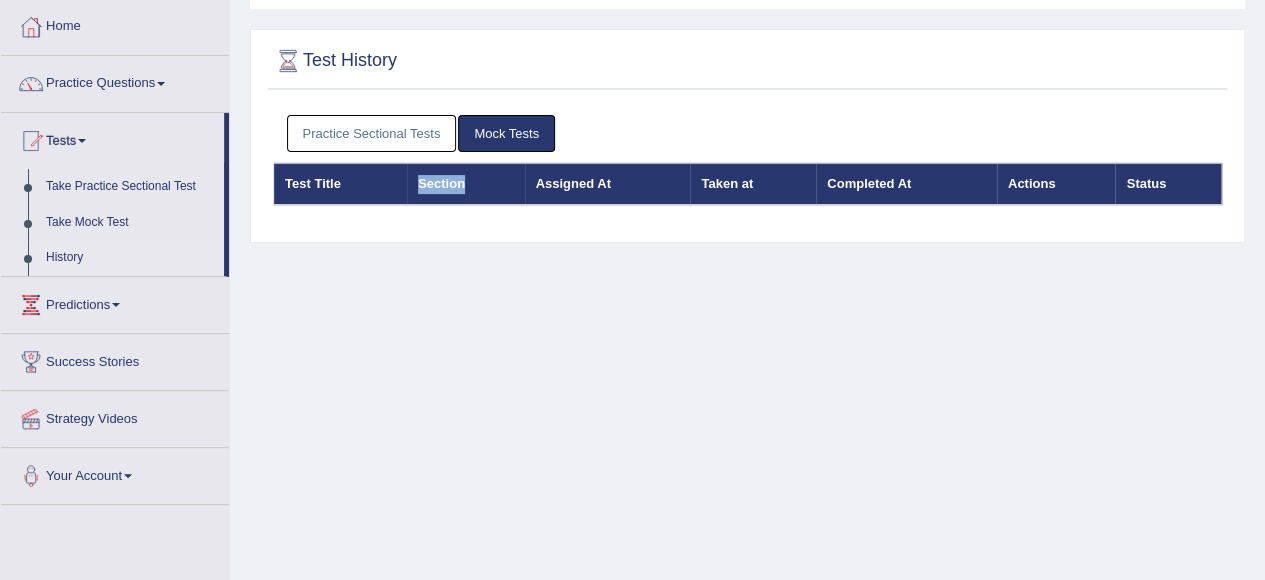 click on "Section" at bounding box center (466, 184) 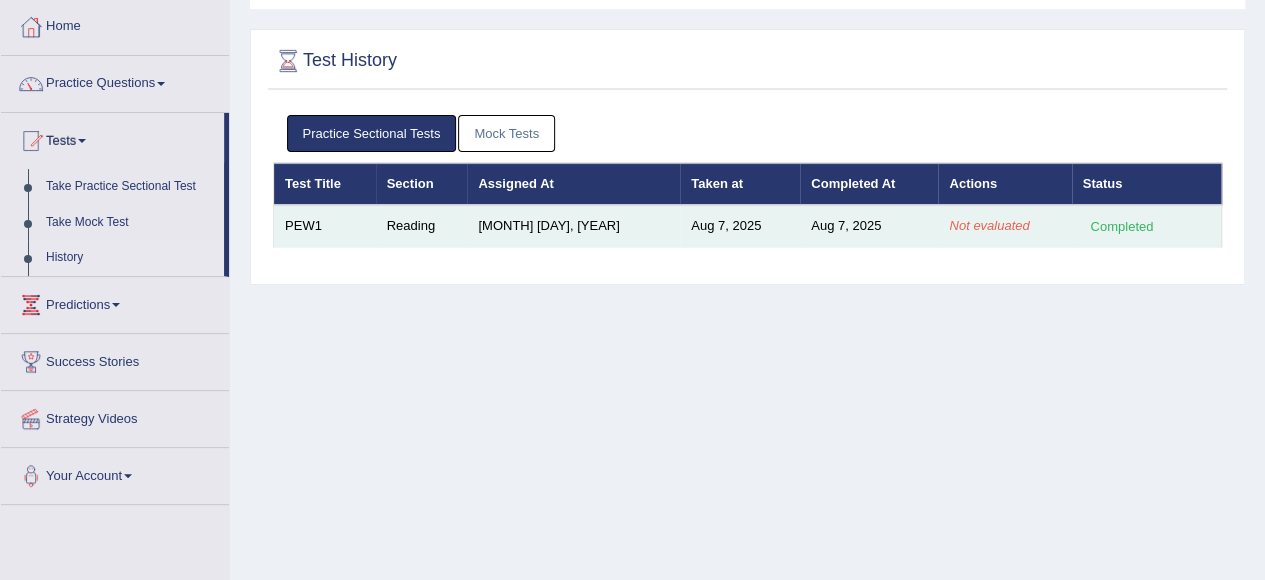 click on "[MONTH] 23, 2025" at bounding box center [573, 226] 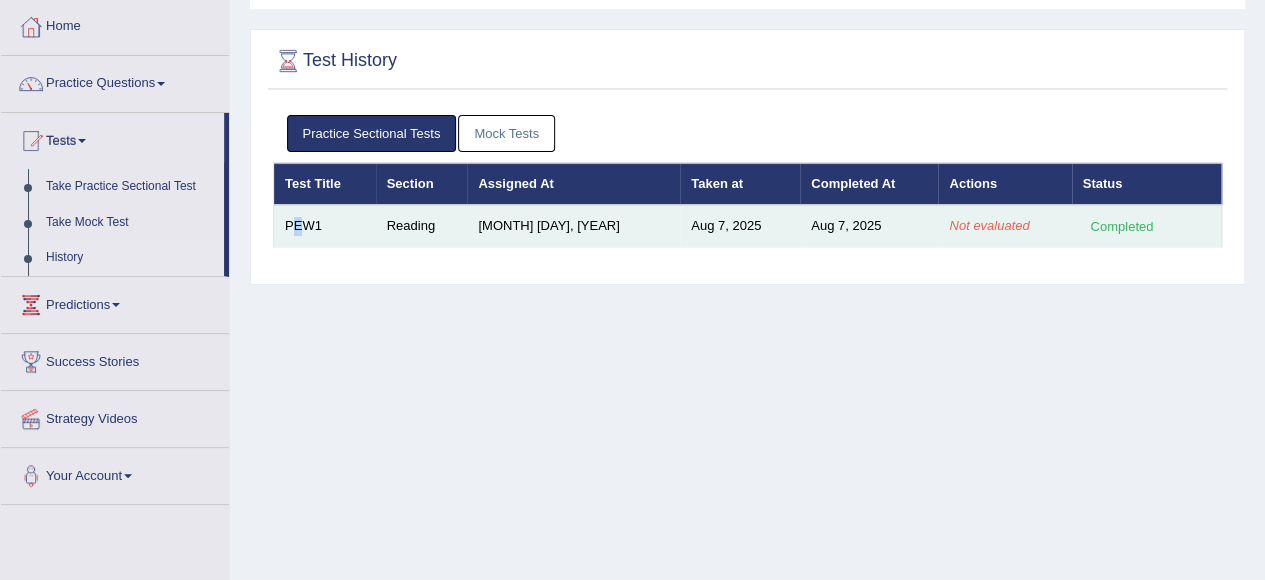 click on "PEW1" at bounding box center [325, 226] 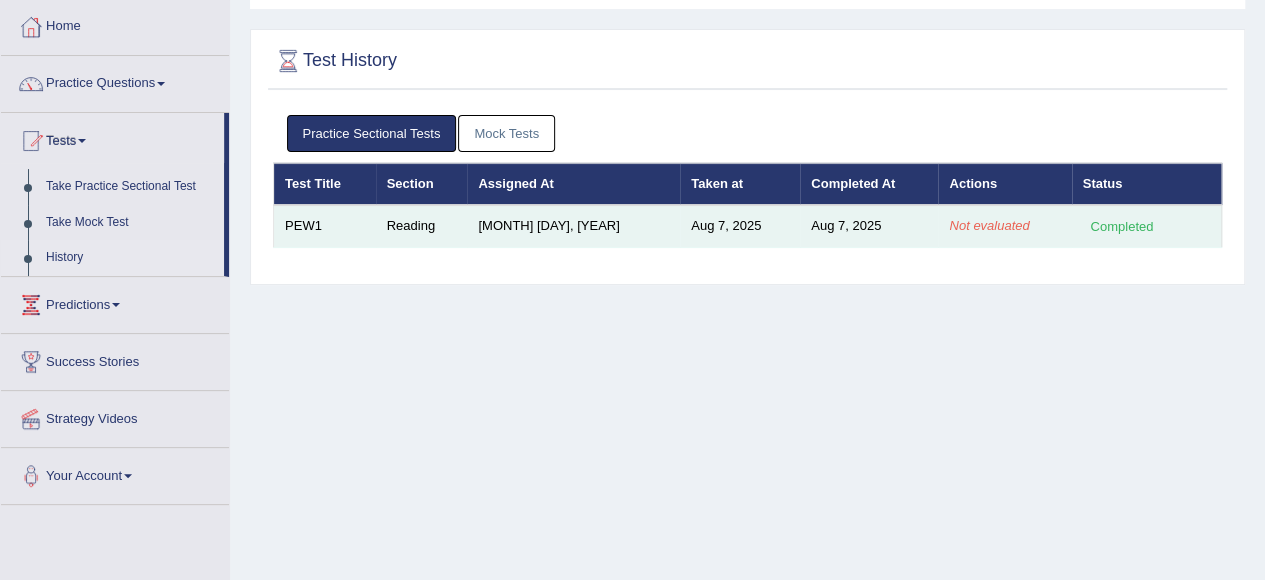 click on "Not evaluated" at bounding box center [989, 225] 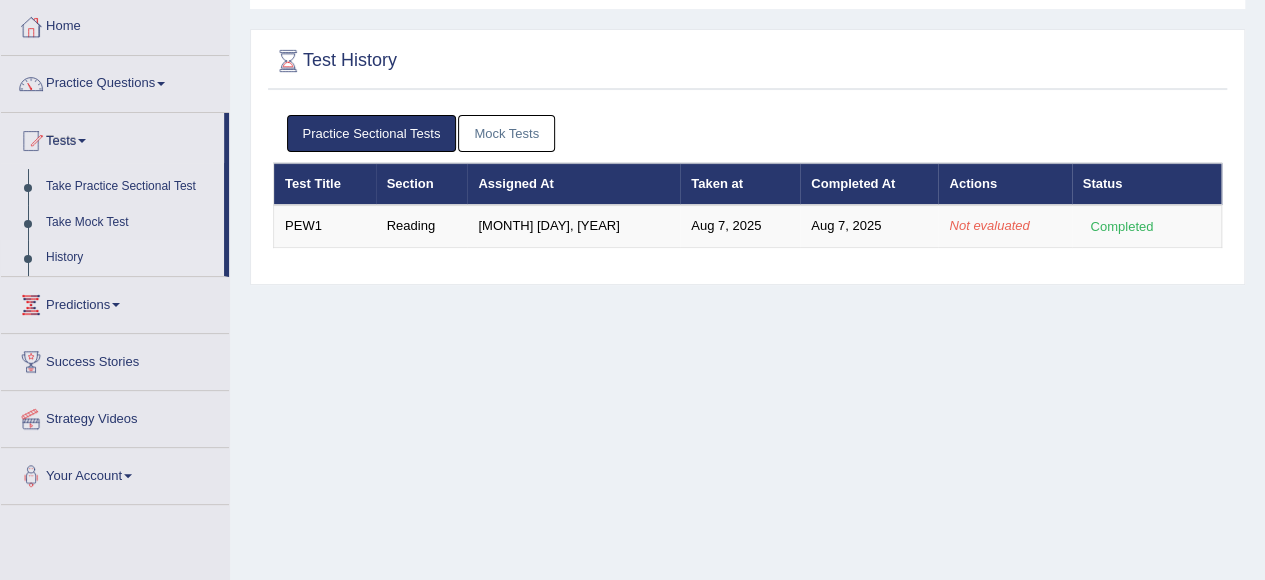 click on "Status" at bounding box center [1147, 184] 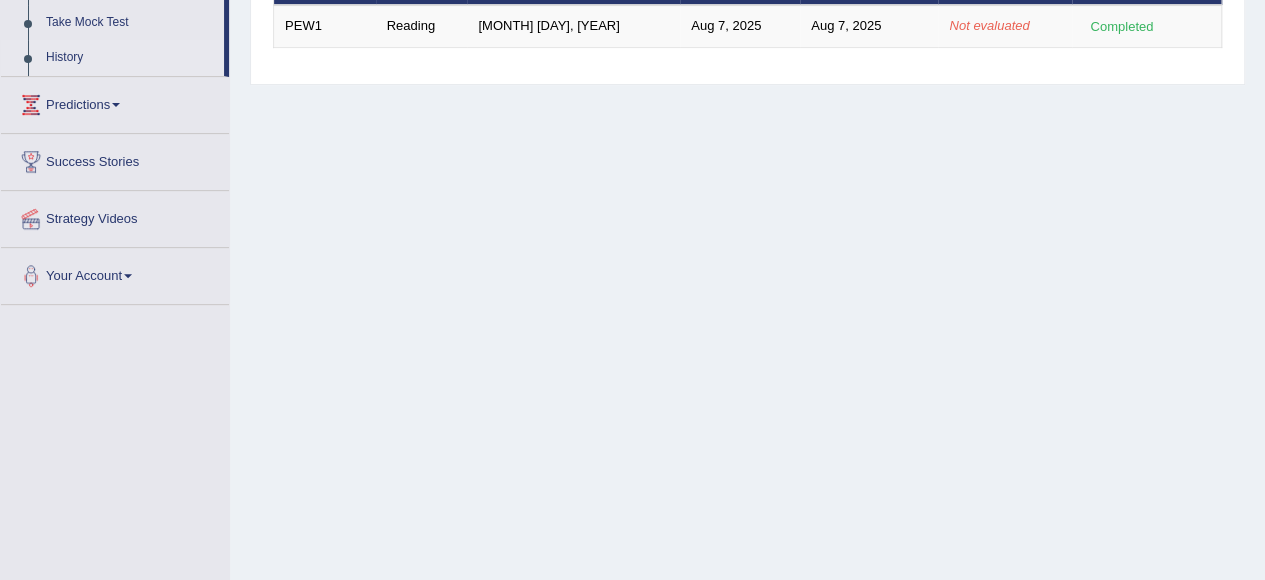 scroll, scrollTop: 100, scrollLeft: 0, axis: vertical 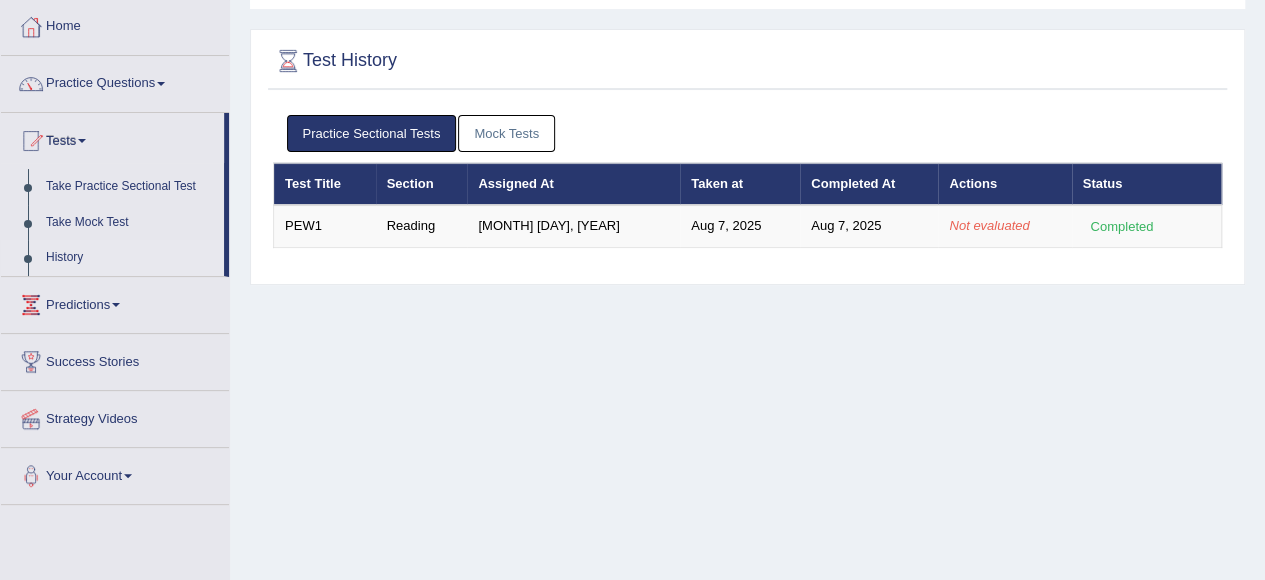 click on "Practice Sectional Tests" at bounding box center (372, 133) 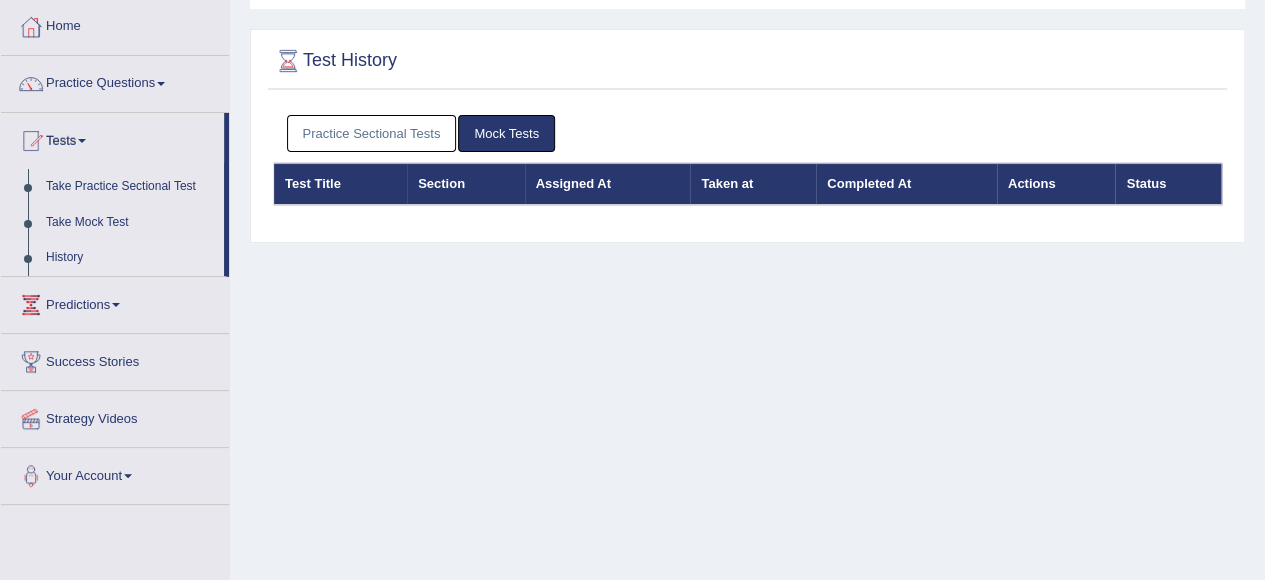click on "Practice Sectional Tests" at bounding box center [372, 133] 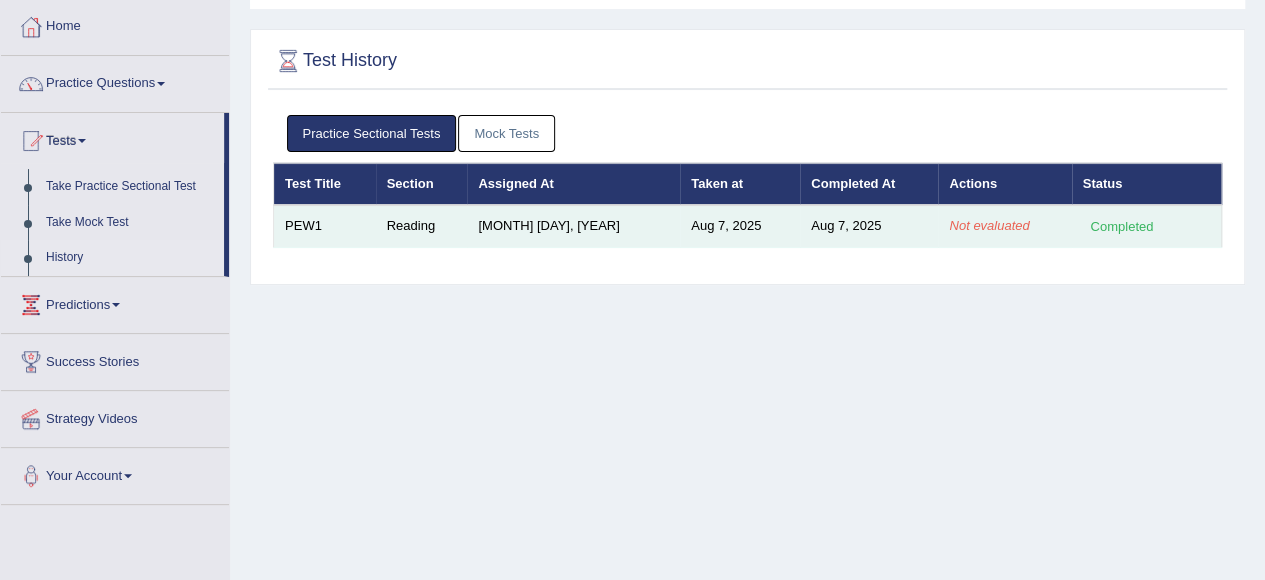 click on "Reading" at bounding box center (422, 226) 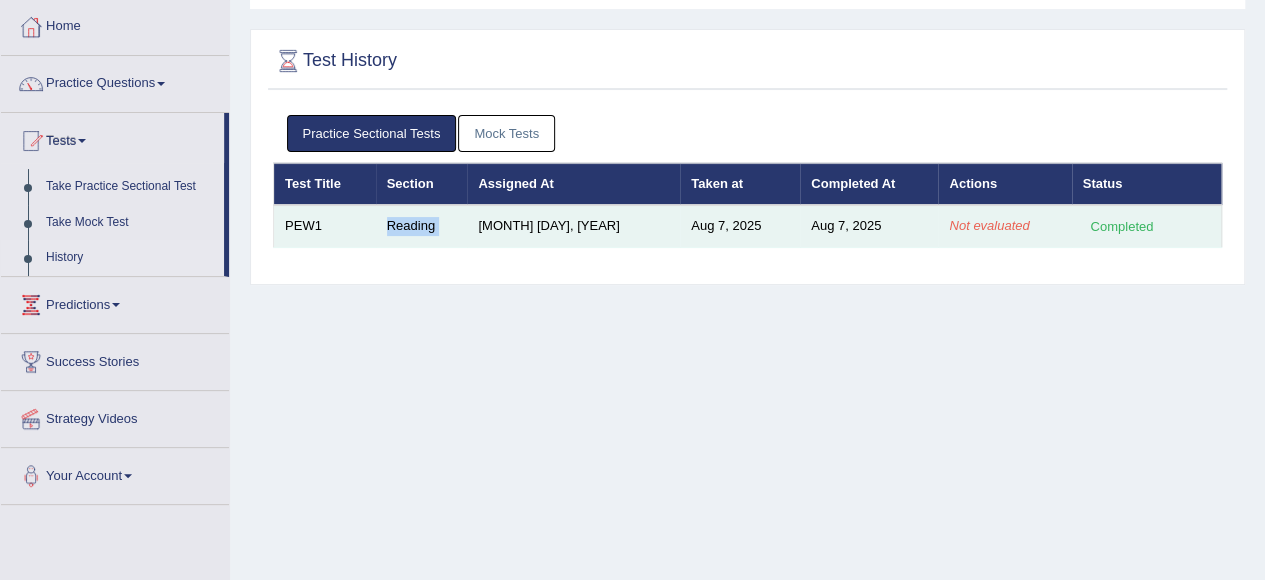 drag, startPoint x: 465, startPoint y: 218, endPoint x: 424, endPoint y: 224, distance: 41.4367 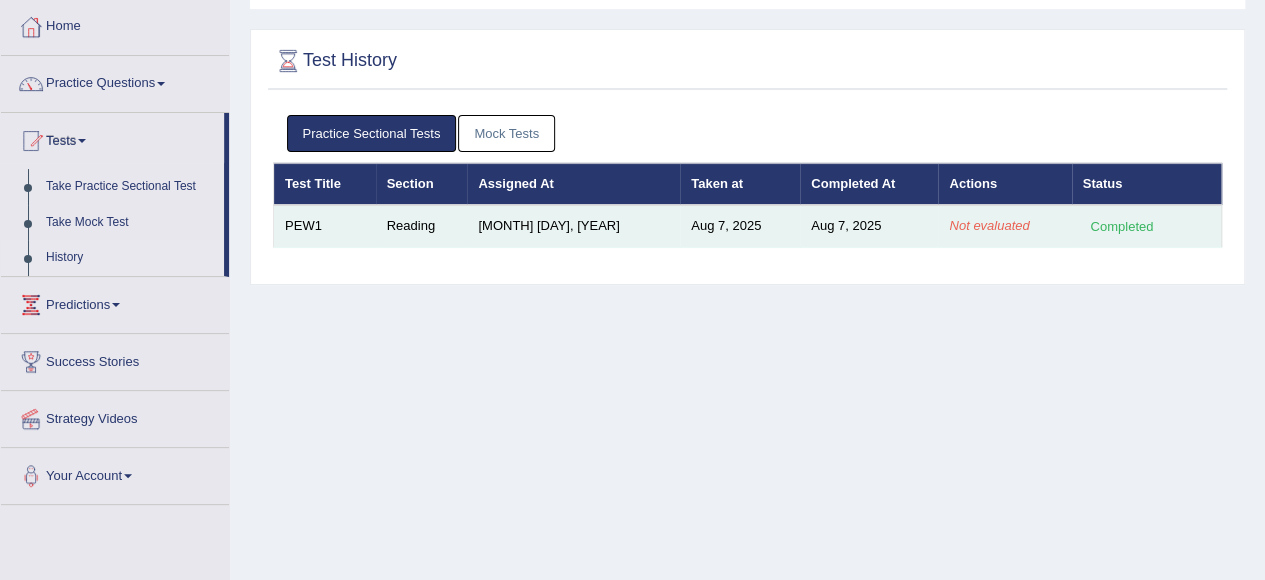 click on "PEW1" at bounding box center [325, 226] 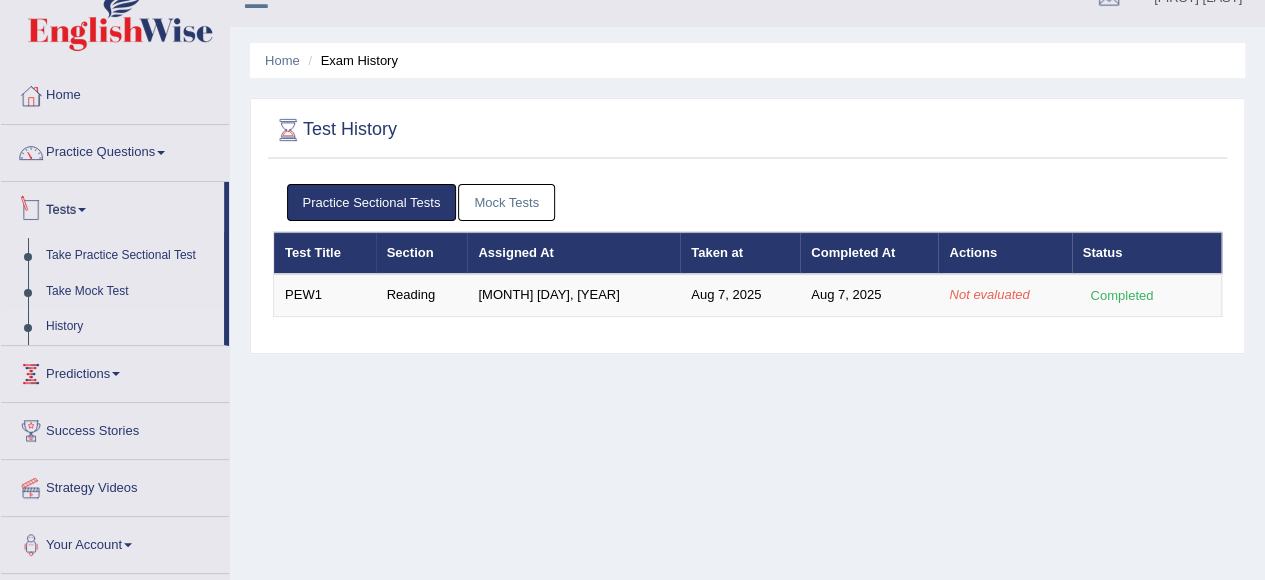 scroll, scrollTop: 0, scrollLeft: 0, axis: both 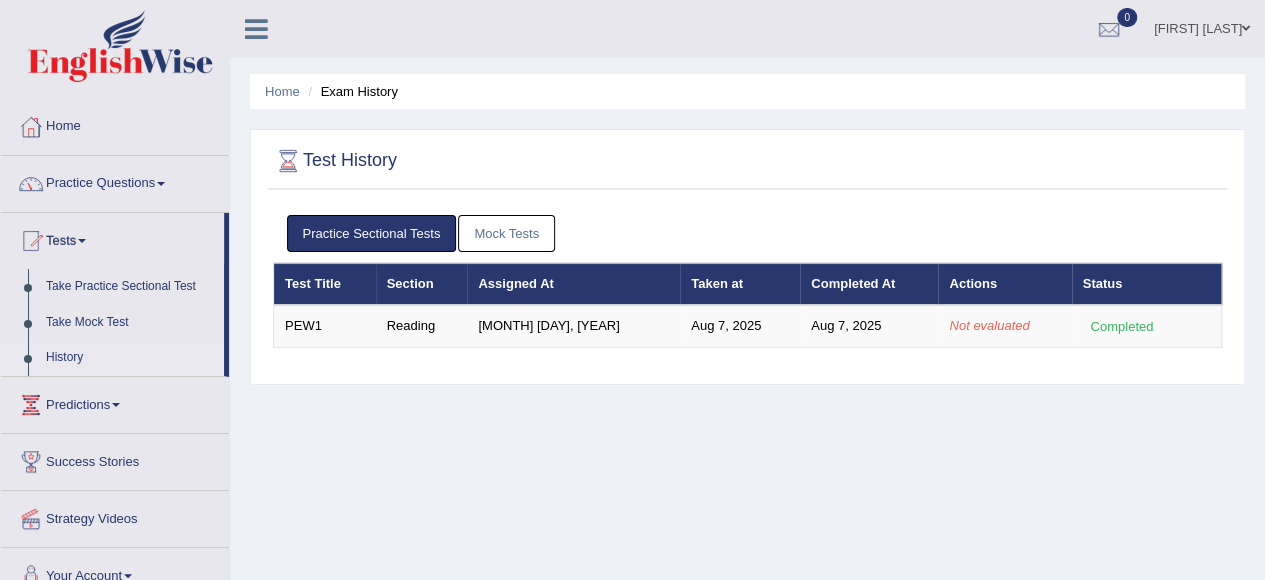 click on "Exam History" at bounding box center (350, 91) 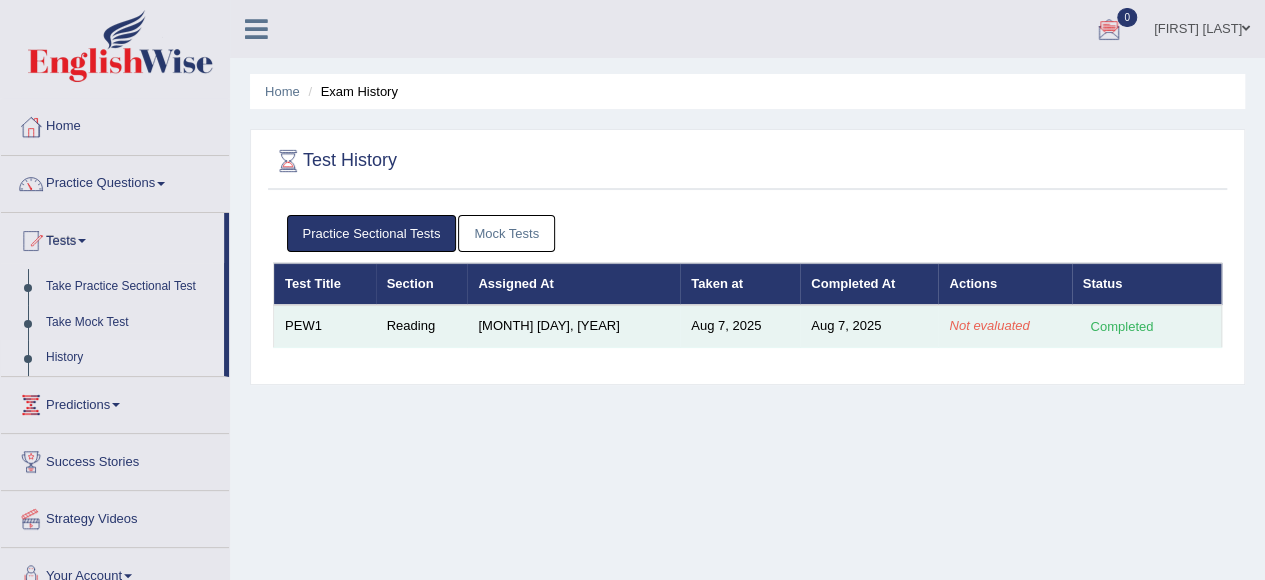 click on "Completed" at bounding box center [1122, 326] 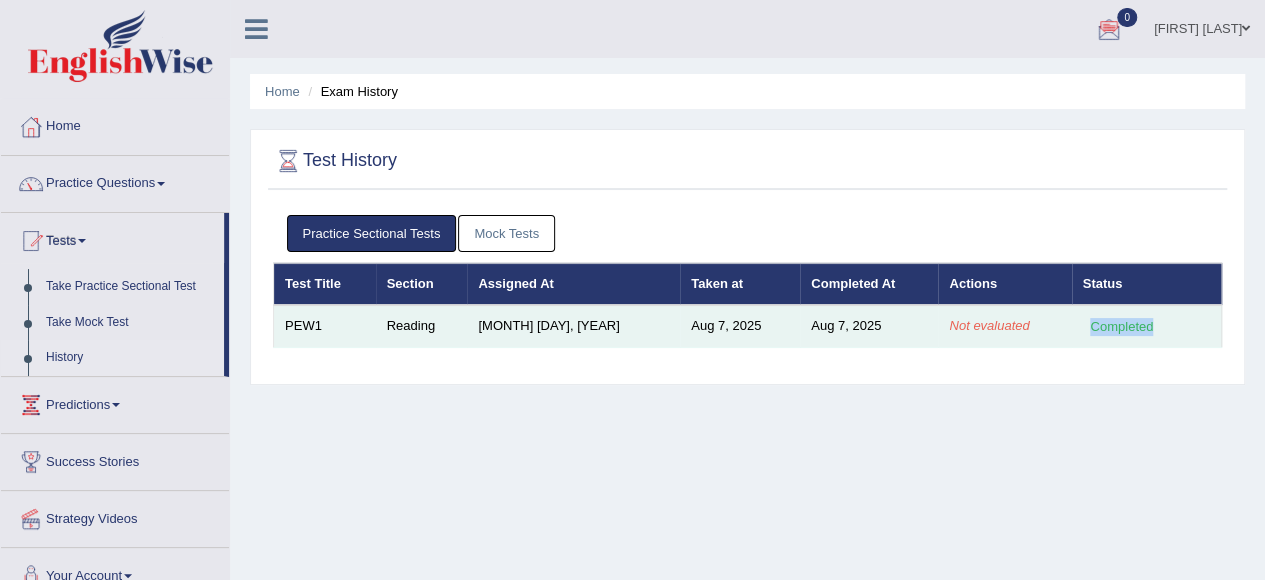 click on "Completed" at bounding box center [1122, 326] 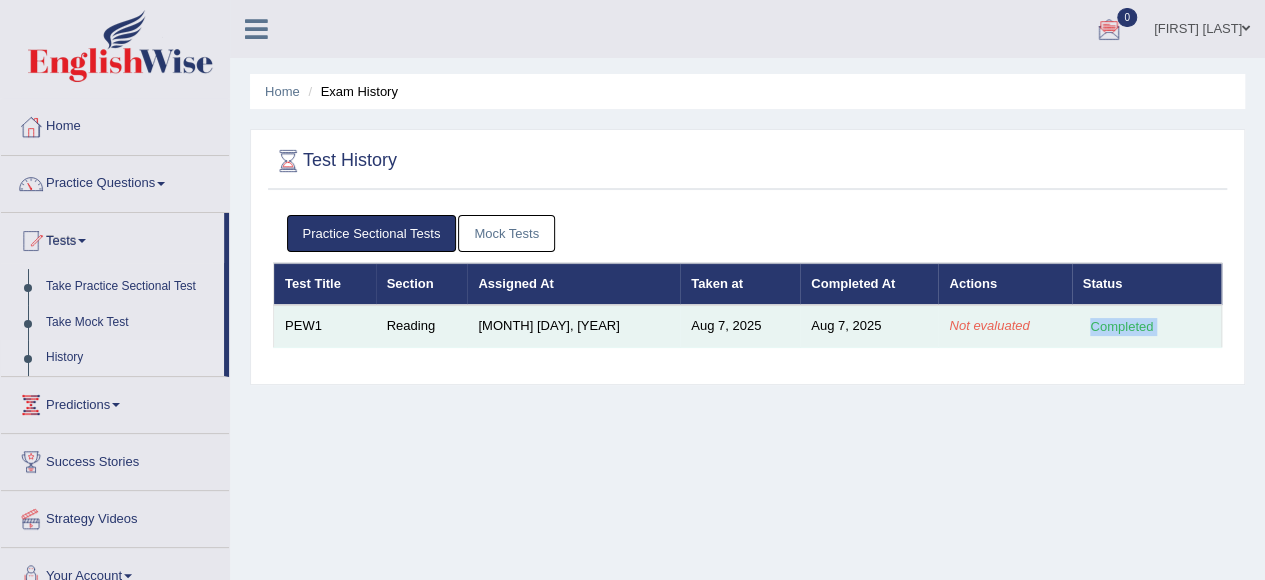 click on "Completed" at bounding box center [1122, 326] 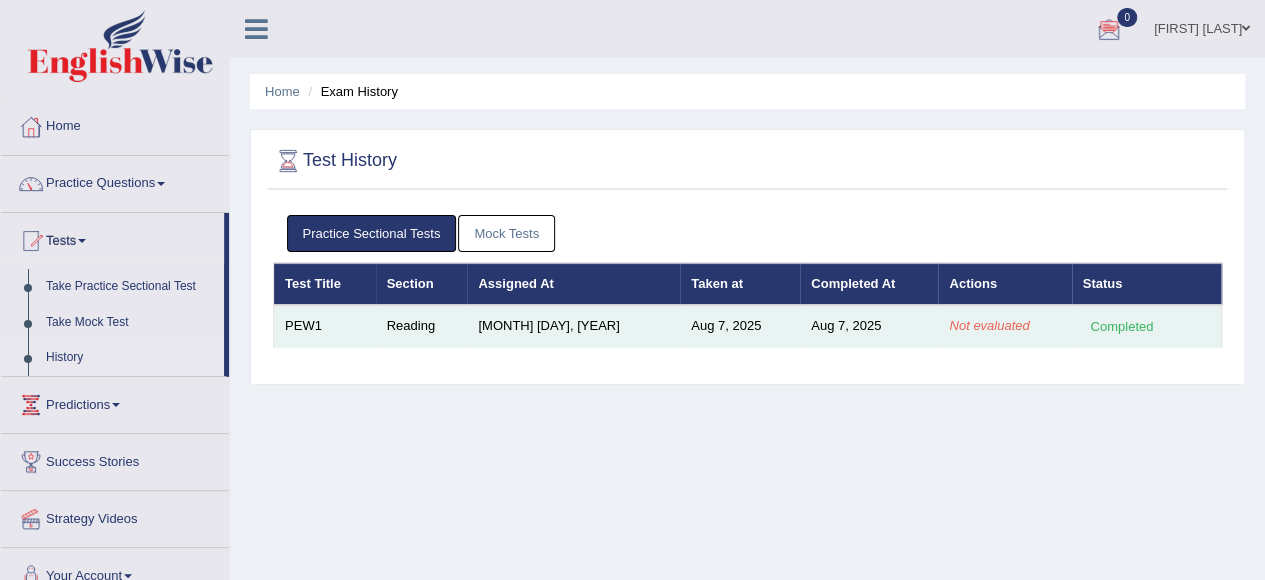 click on "Not evaluated" at bounding box center [989, 325] 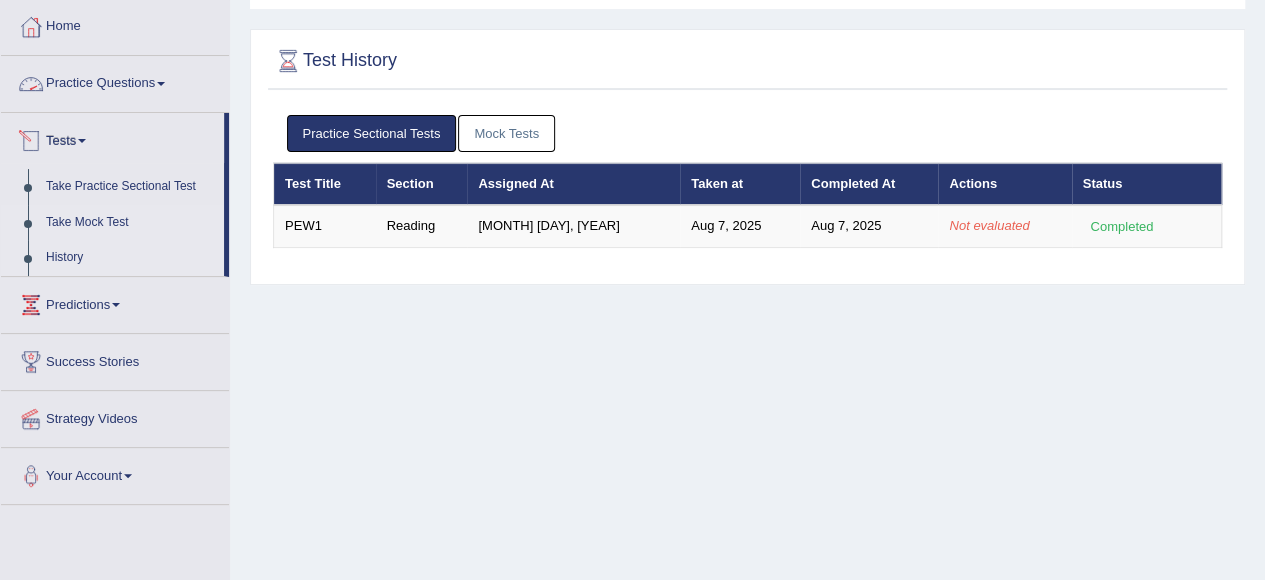 click on "Take Mock Test" at bounding box center [130, 223] 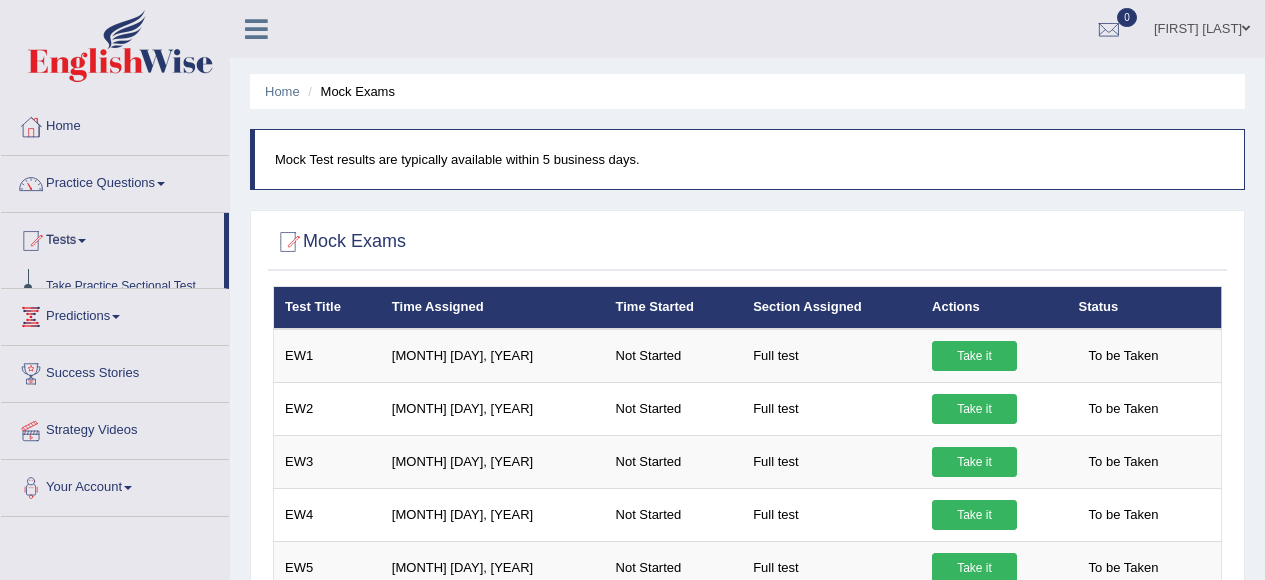 scroll, scrollTop: 0, scrollLeft: 0, axis: both 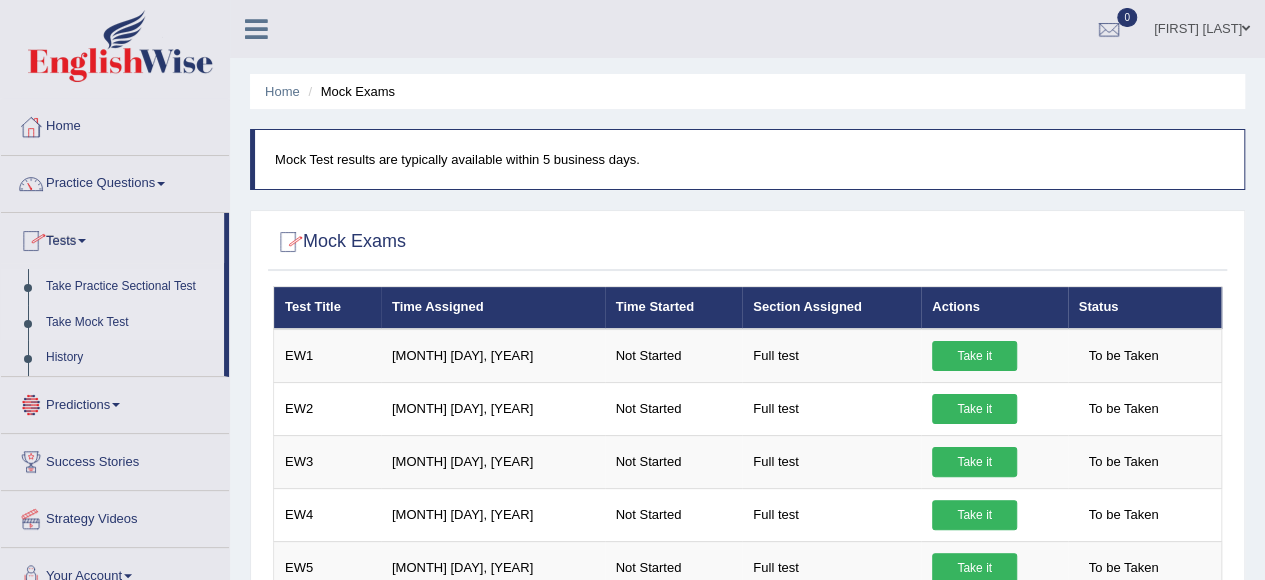 click on "Take Practice Sectional Test" at bounding box center (130, 287) 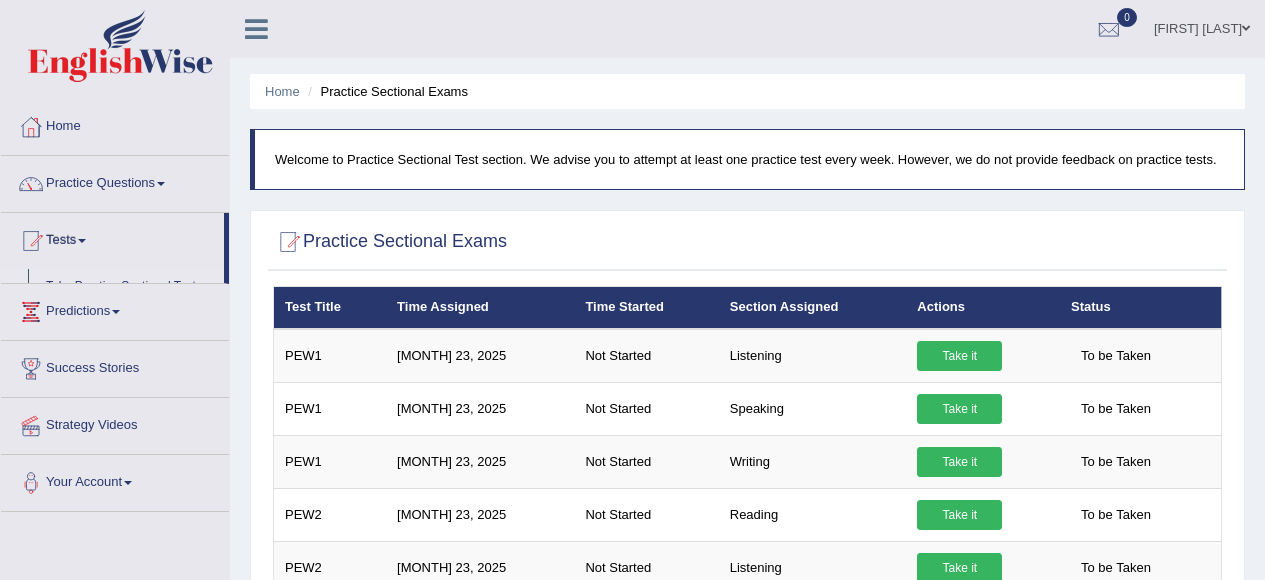 scroll, scrollTop: 0, scrollLeft: 0, axis: both 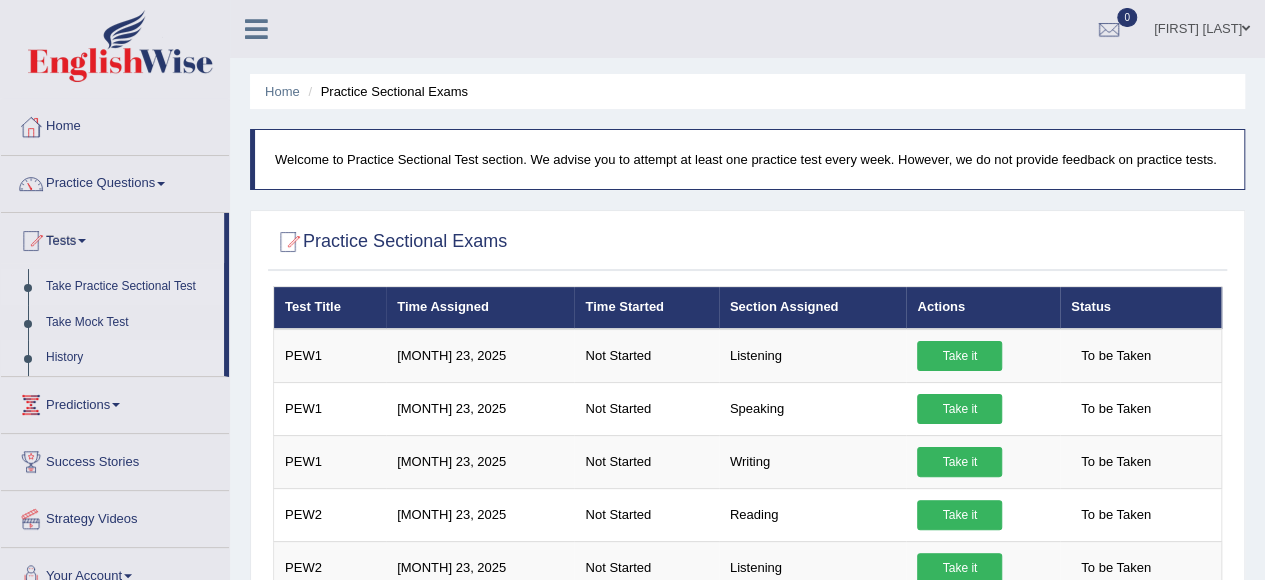 click on "History" at bounding box center [130, 358] 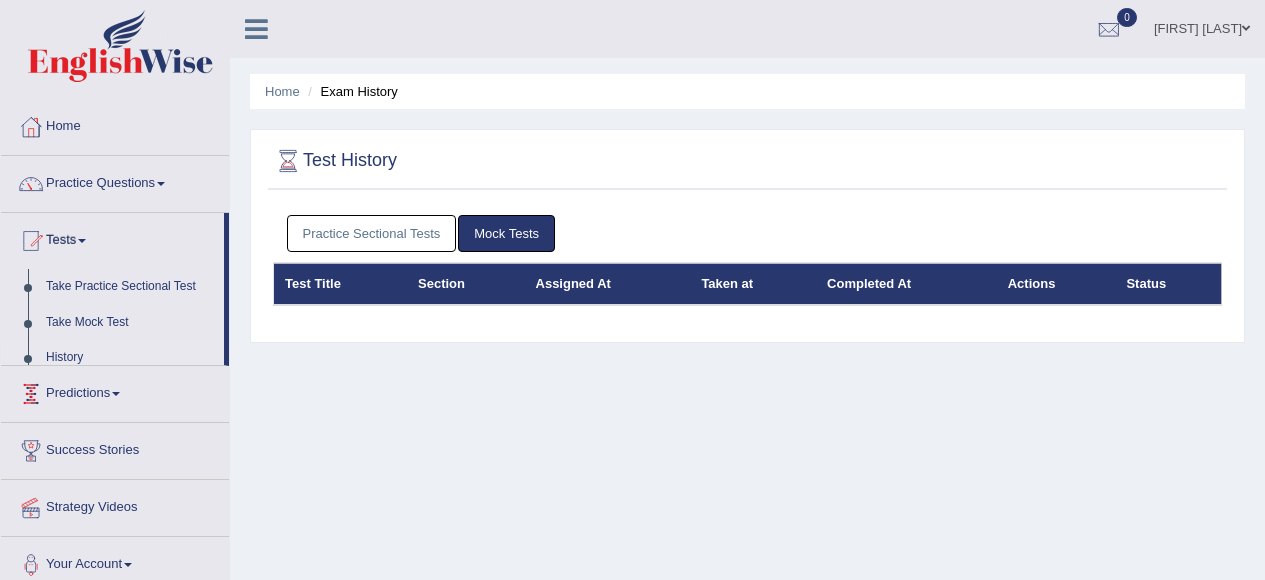scroll, scrollTop: 0, scrollLeft: 0, axis: both 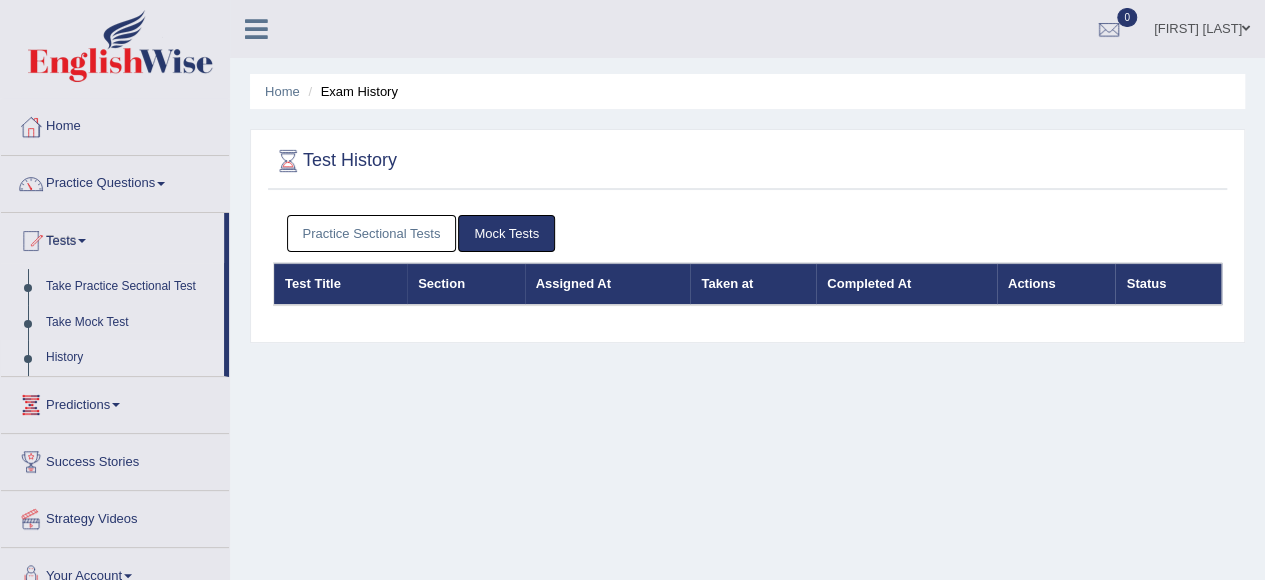 click on "Practice Sectional Tests" at bounding box center [372, 233] 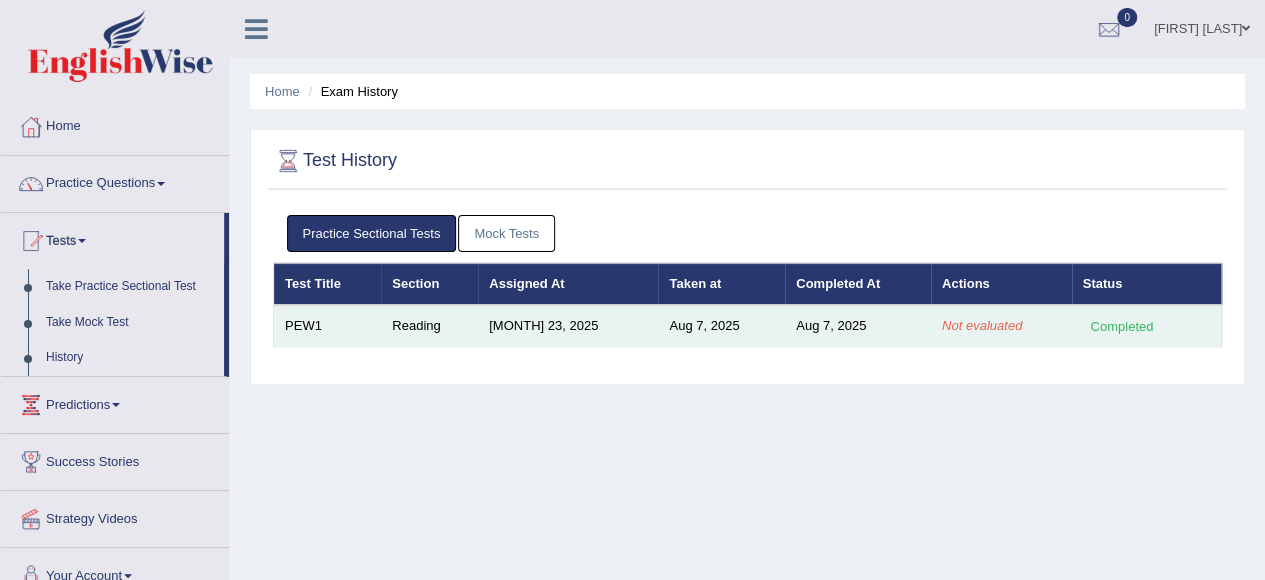 click on "[DATE]" at bounding box center [568, 326] 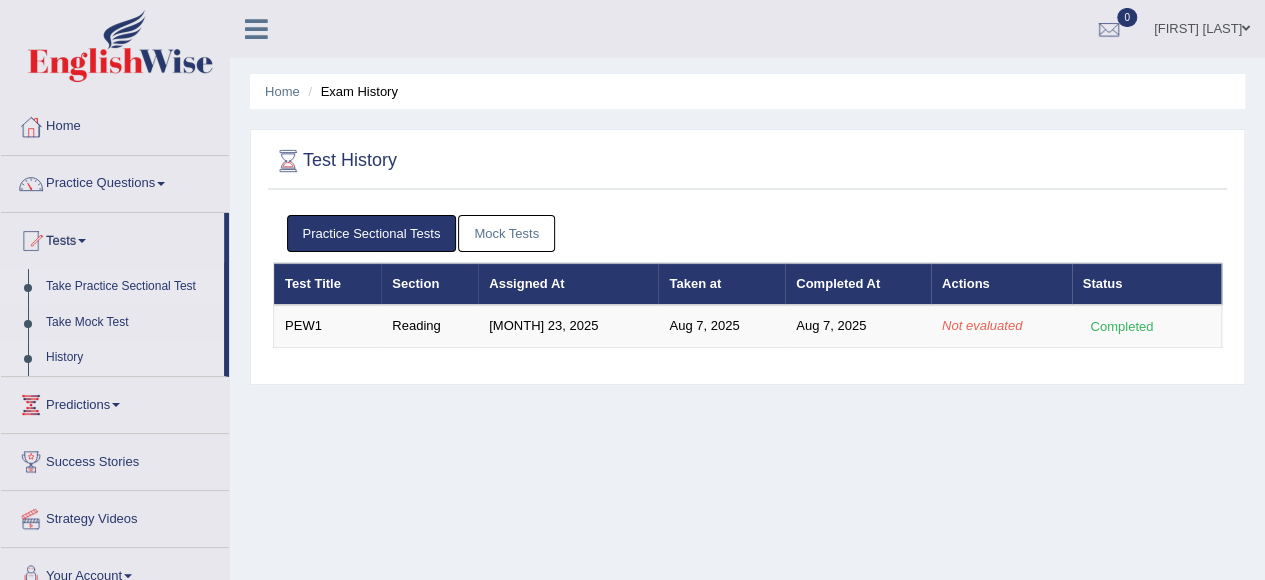 click on "Take Practice Sectional Test" at bounding box center [130, 287] 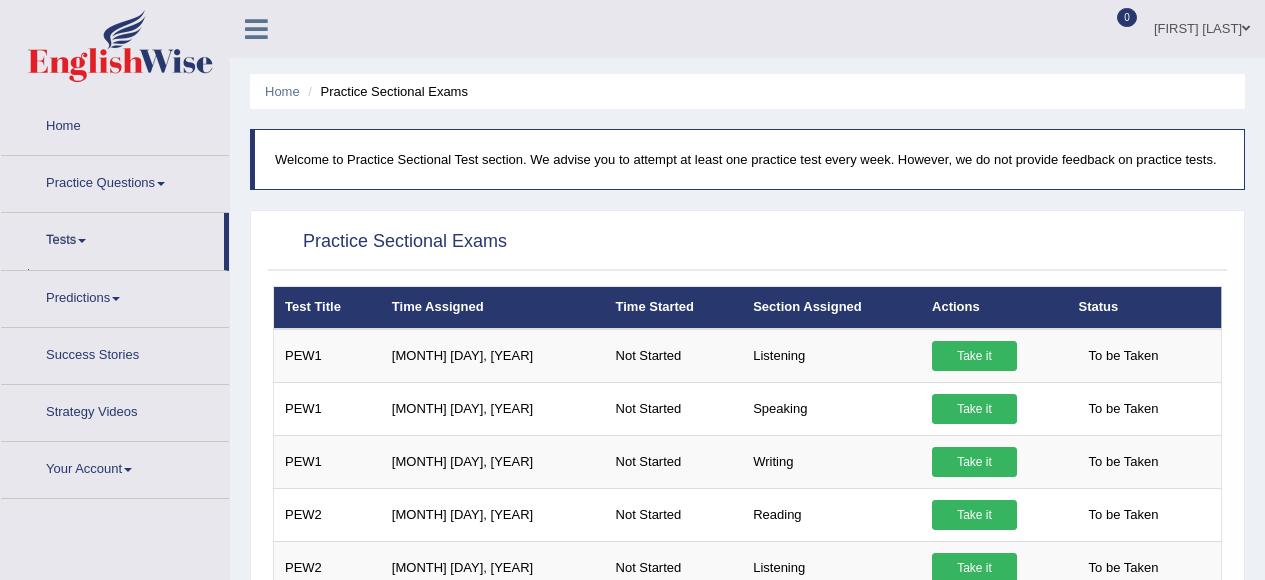 scroll, scrollTop: 0, scrollLeft: 0, axis: both 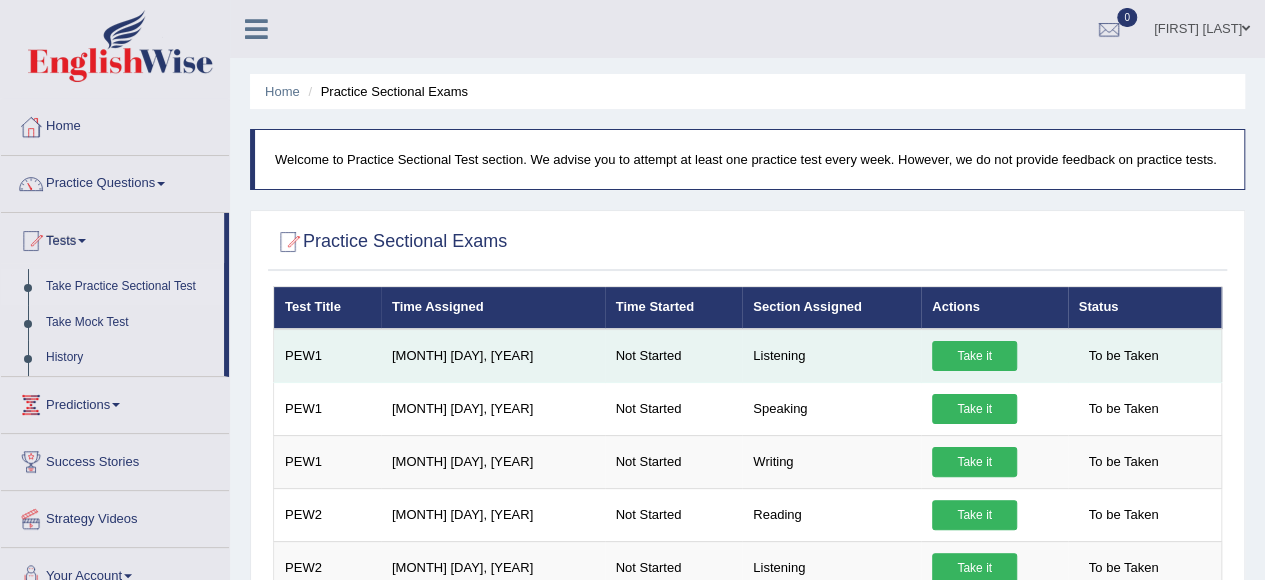 click on "PEW1" at bounding box center (327, 356) 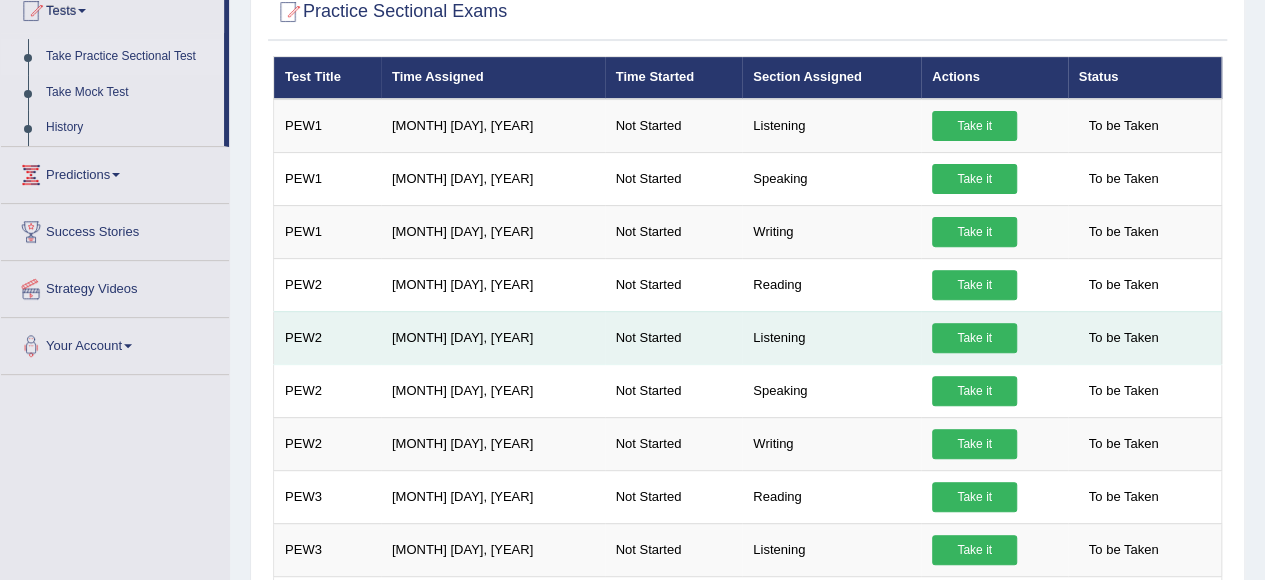scroll, scrollTop: 200, scrollLeft: 0, axis: vertical 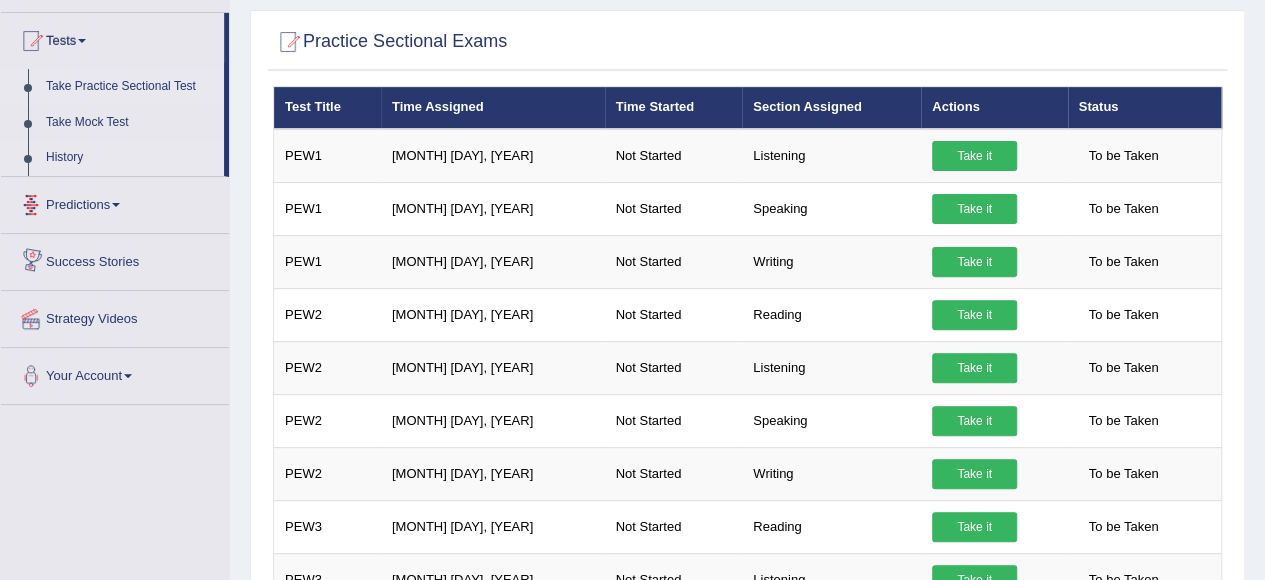 click on "History" at bounding box center (130, 158) 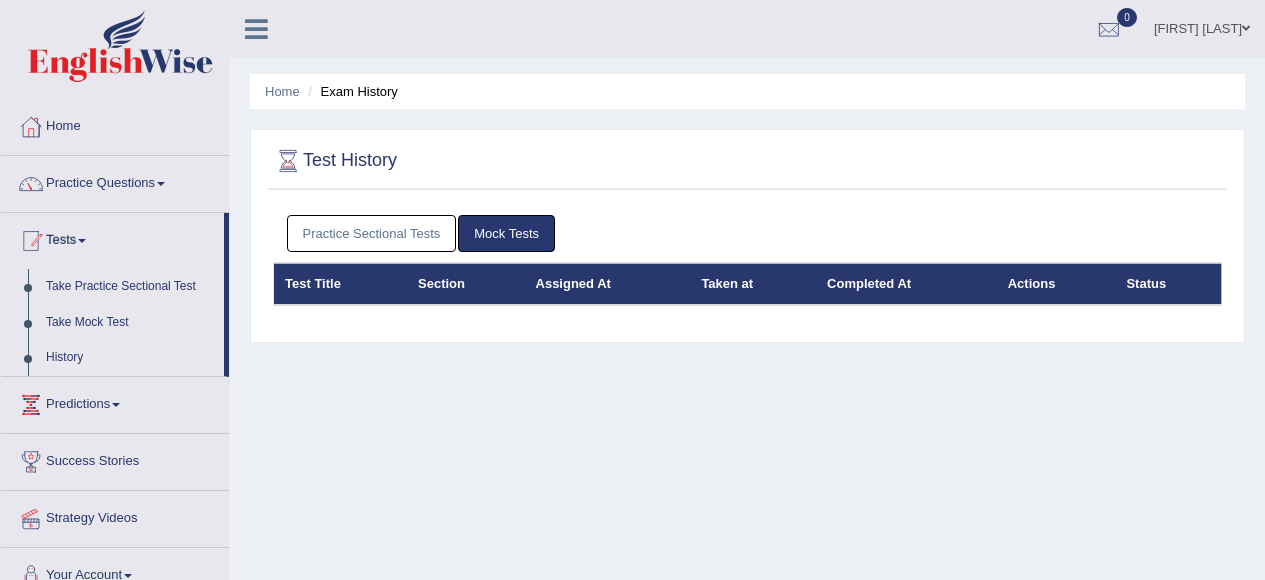 scroll, scrollTop: 0, scrollLeft: 0, axis: both 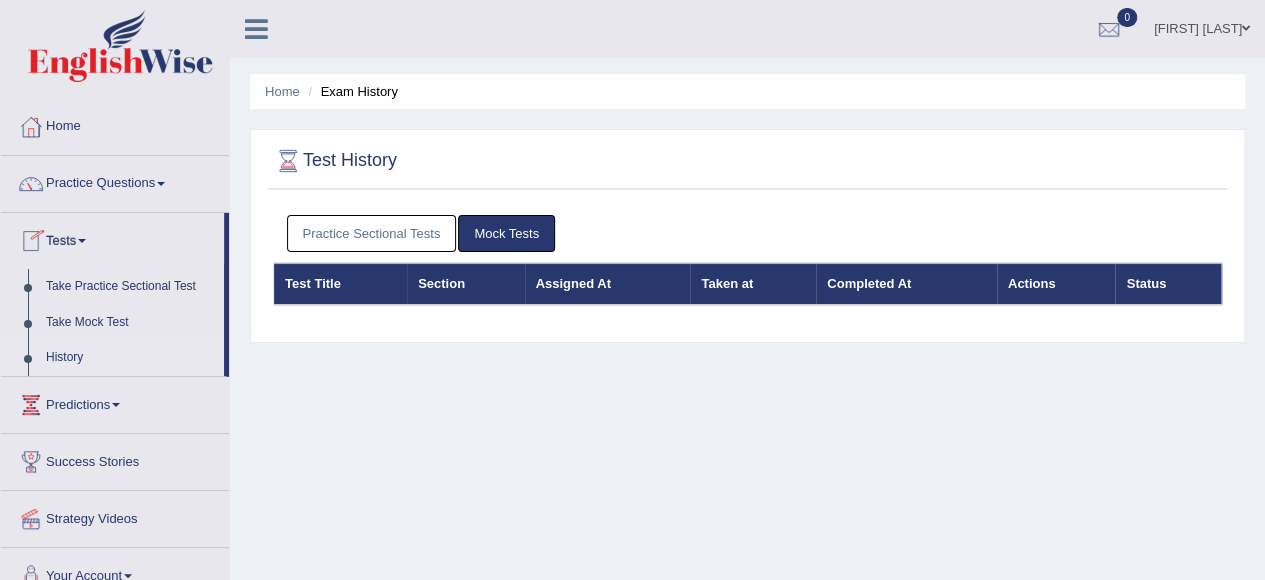 click on "Practice Sectional Tests" at bounding box center [372, 233] 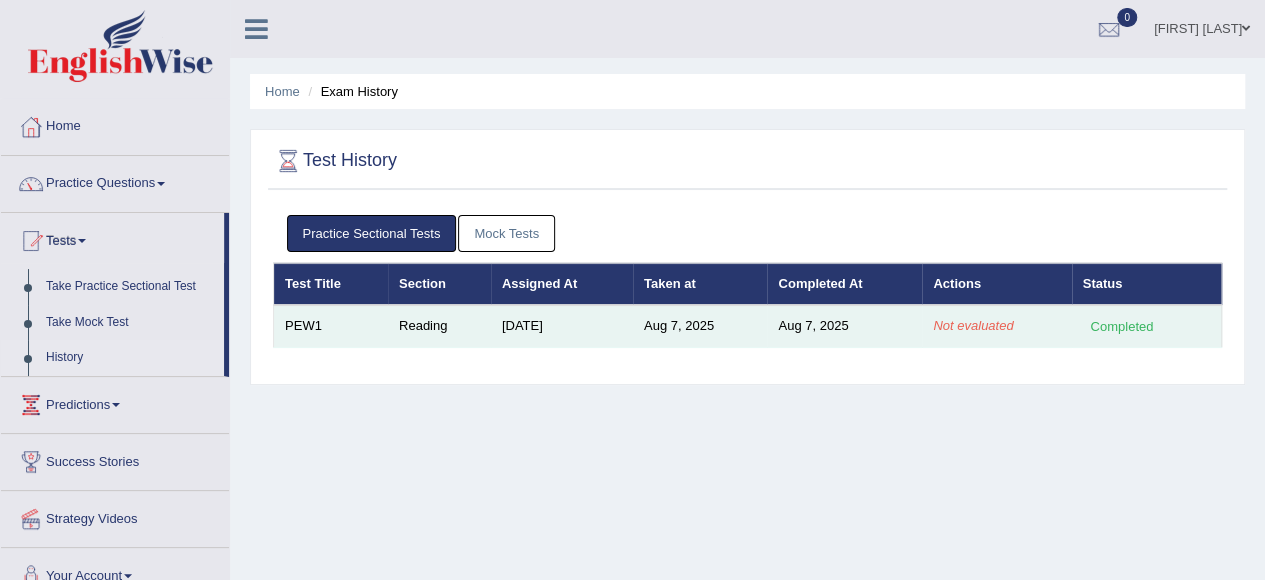click on "Aug 7, 2025" at bounding box center [844, 326] 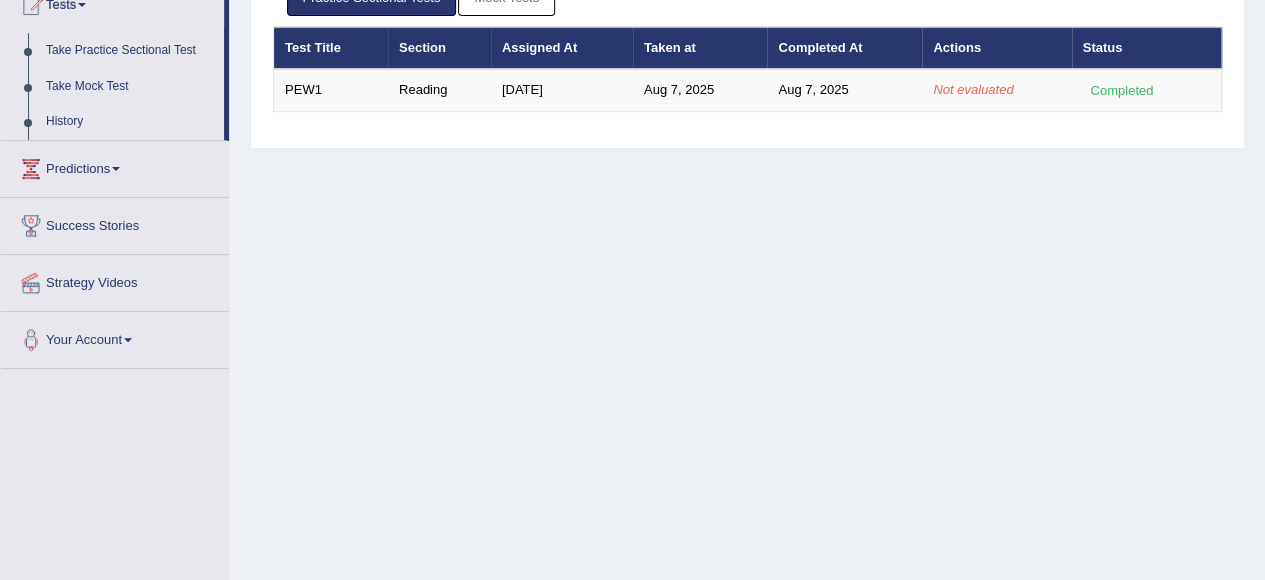 scroll, scrollTop: 170, scrollLeft: 0, axis: vertical 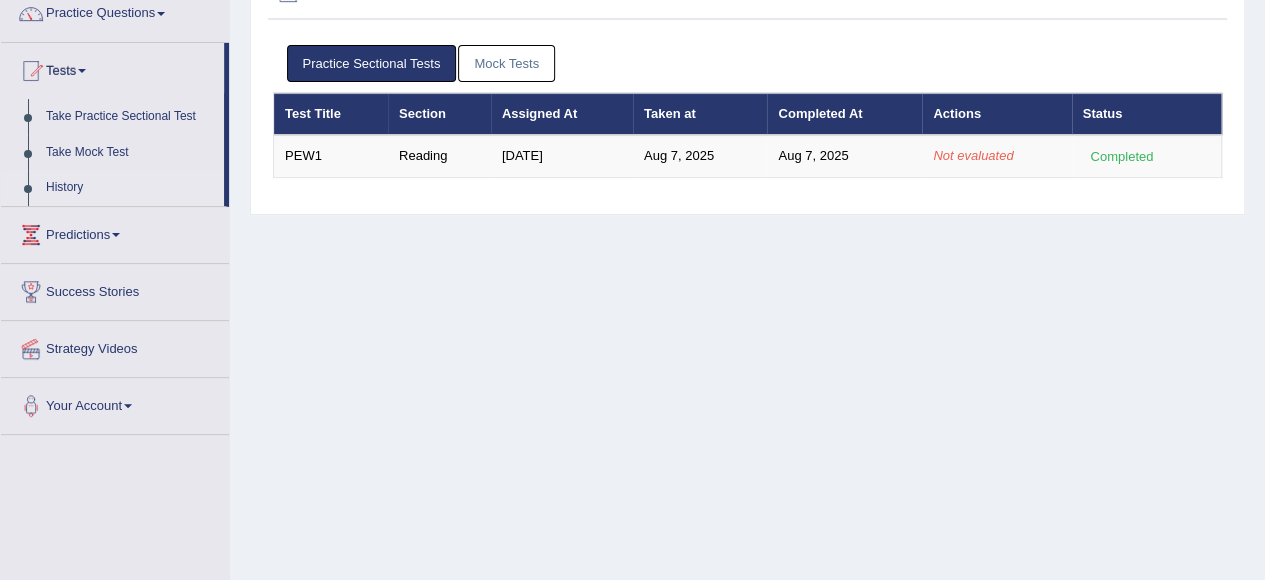 click on "Mock Tests" at bounding box center [506, 63] 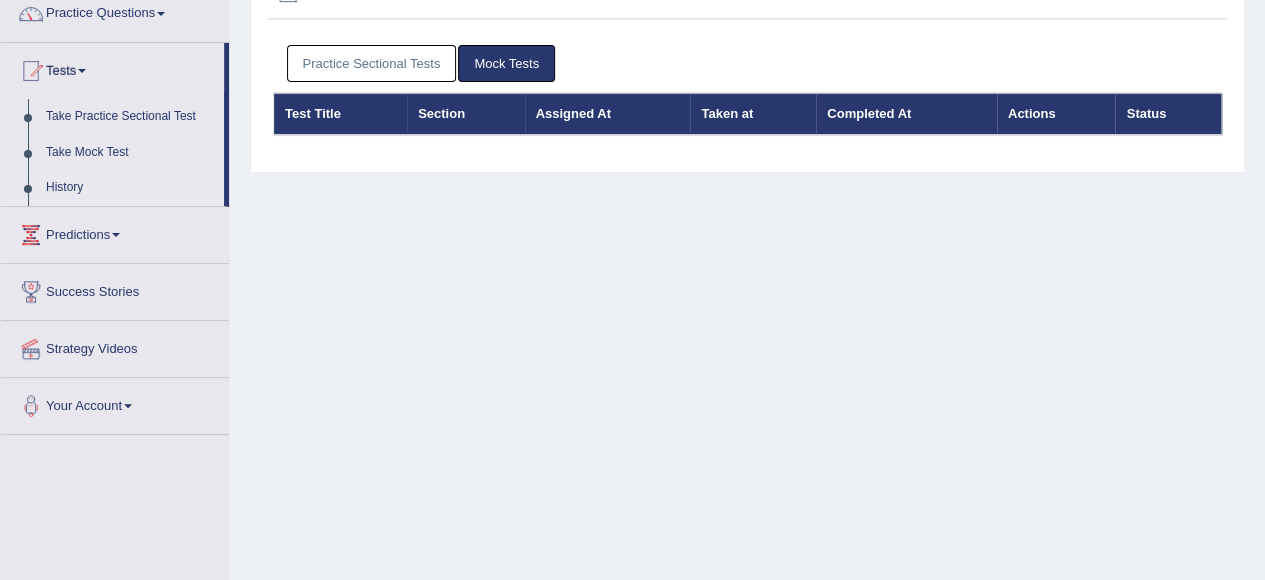 click on "Practice Sectional Tests" at bounding box center [372, 63] 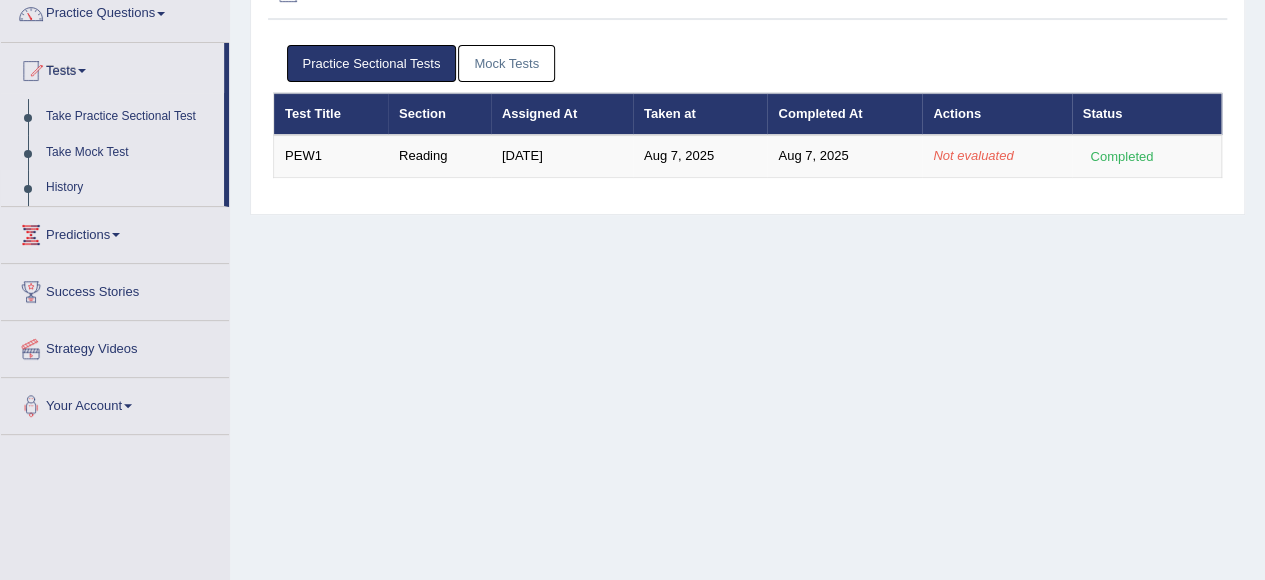 click on "Mock Tests" at bounding box center (506, 63) 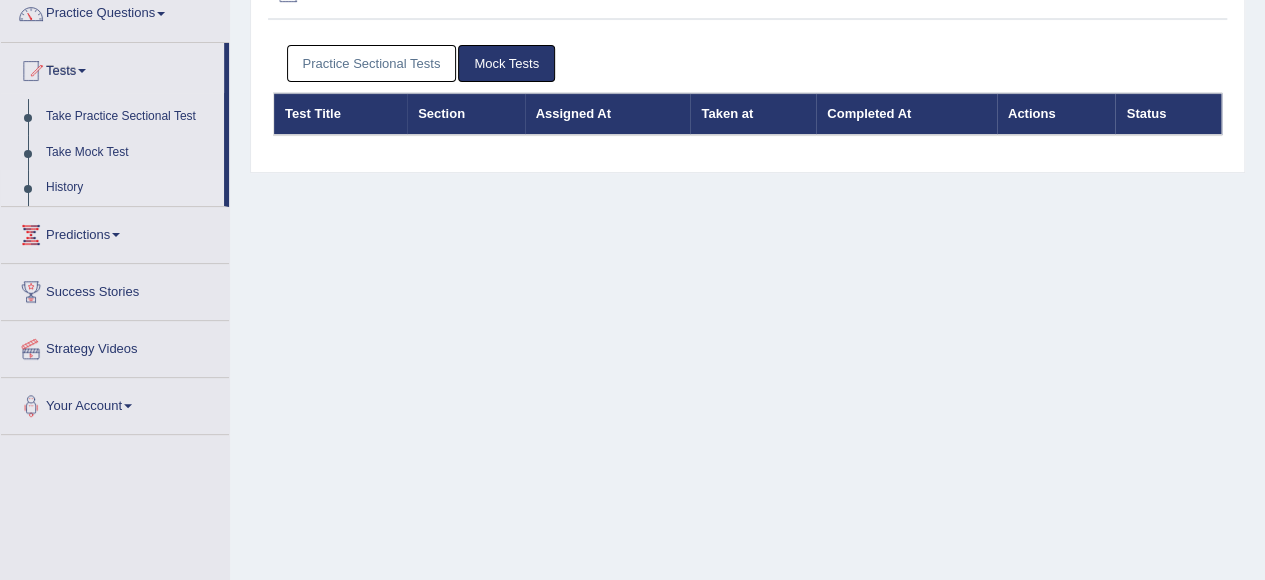 click on "Section" at bounding box center [466, 114] 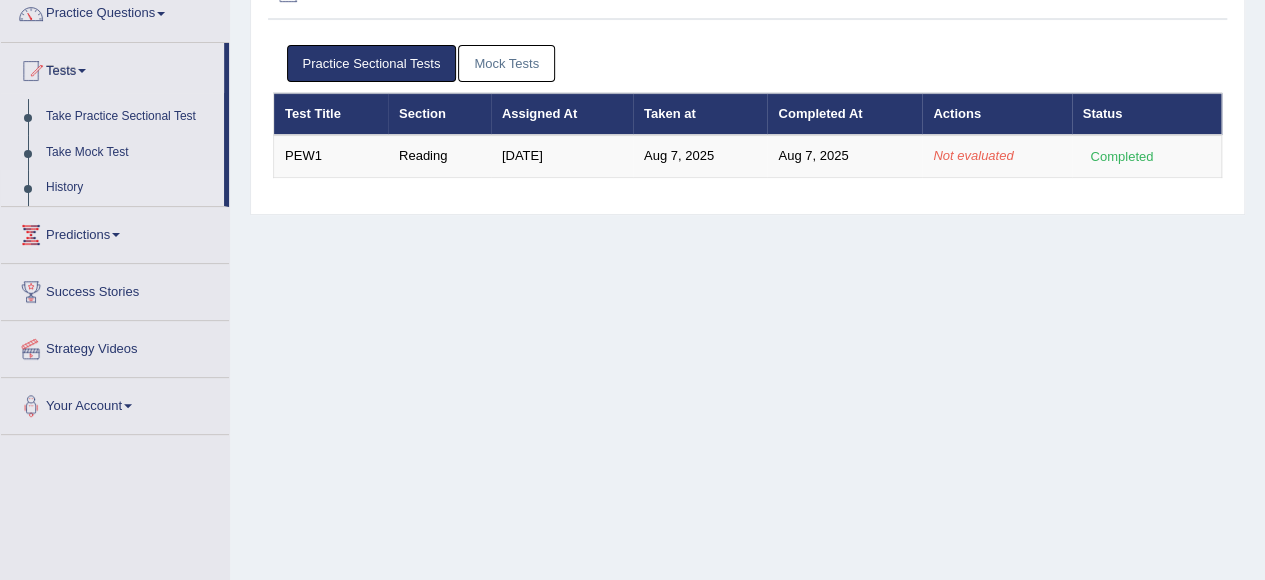 click on "Mock Tests" at bounding box center [506, 63] 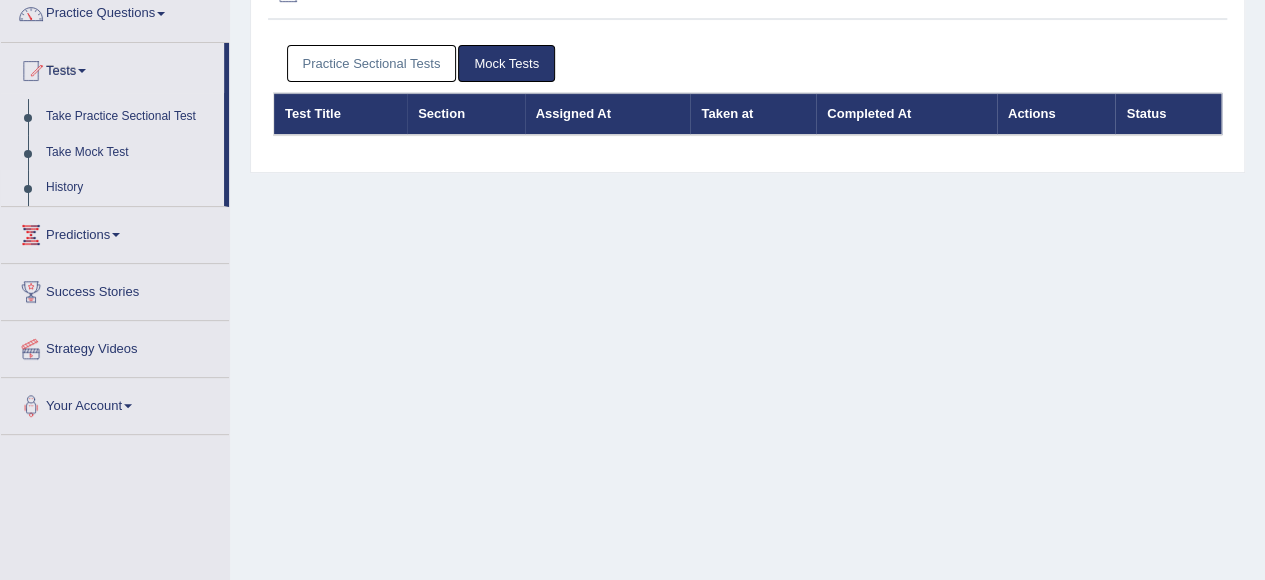 click on "Practice Sectional Tests" at bounding box center (372, 63) 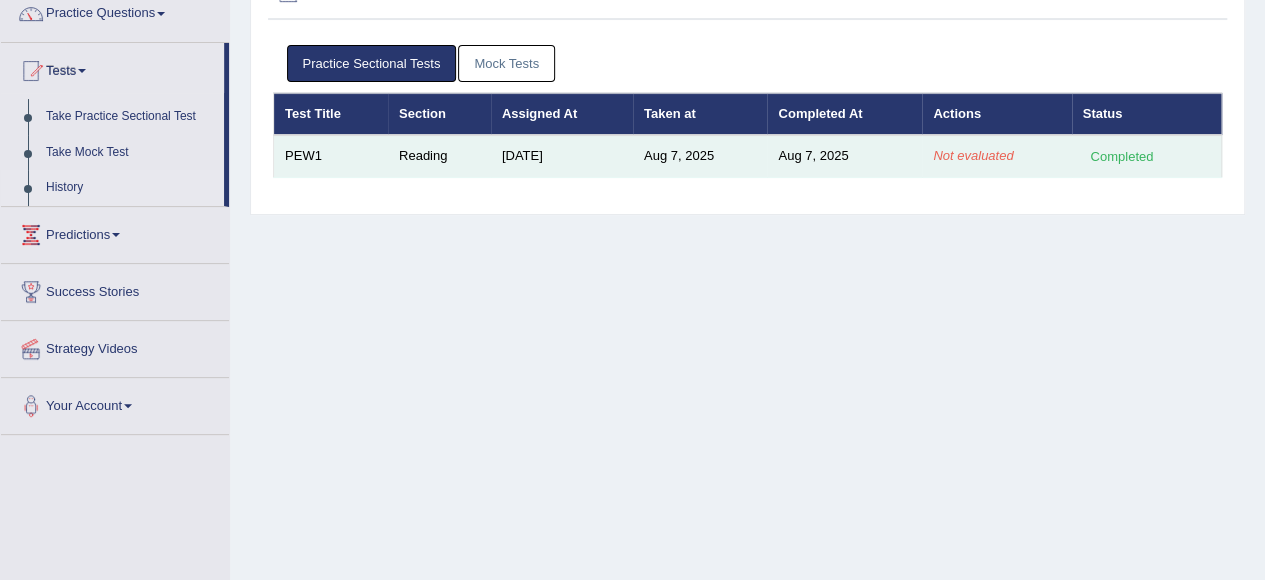 click on "PEW1" at bounding box center [331, 156] 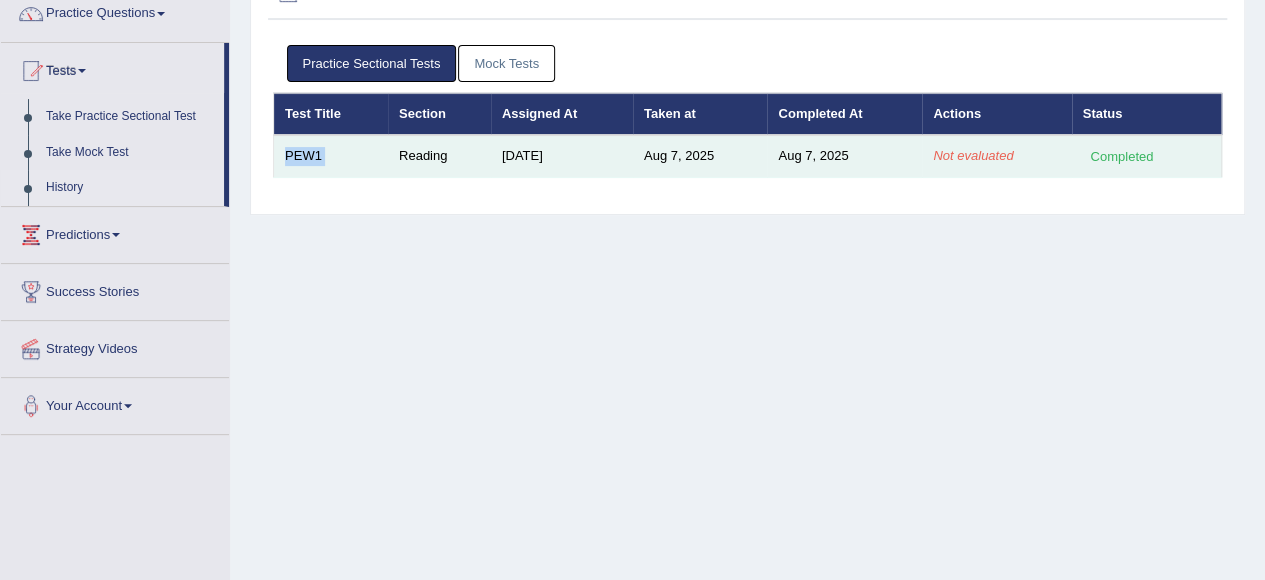 click on "PEW1" at bounding box center (331, 156) 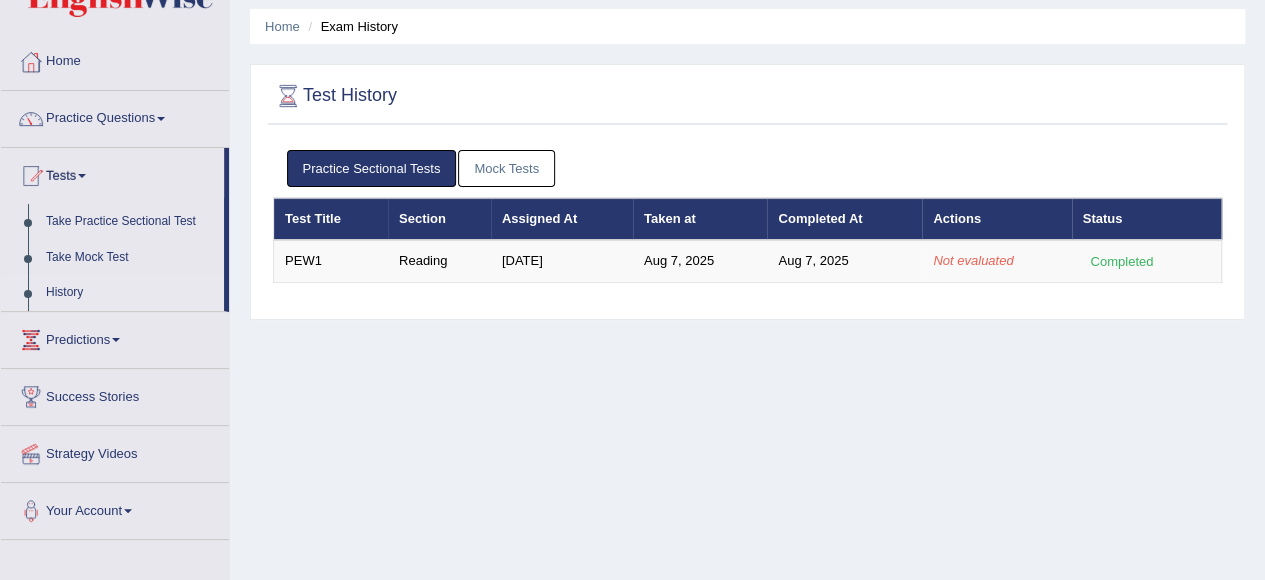 scroll, scrollTop: 0, scrollLeft: 0, axis: both 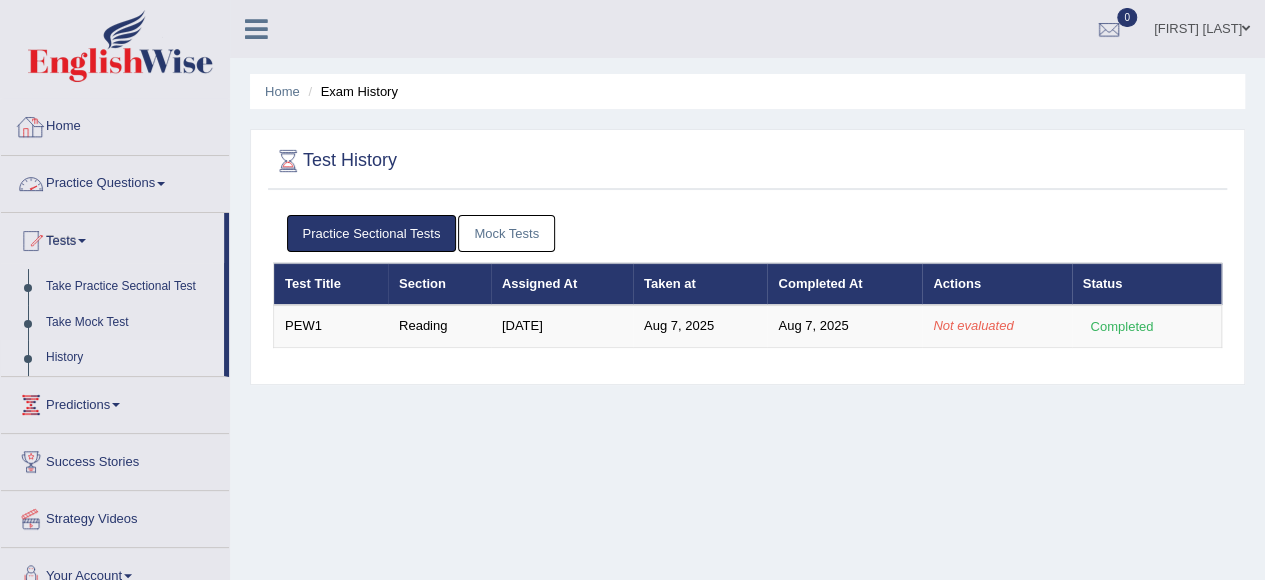 click at bounding box center [256, 29] 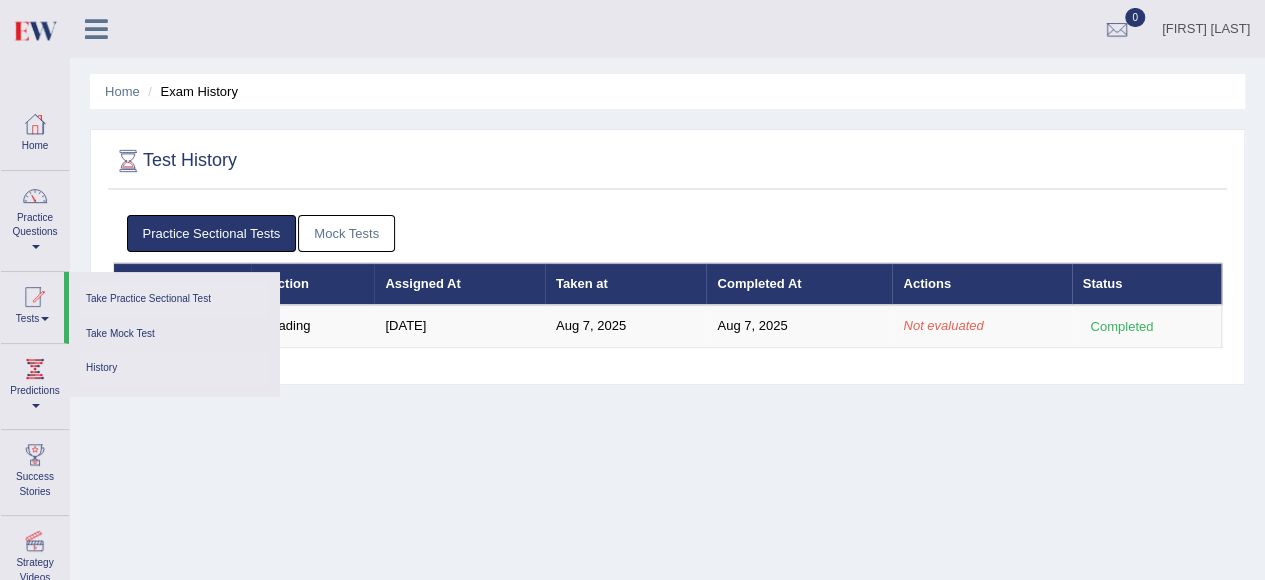 click on "Take Practice Sectional Test" at bounding box center (174, 299) 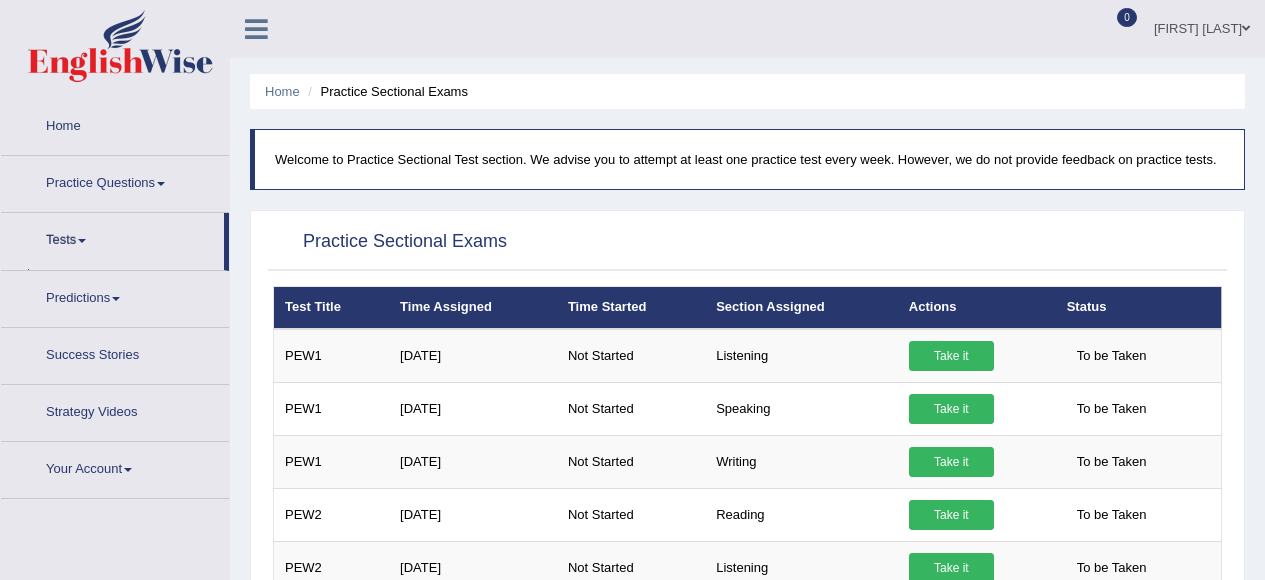 scroll, scrollTop: 0, scrollLeft: 0, axis: both 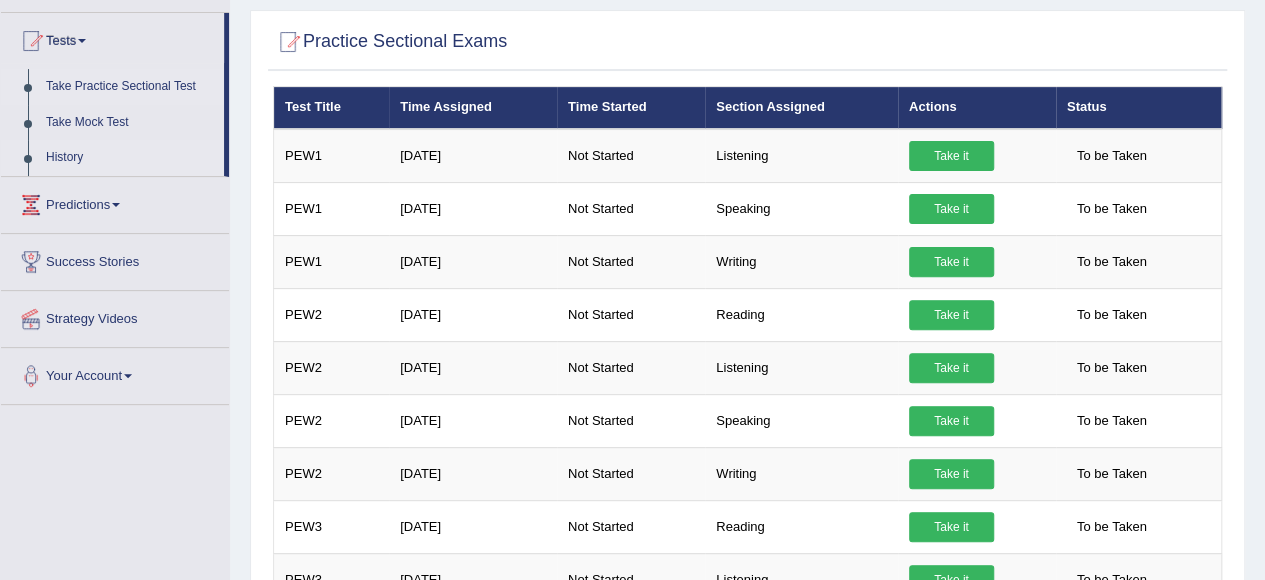 click on "History" at bounding box center (130, 158) 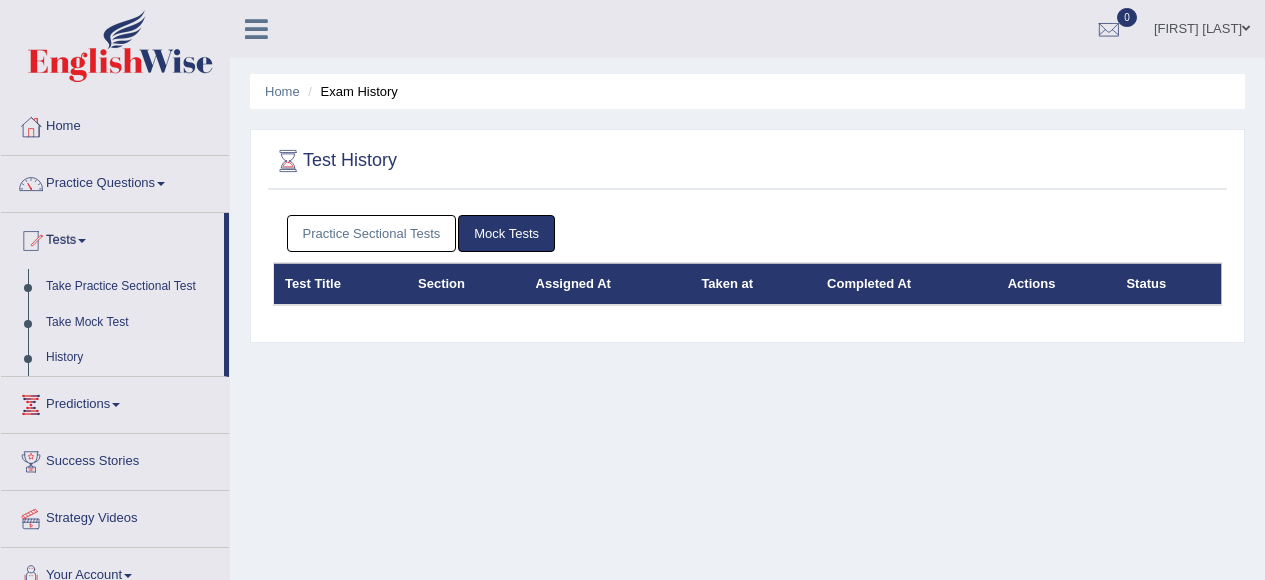 scroll, scrollTop: 0, scrollLeft: 0, axis: both 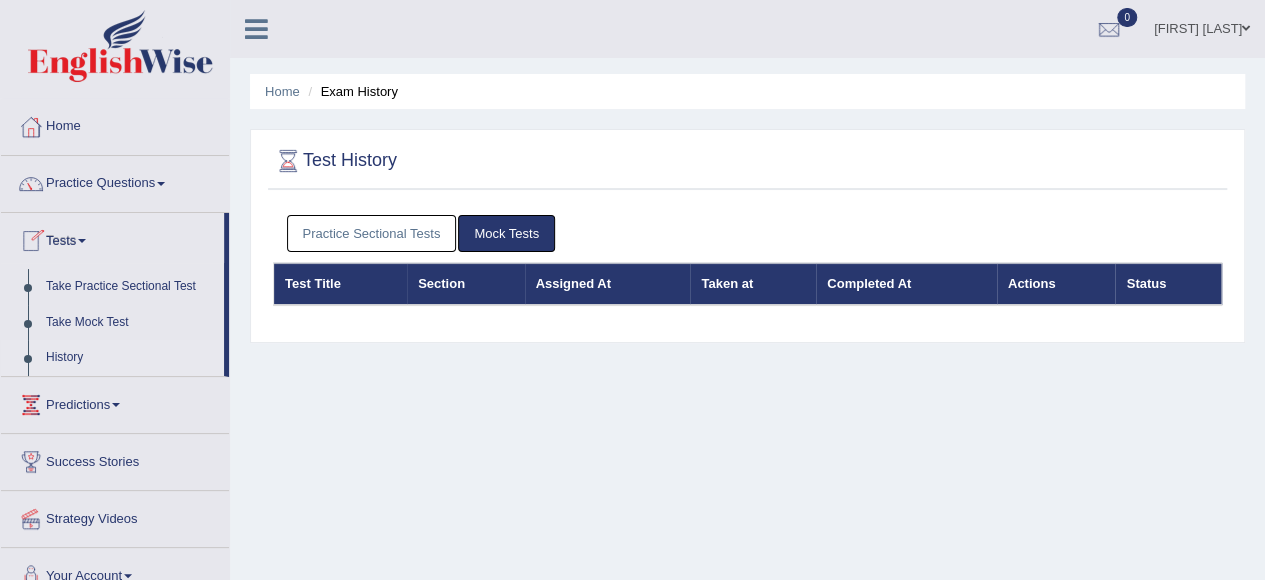 click on "Practice Sectional Tests" at bounding box center [372, 233] 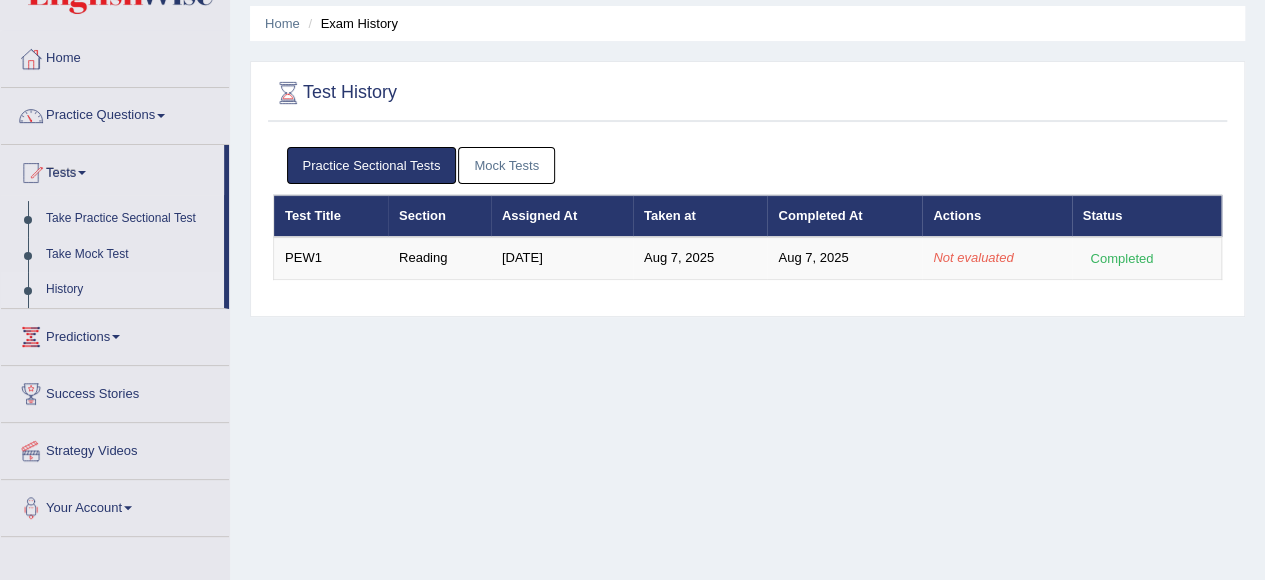 scroll, scrollTop: 100, scrollLeft: 0, axis: vertical 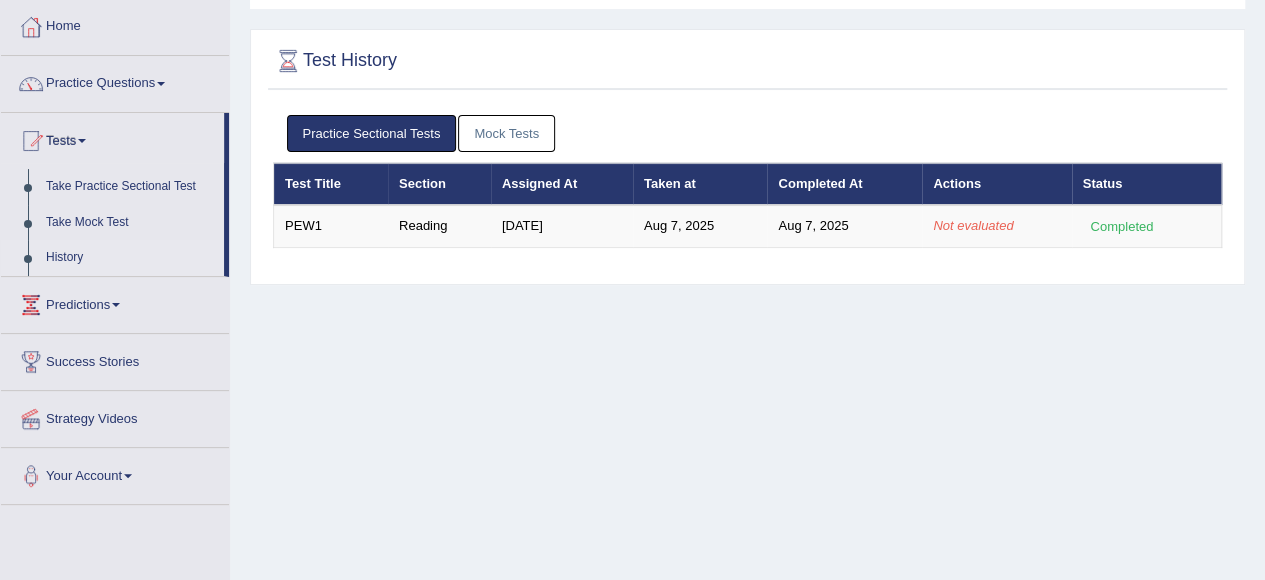 click on "Your Account" at bounding box center (115, 473) 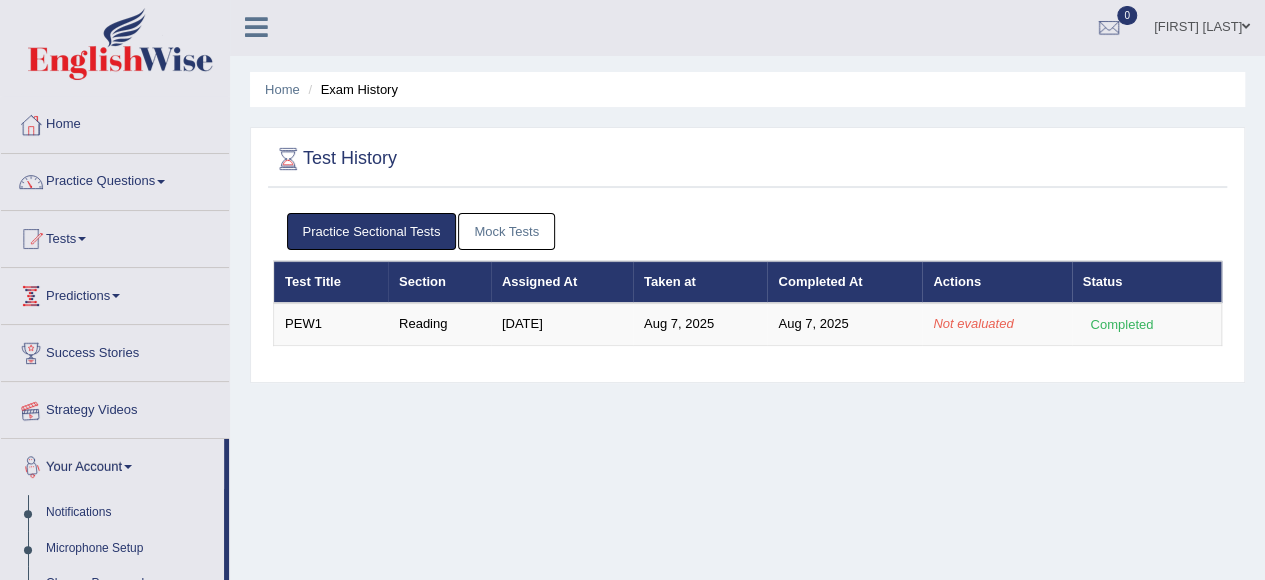 scroll, scrollTop: 0, scrollLeft: 0, axis: both 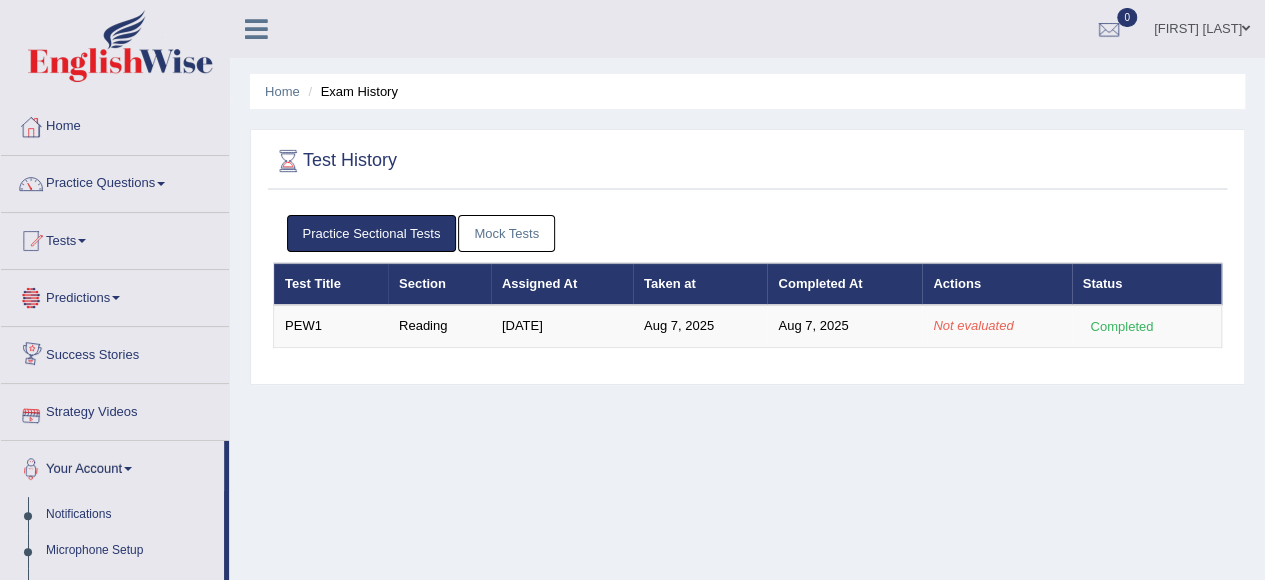 click on "Predictions" at bounding box center [115, 295] 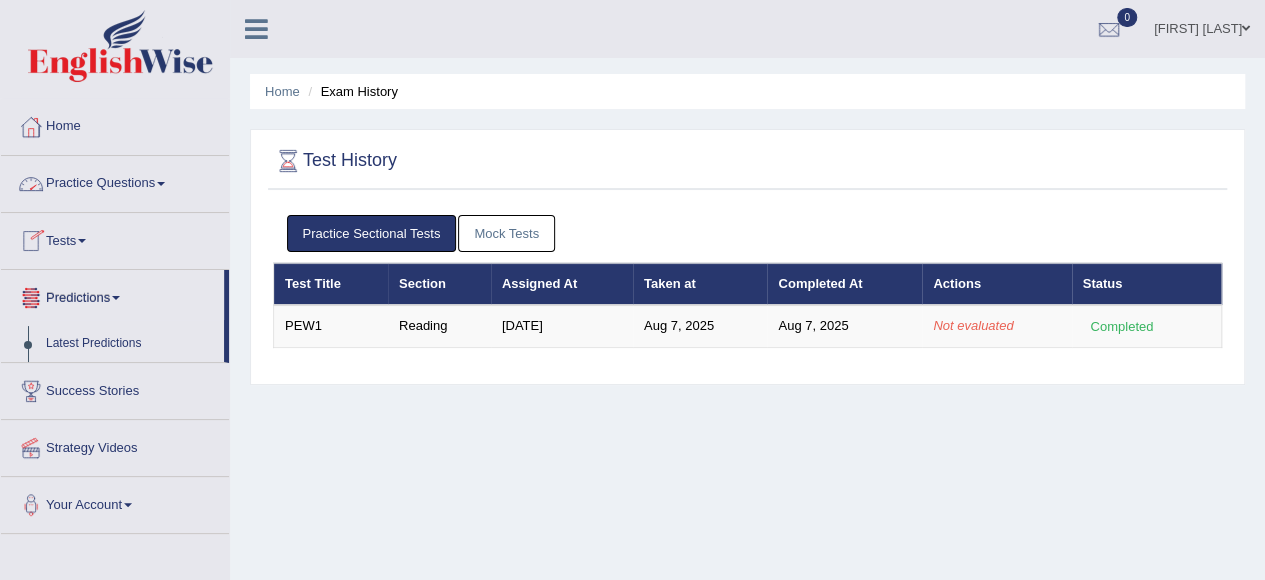 click on "Practice Questions" at bounding box center (115, 181) 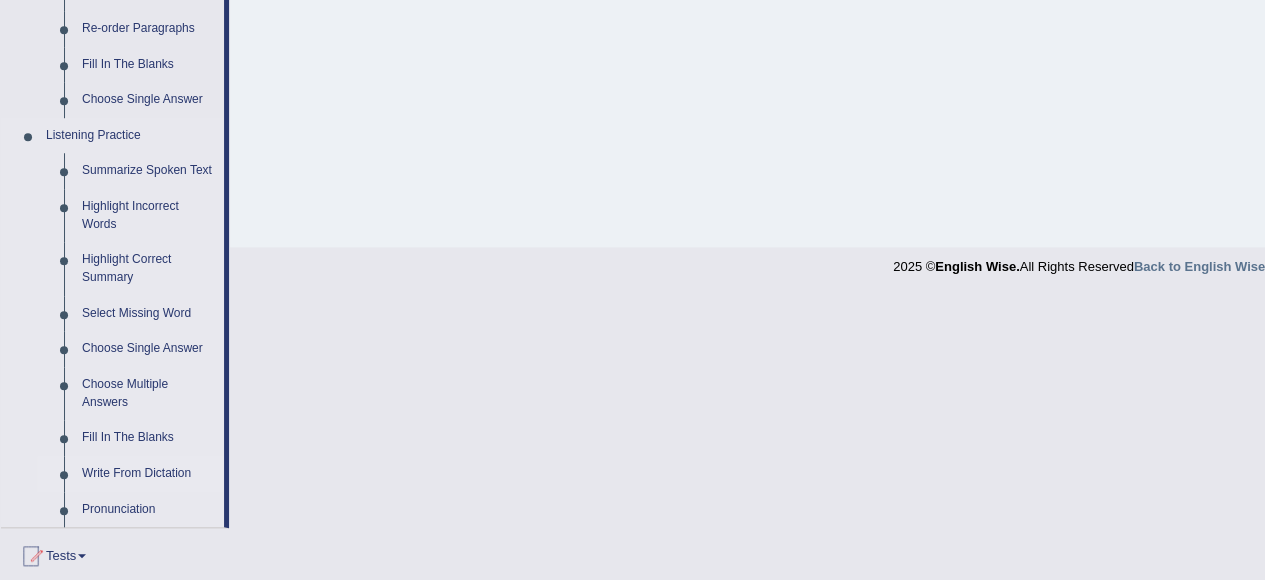 scroll, scrollTop: 784, scrollLeft: 0, axis: vertical 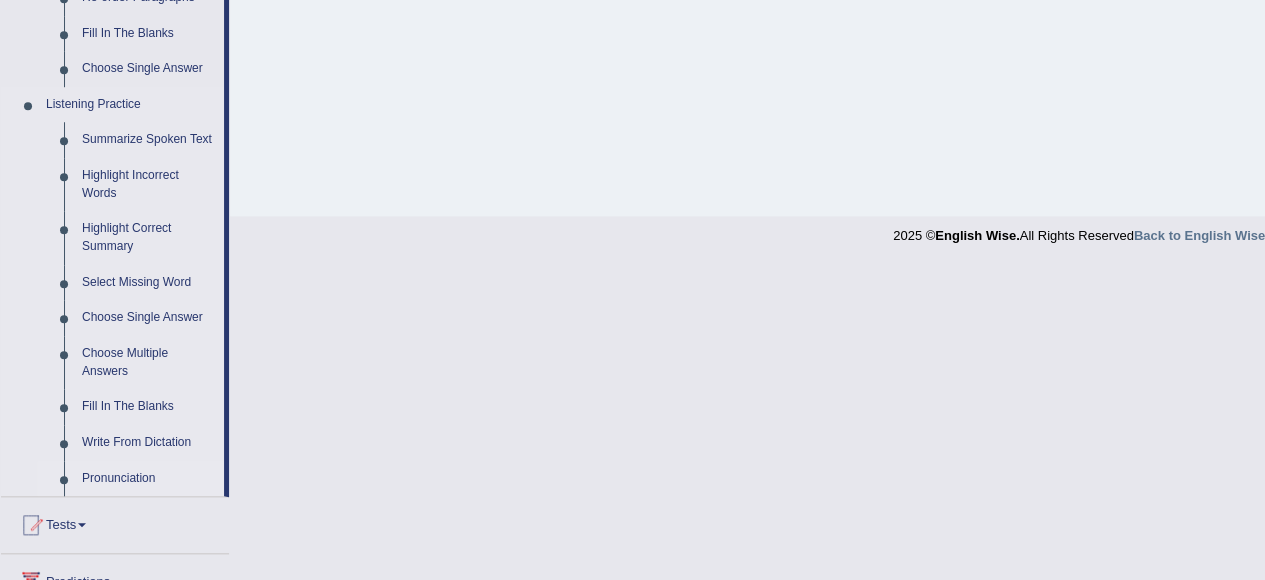 click on "Pronunciation" at bounding box center [148, 479] 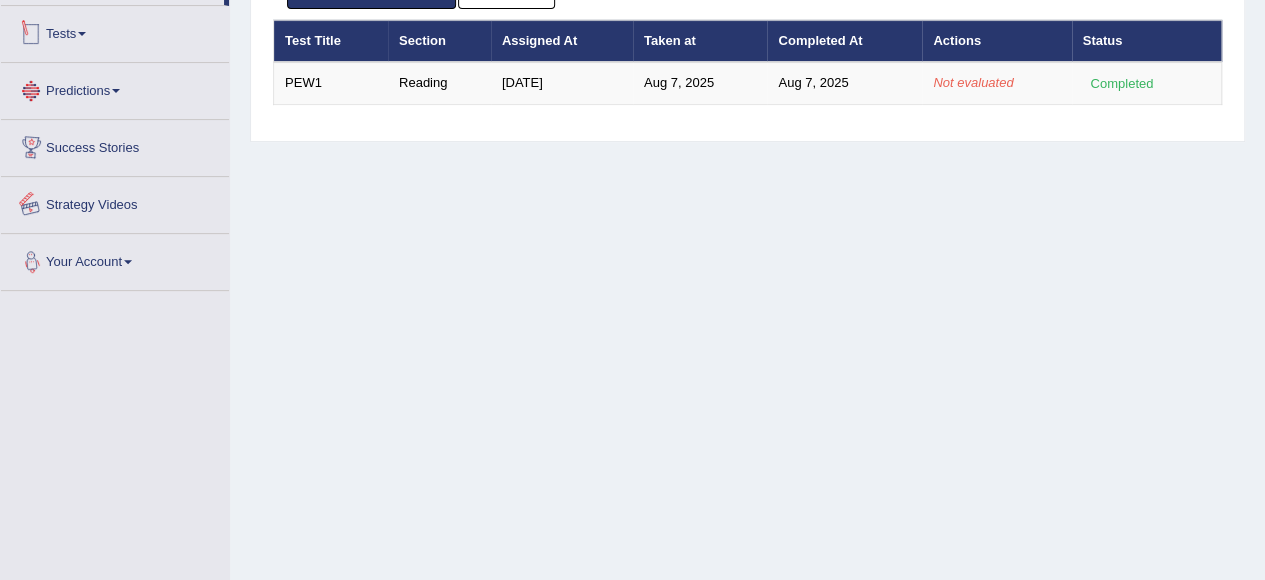 scroll, scrollTop: 344, scrollLeft: 0, axis: vertical 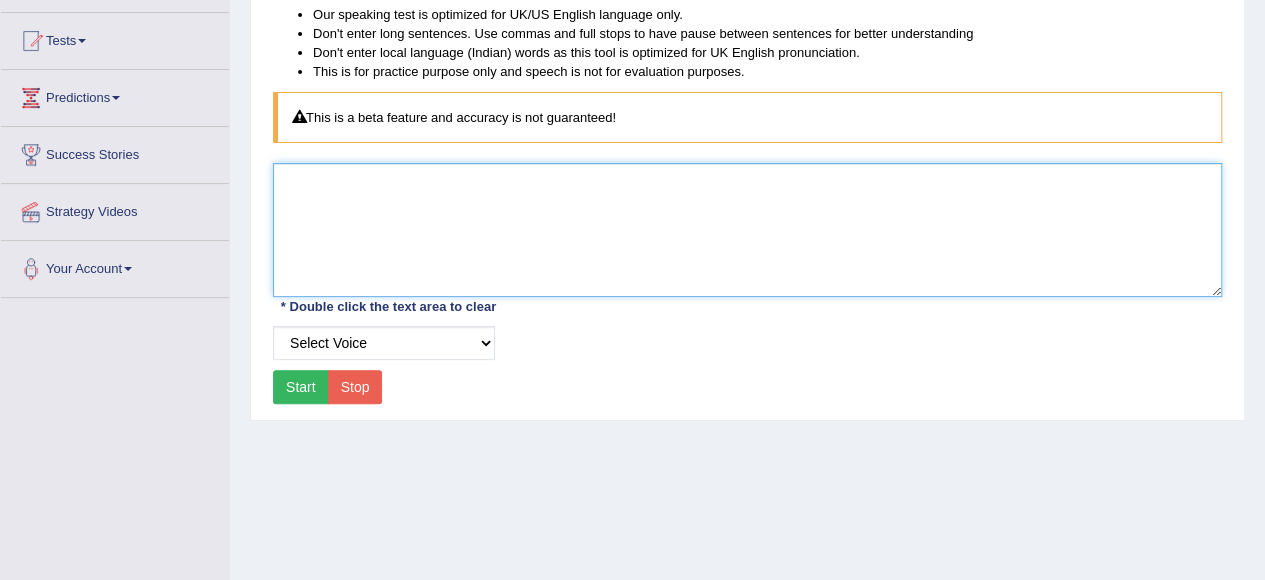 click at bounding box center [747, 230] 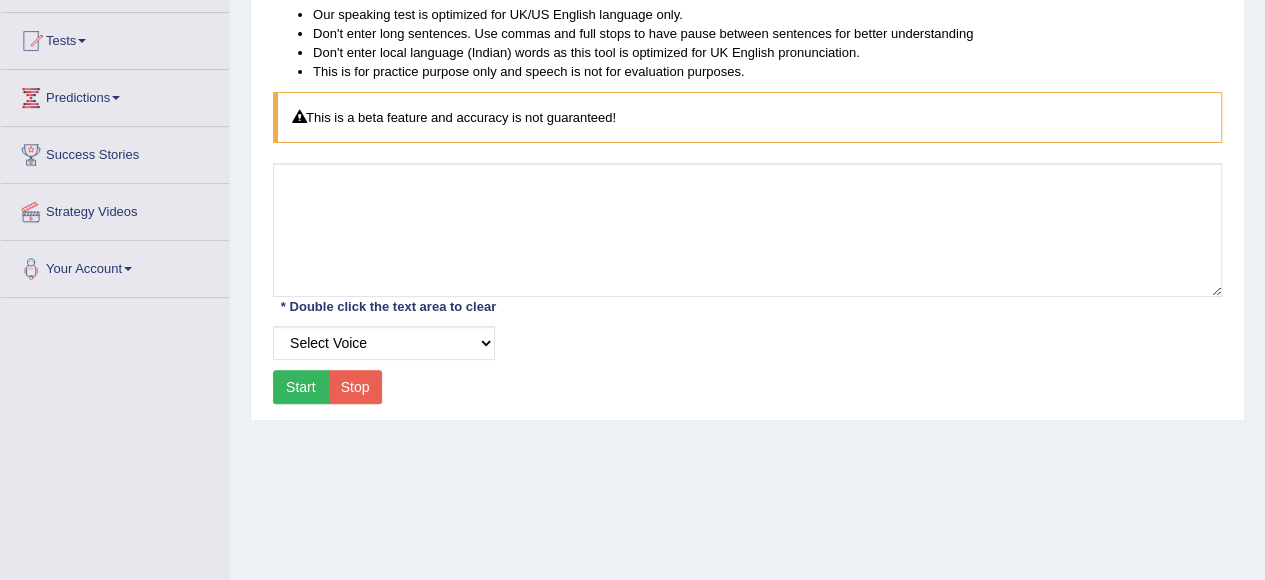 click on "Start" at bounding box center [301, 387] 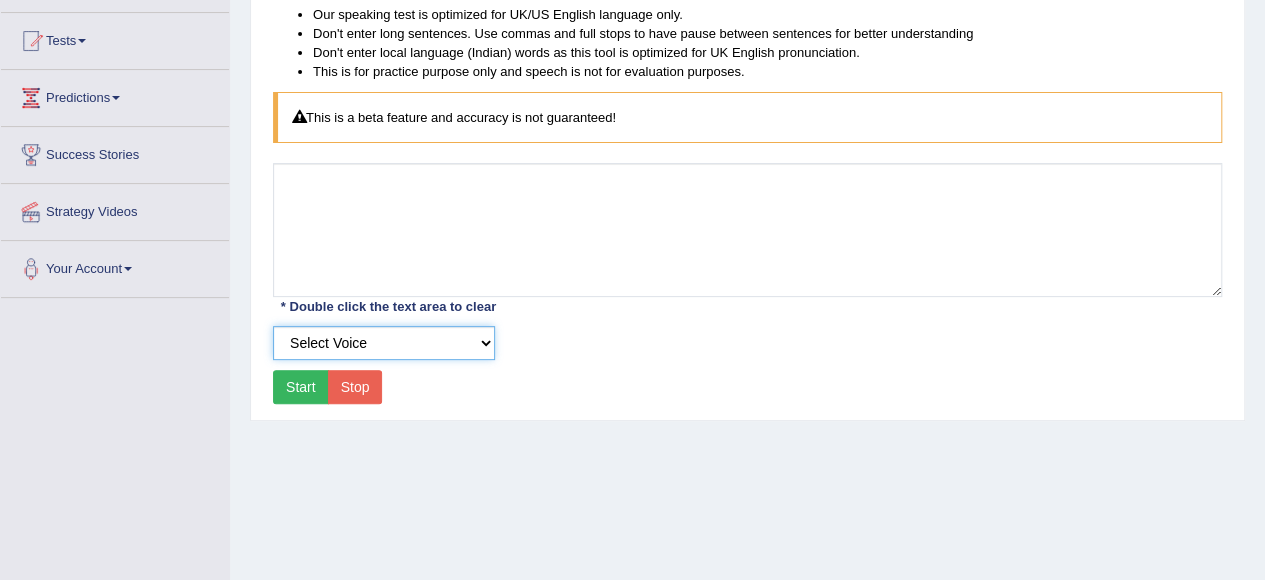 click on "Select Voice  UK English Female  UK English Male" at bounding box center [384, 343] 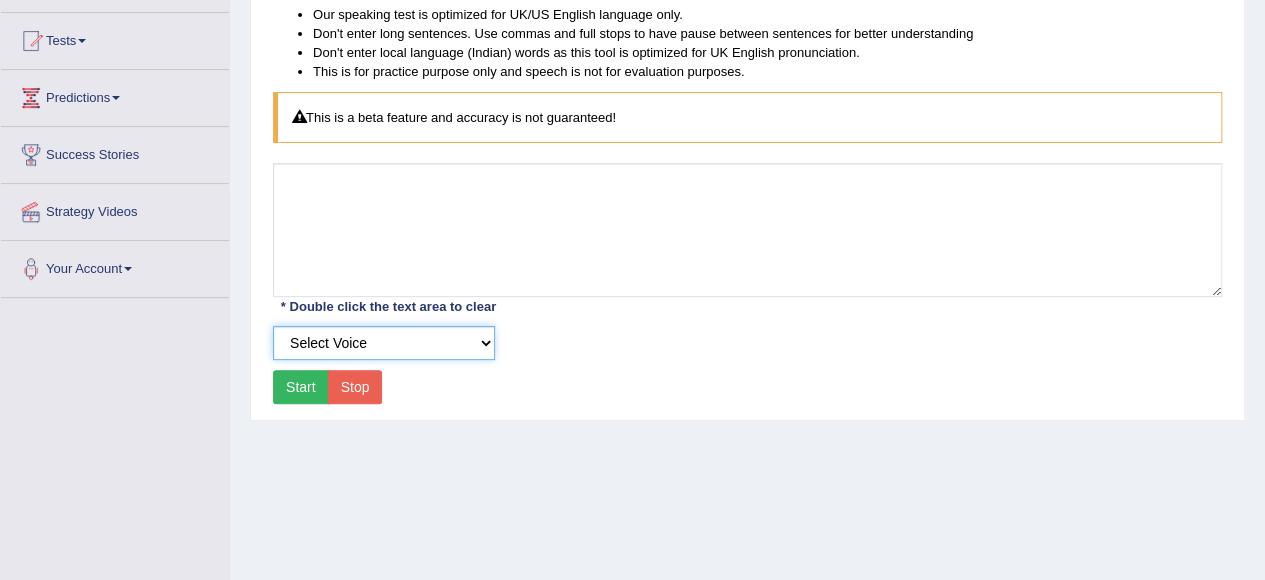select on "3" 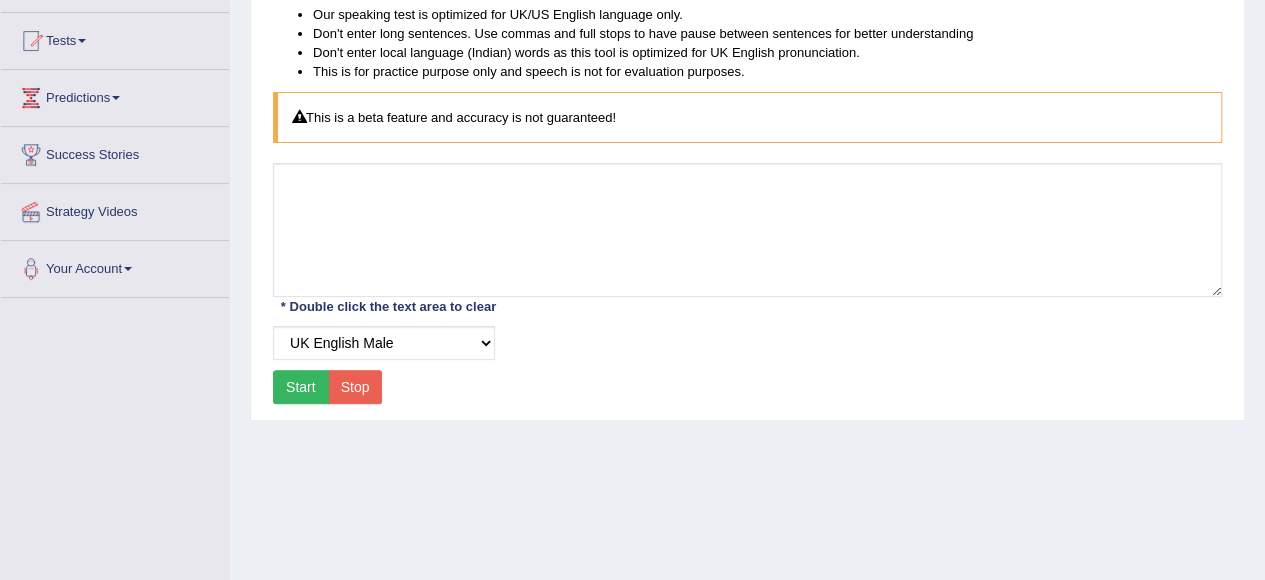 click on "Start" at bounding box center (301, 387) 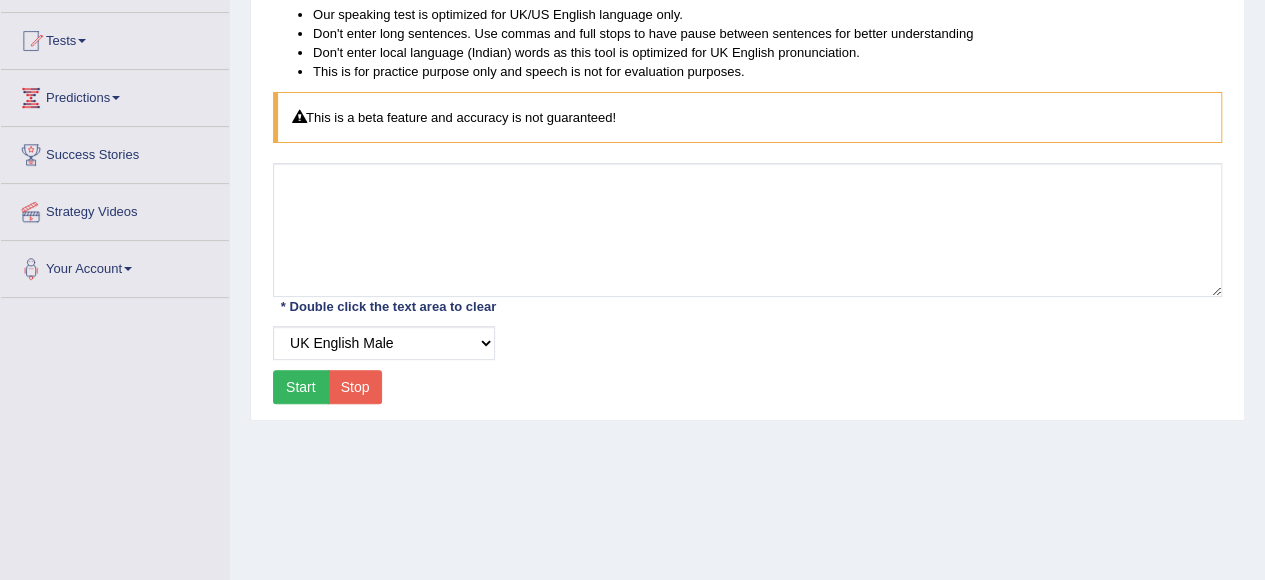 click on "Start" at bounding box center (301, 387) 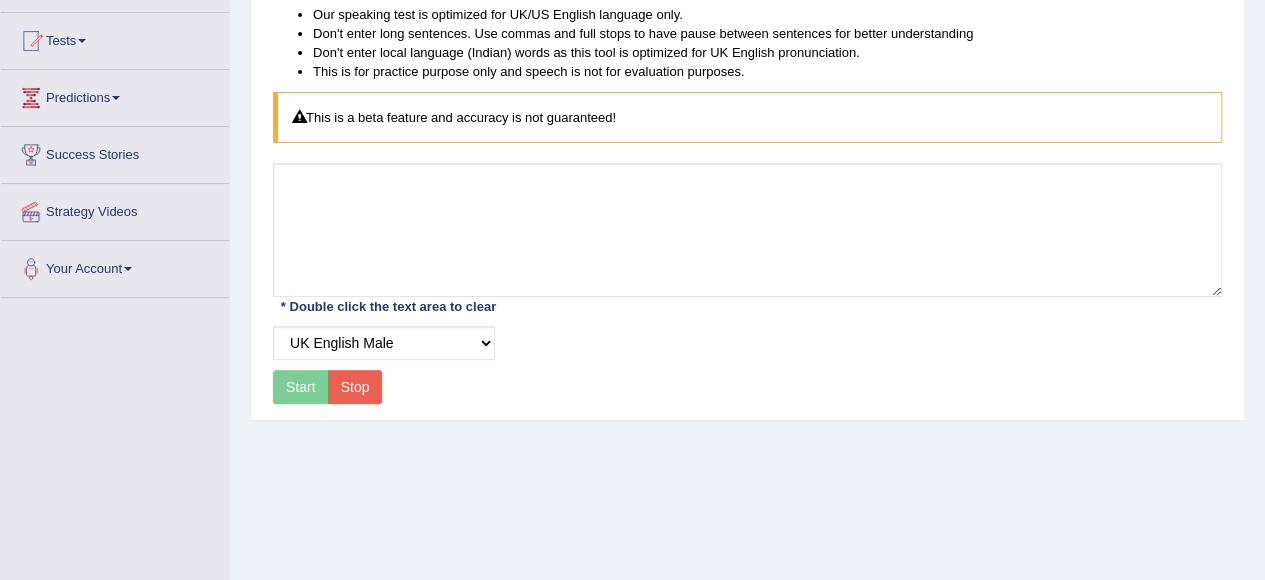 click on "Start
Stop" at bounding box center [327, 387] 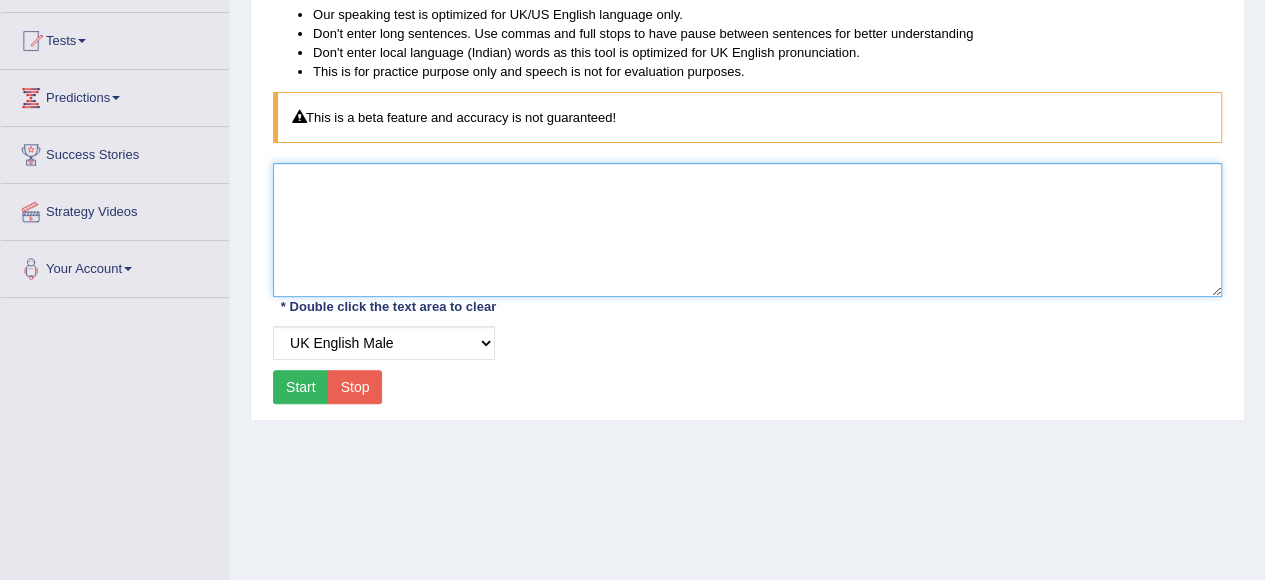 click at bounding box center [747, 230] 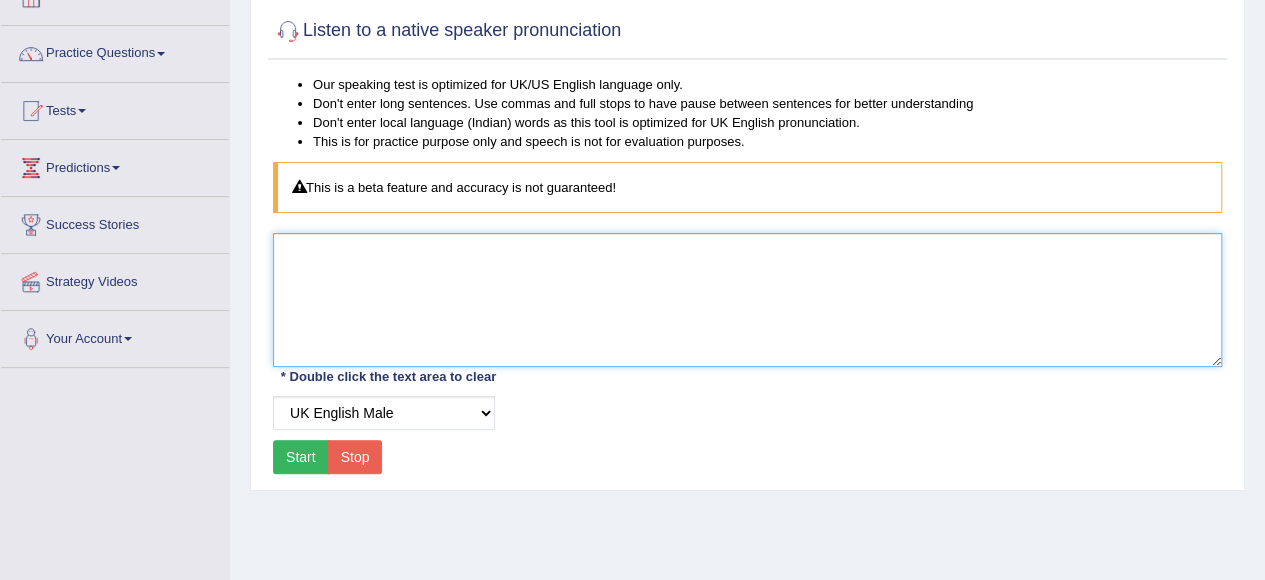 scroll, scrollTop: 100, scrollLeft: 0, axis: vertical 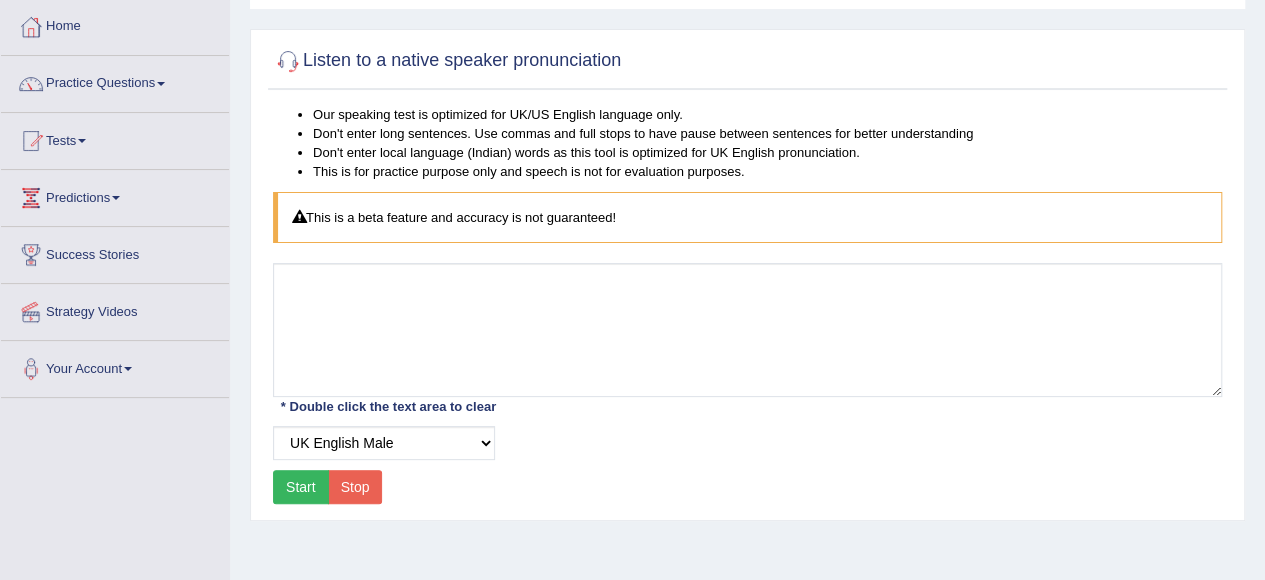click on "Start" at bounding box center [301, 487] 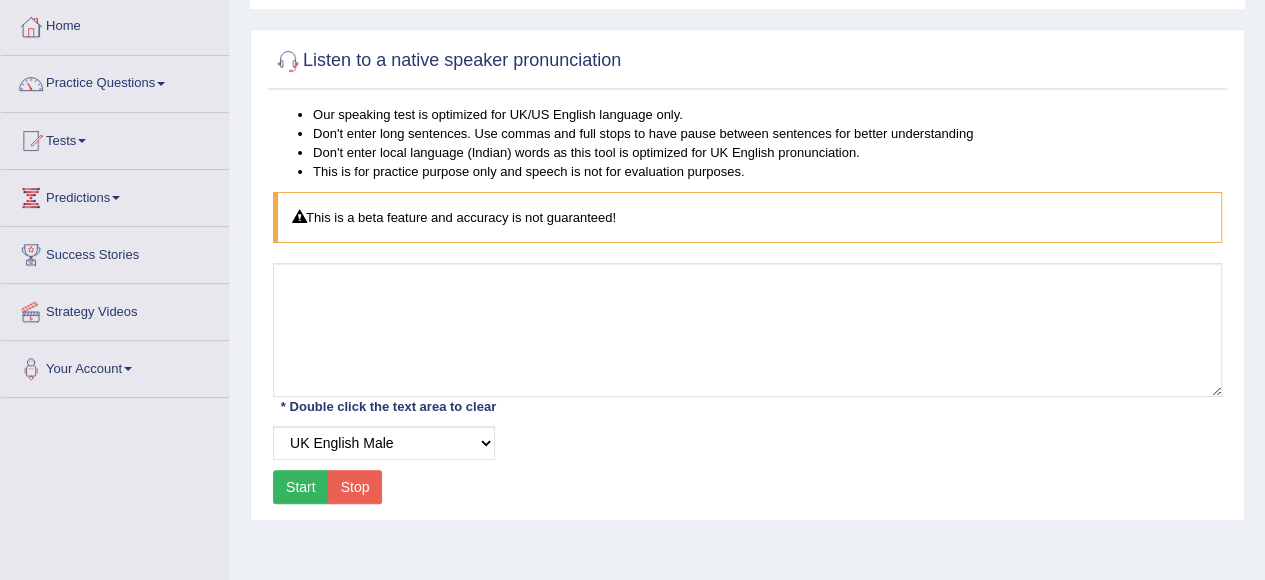 click on "Stop" at bounding box center [355, 487] 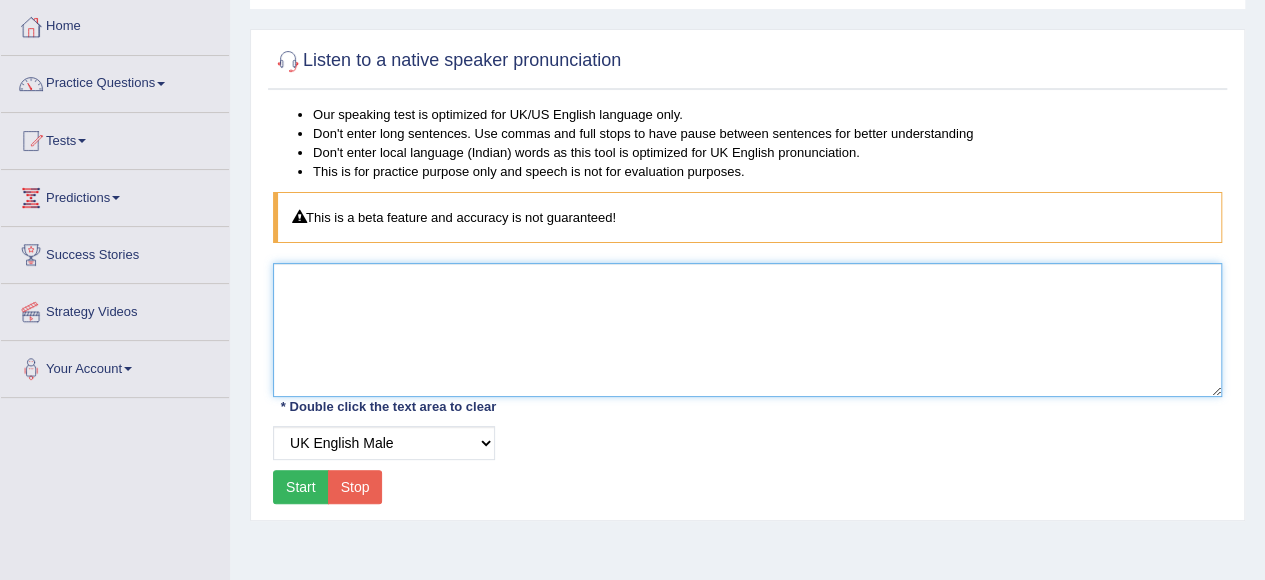 click at bounding box center [747, 330] 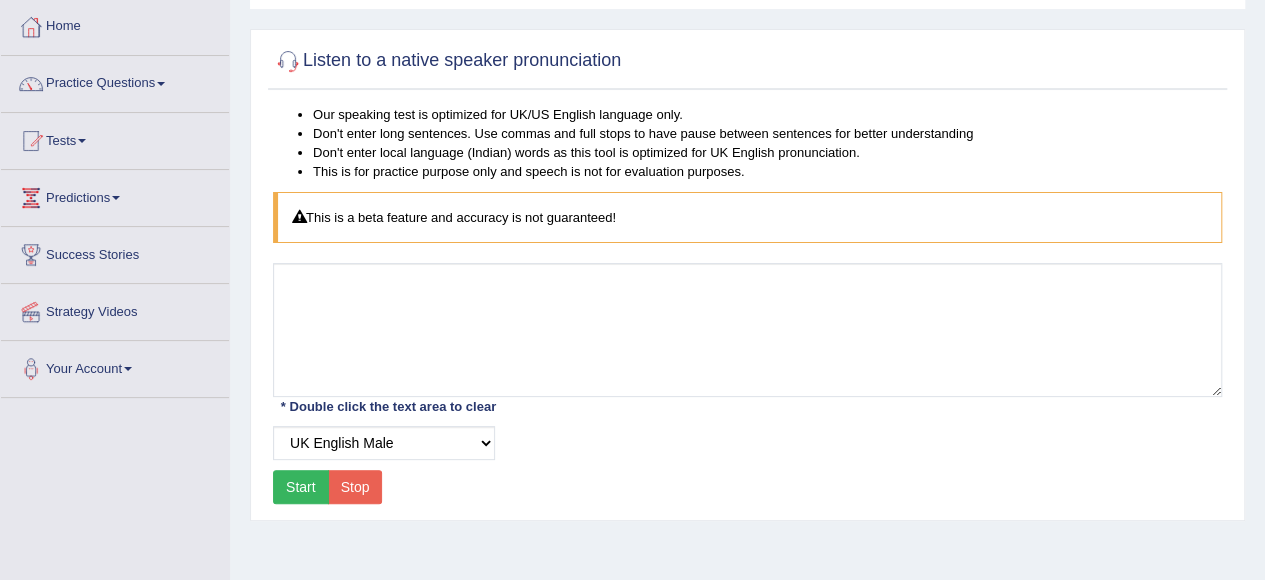 click on "Start" at bounding box center (301, 487) 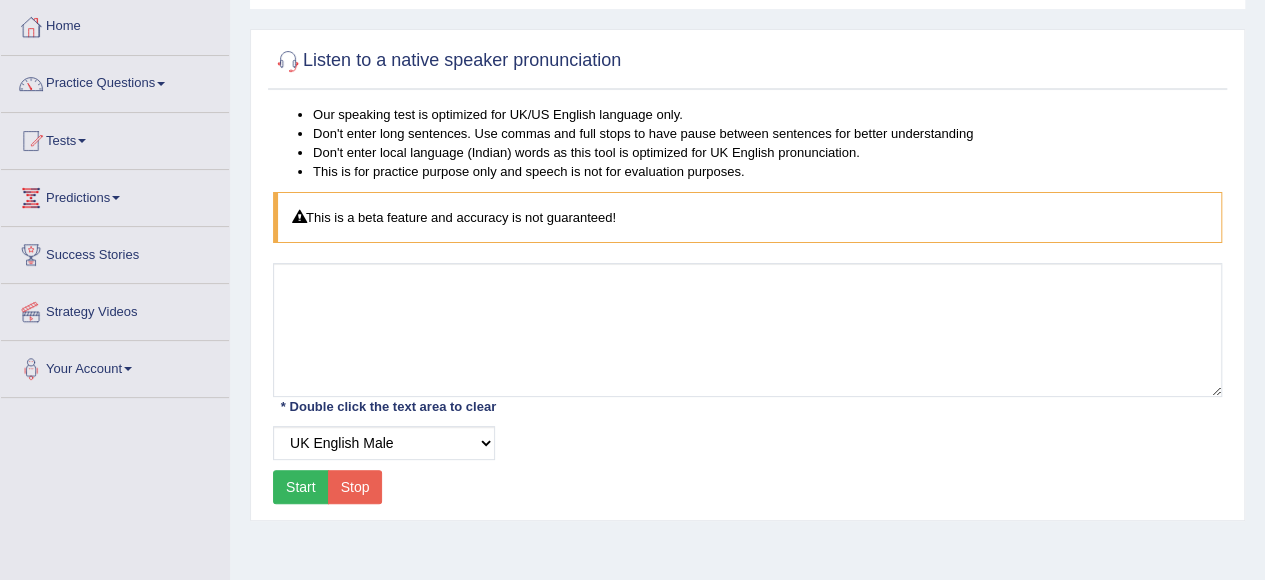 click on "Stop" at bounding box center [355, 487] 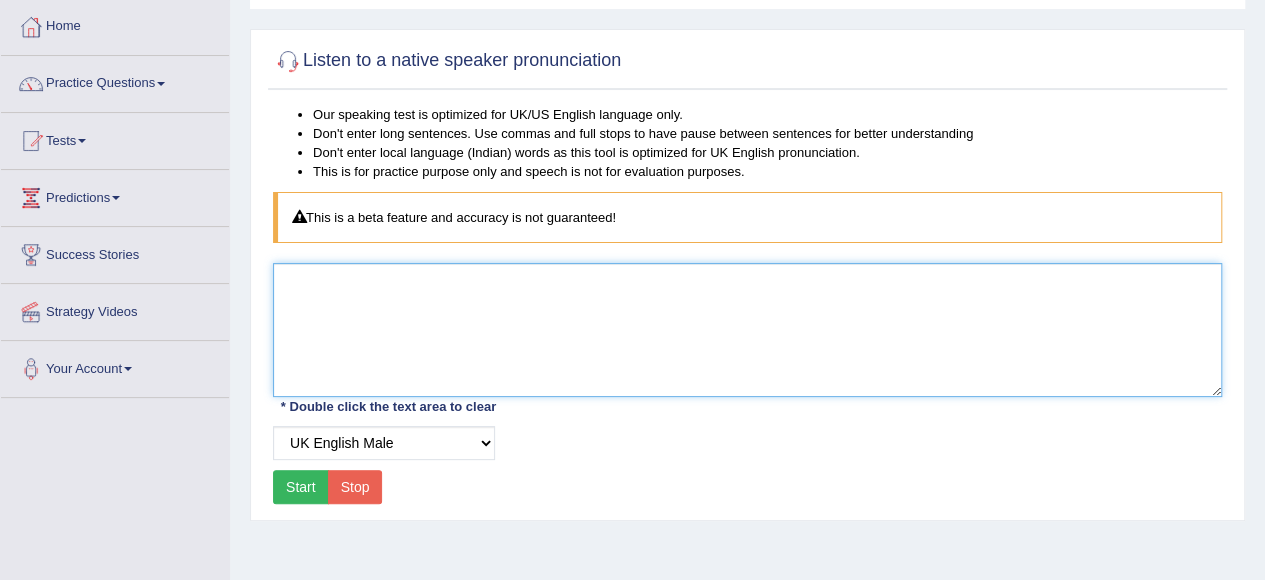 click at bounding box center (747, 330) 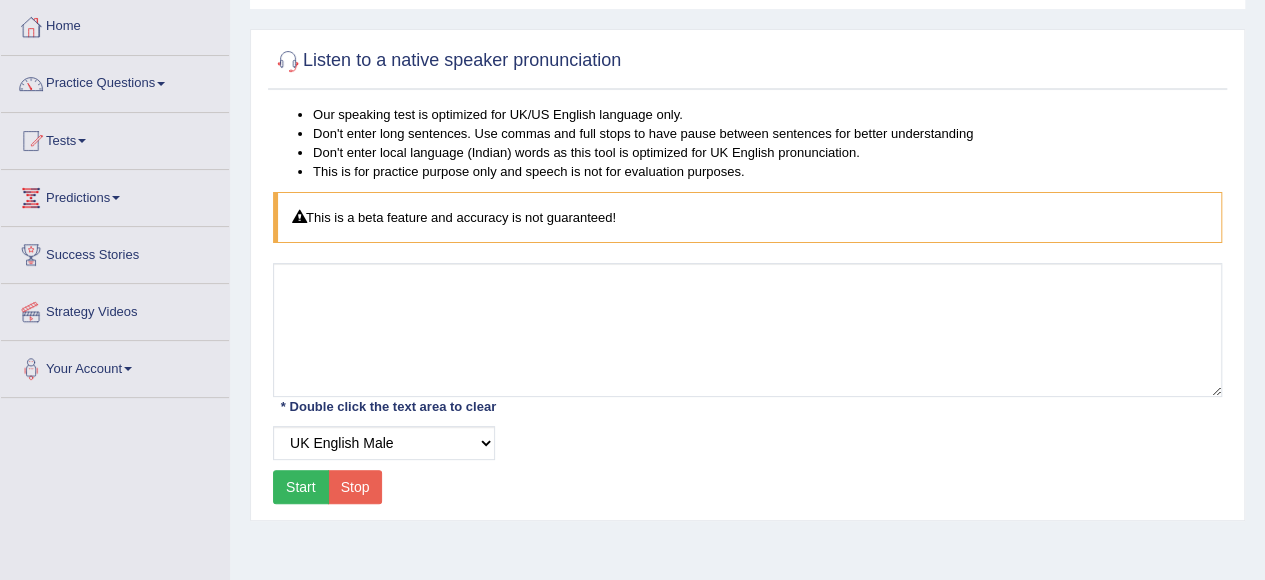 click on "Start" at bounding box center [301, 487] 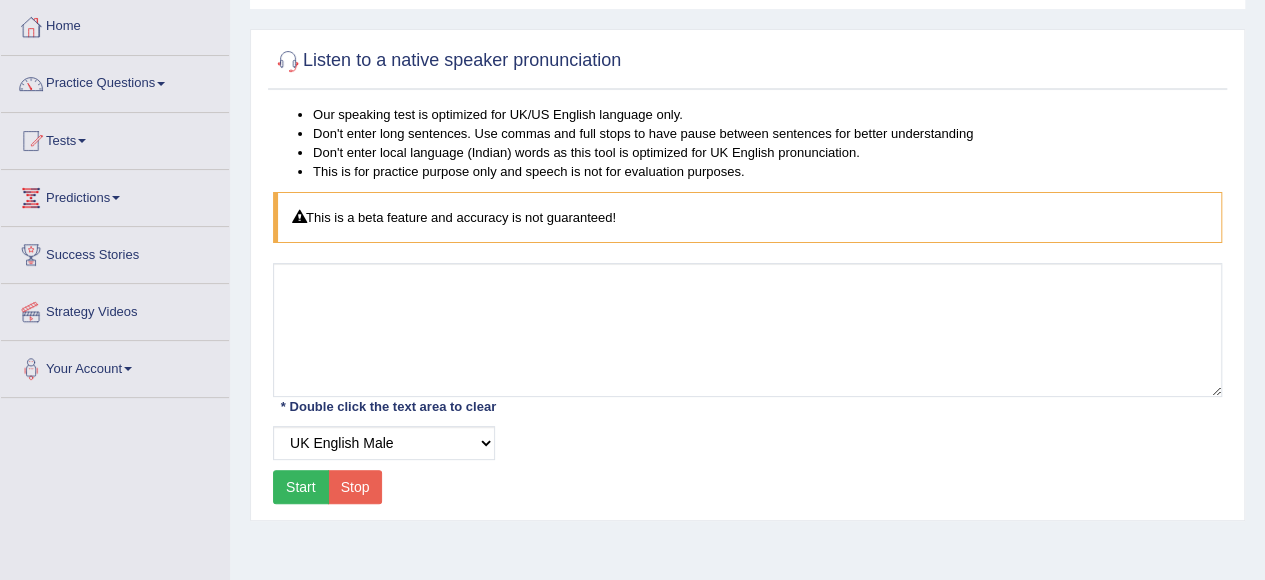 click on "Start" at bounding box center [301, 487] 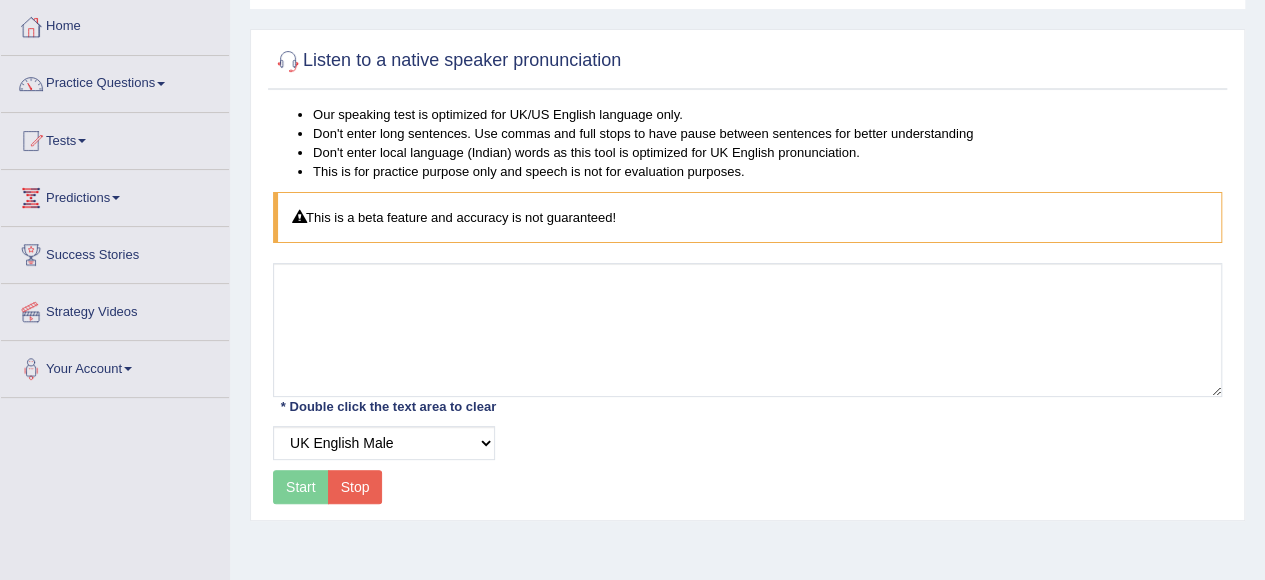 click on "Start
Stop" at bounding box center (327, 487) 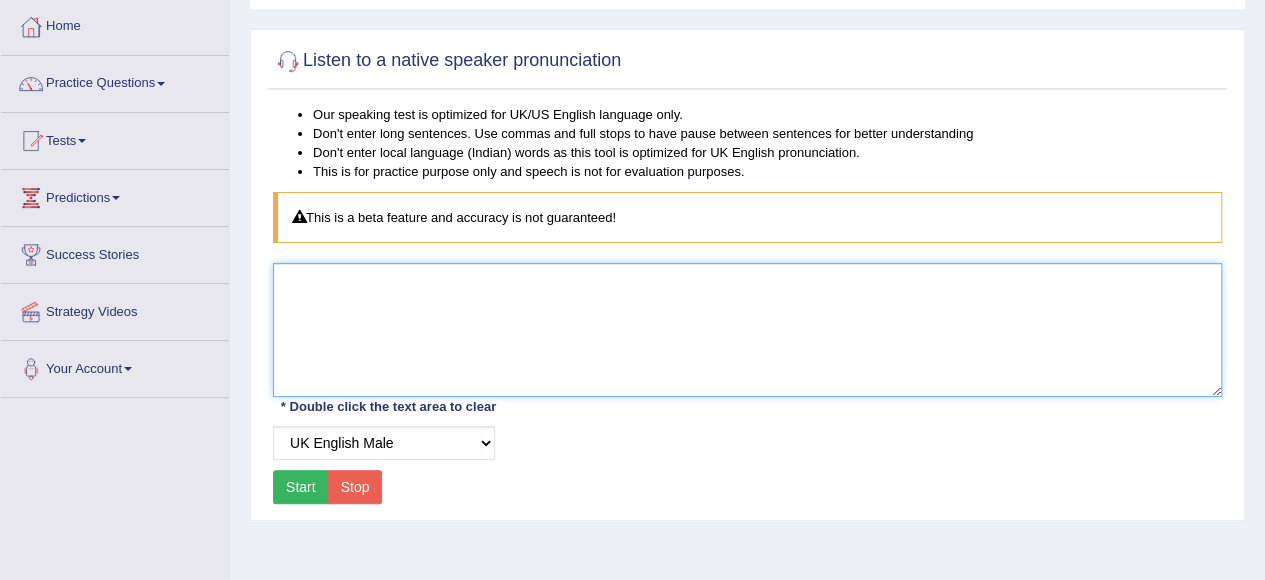 click at bounding box center [747, 330] 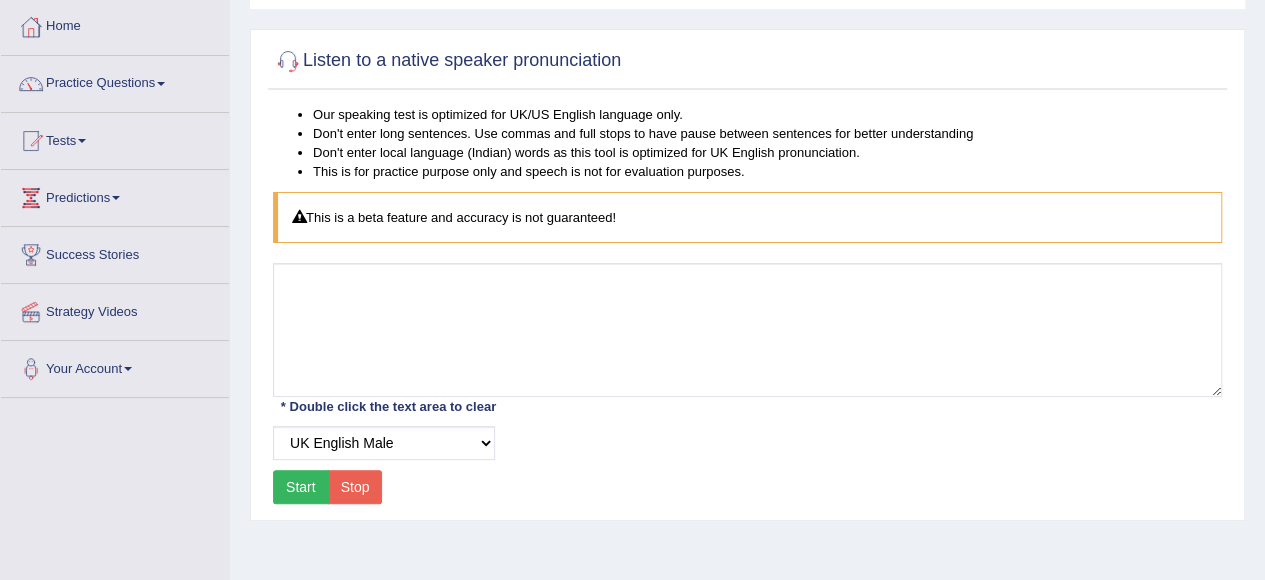click on "Start" at bounding box center (301, 487) 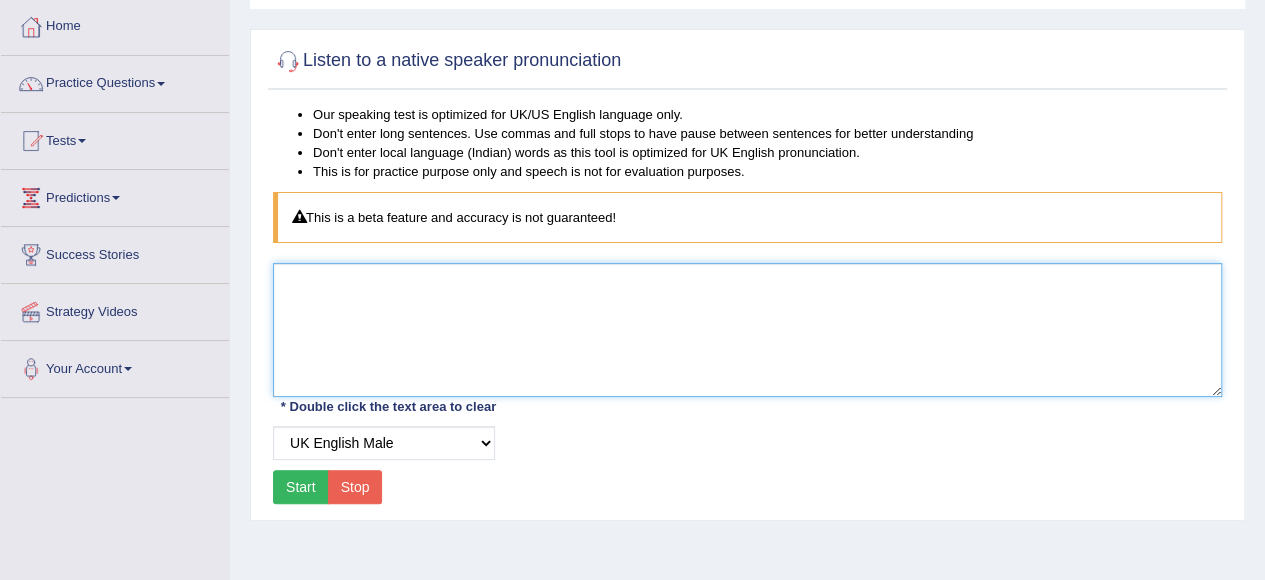 click at bounding box center [747, 330] 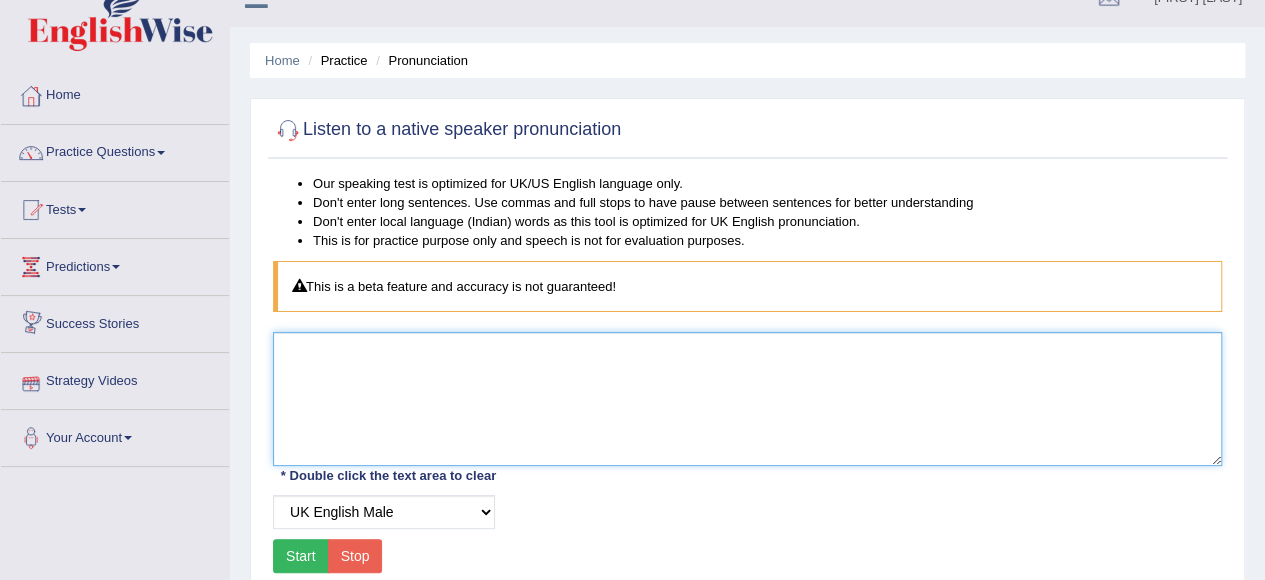 scroll, scrollTop: 0, scrollLeft: 0, axis: both 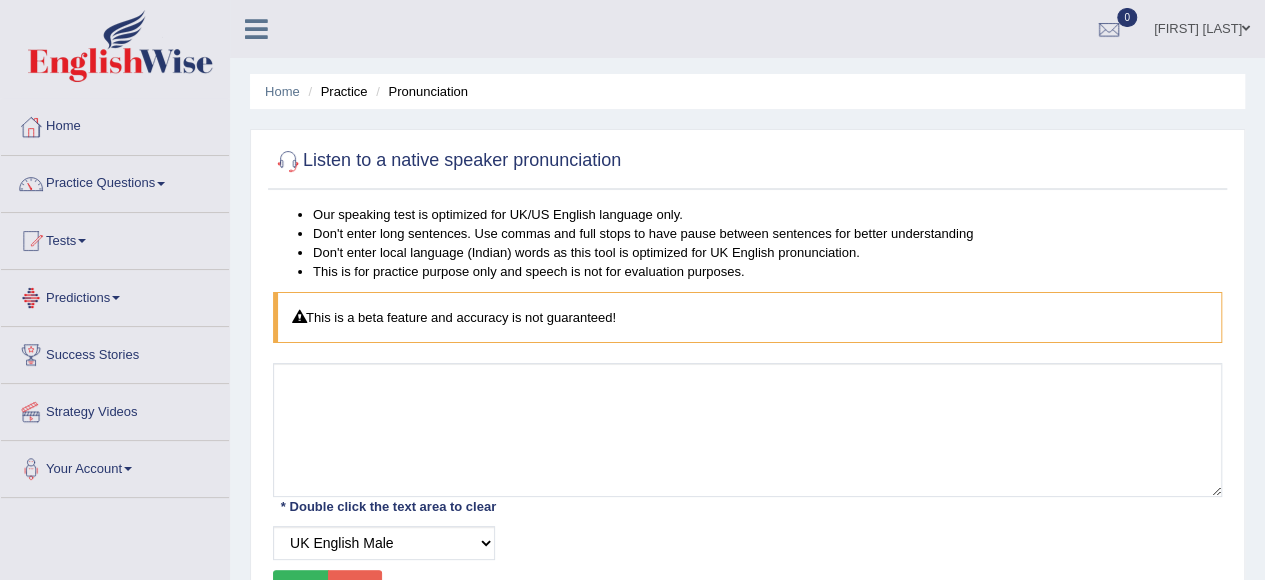 click on "Practice" at bounding box center (335, 91) 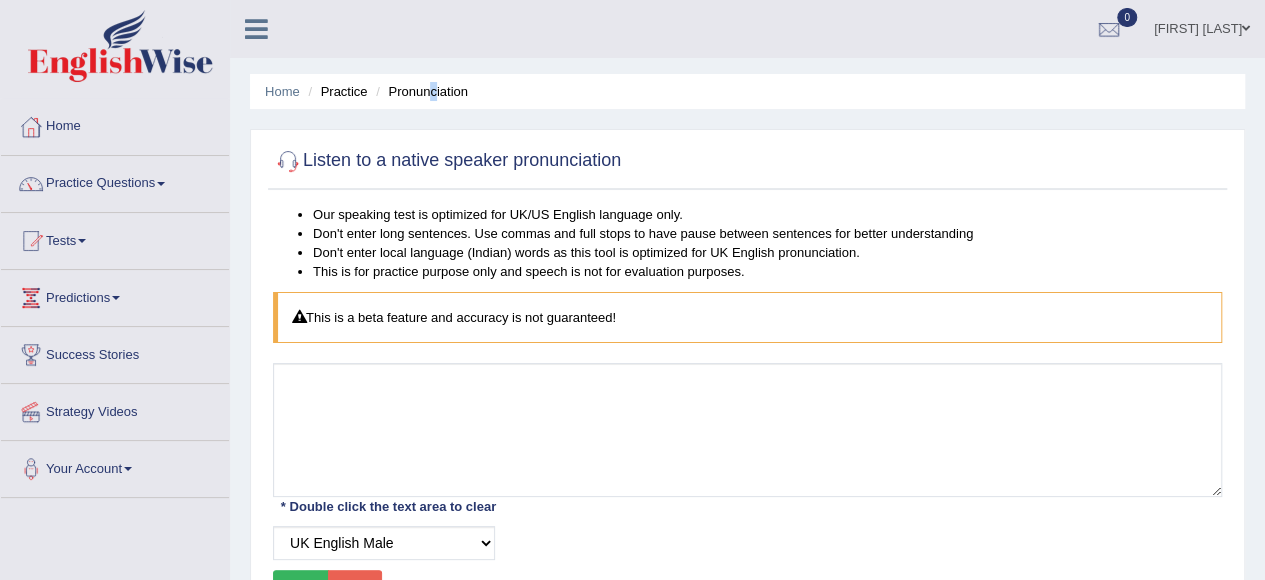 click on "Pronunciation" at bounding box center [419, 91] 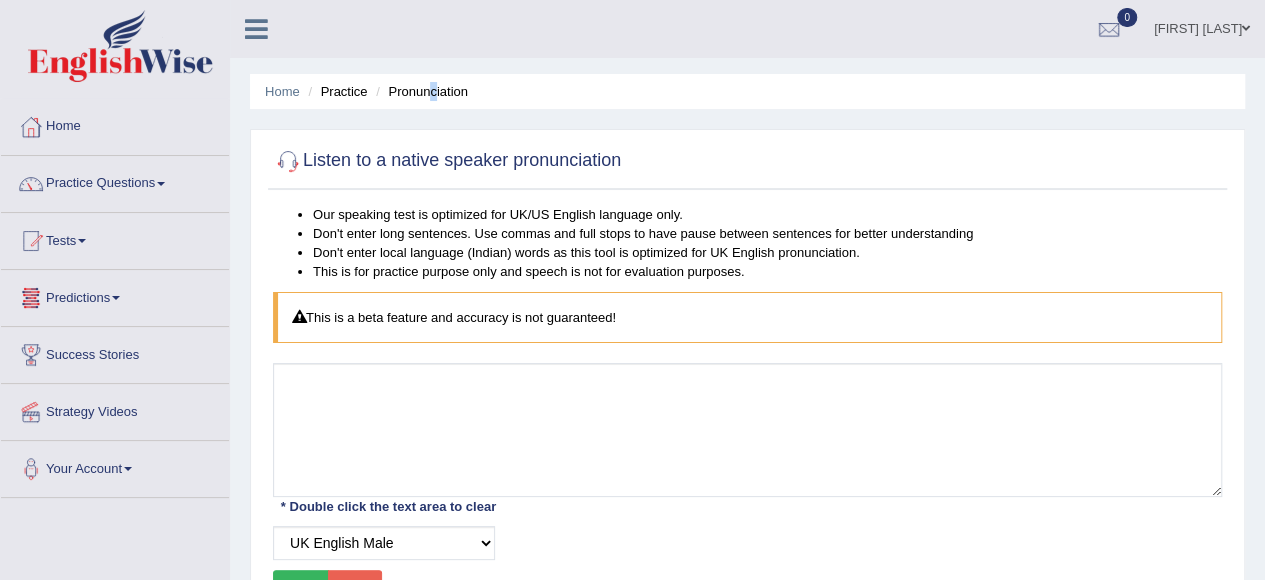 click on "Tests" at bounding box center [115, 238] 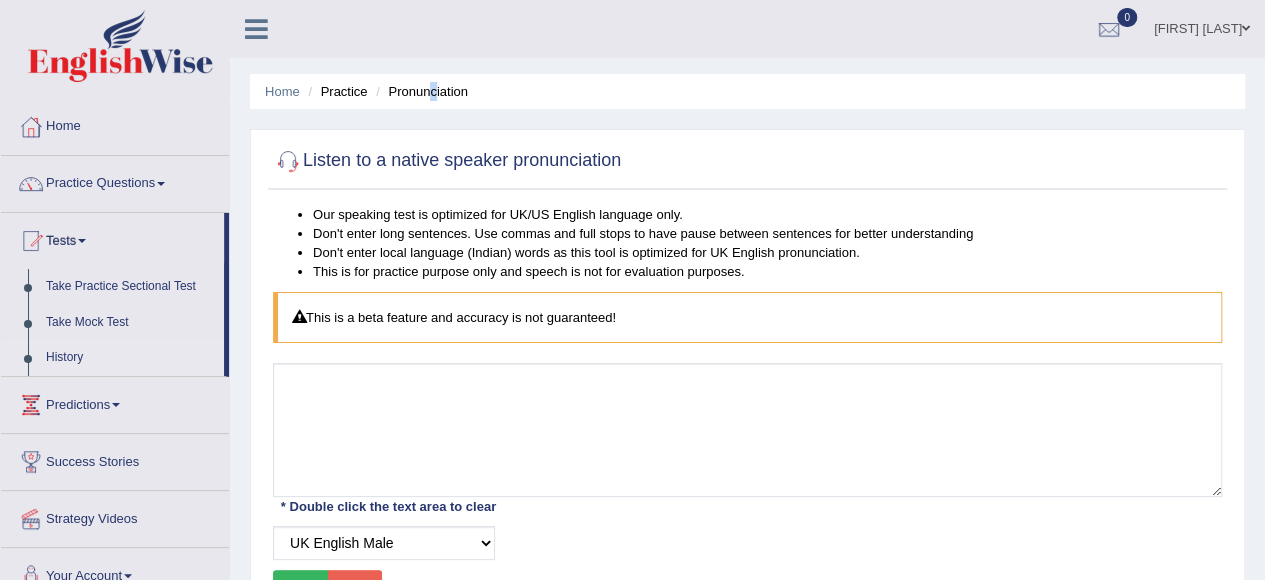 click on "History" at bounding box center (130, 358) 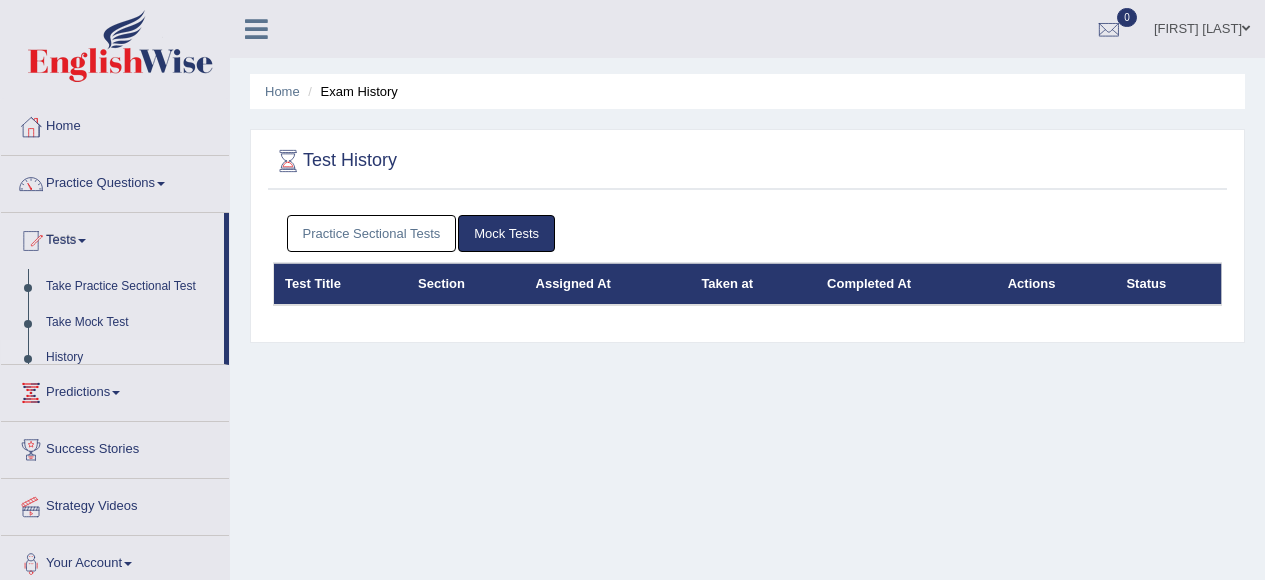 scroll, scrollTop: 0, scrollLeft: 0, axis: both 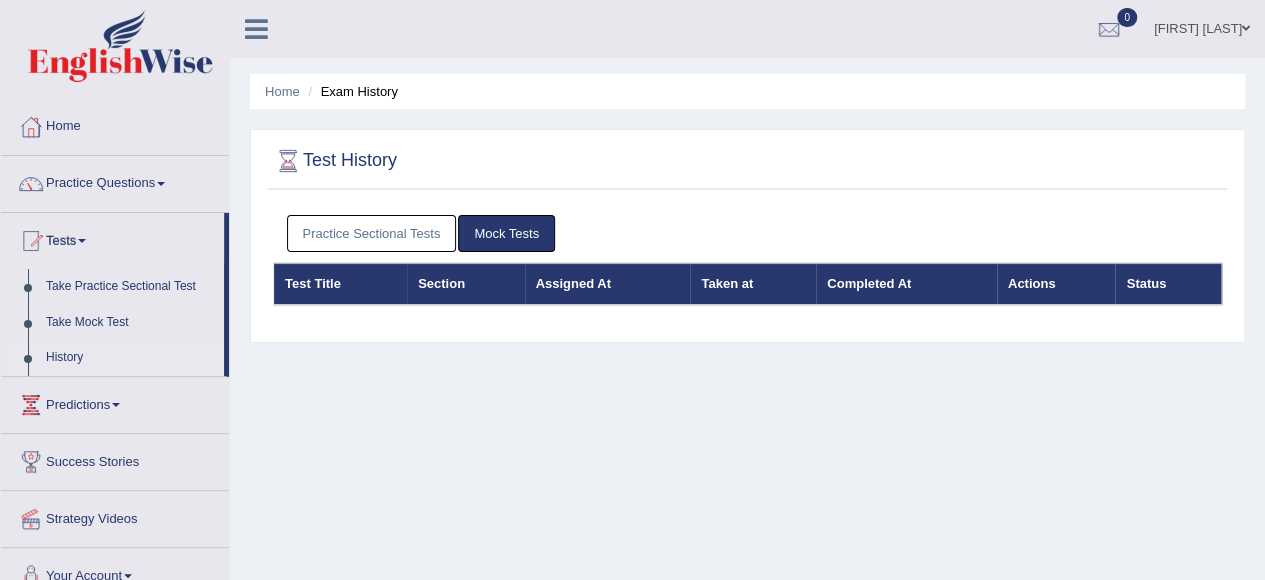click on "Practice Sectional Tests" at bounding box center [372, 233] 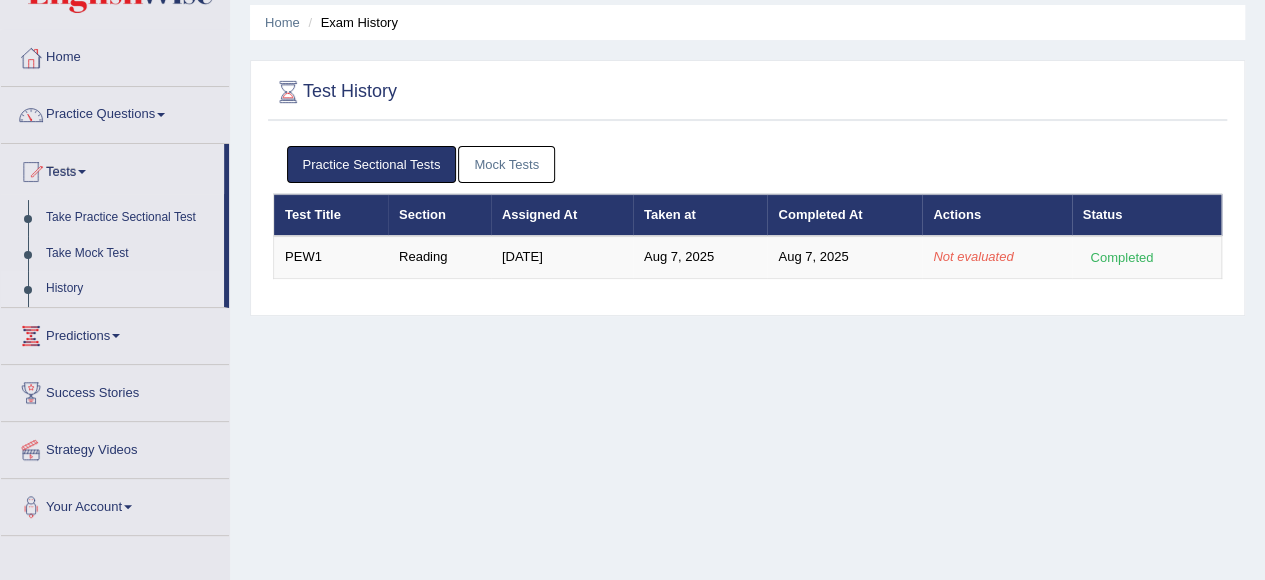 scroll, scrollTop: 100, scrollLeft: 0, axis: vertical 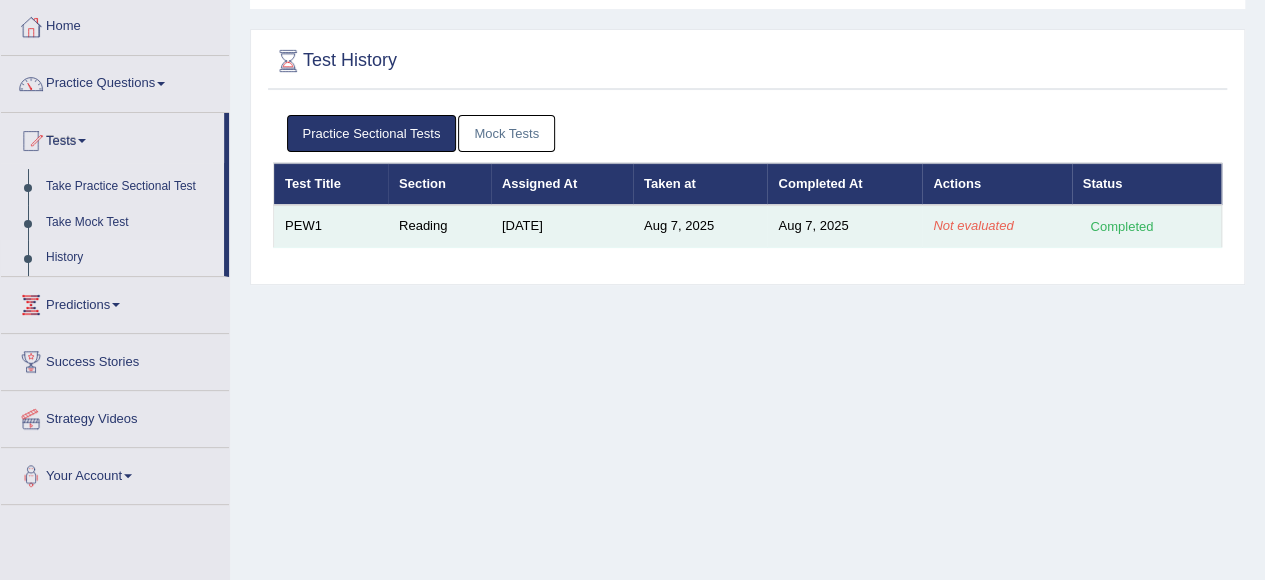 click on "PEW1" at bounding box center [331, 226] 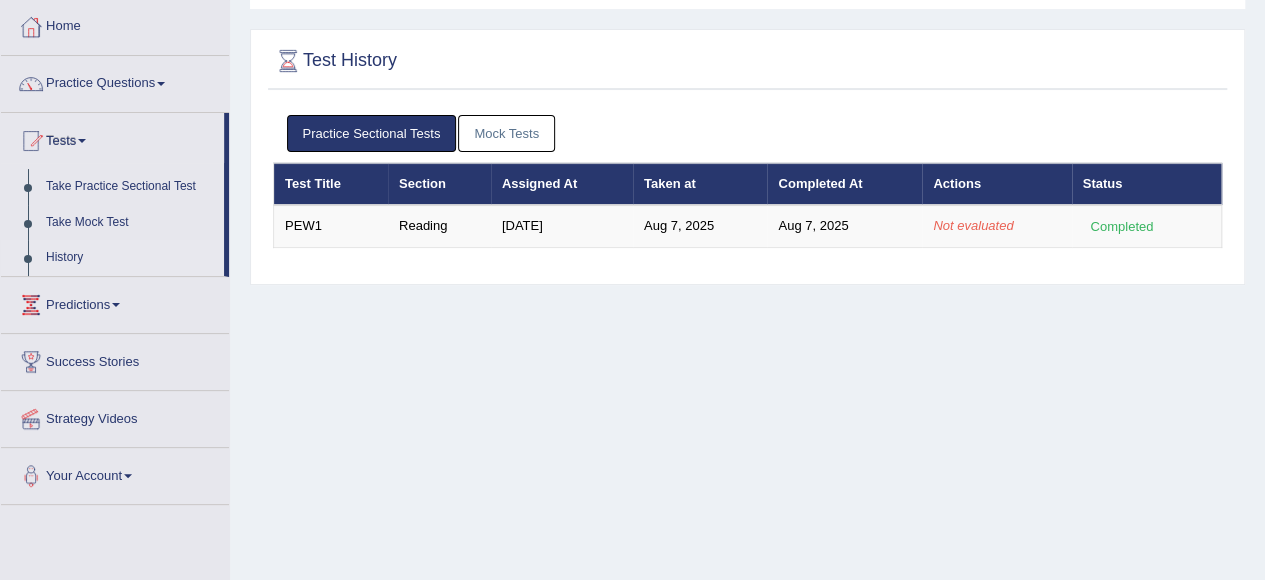 click on "Taken at" at bounding box center [700, 184] 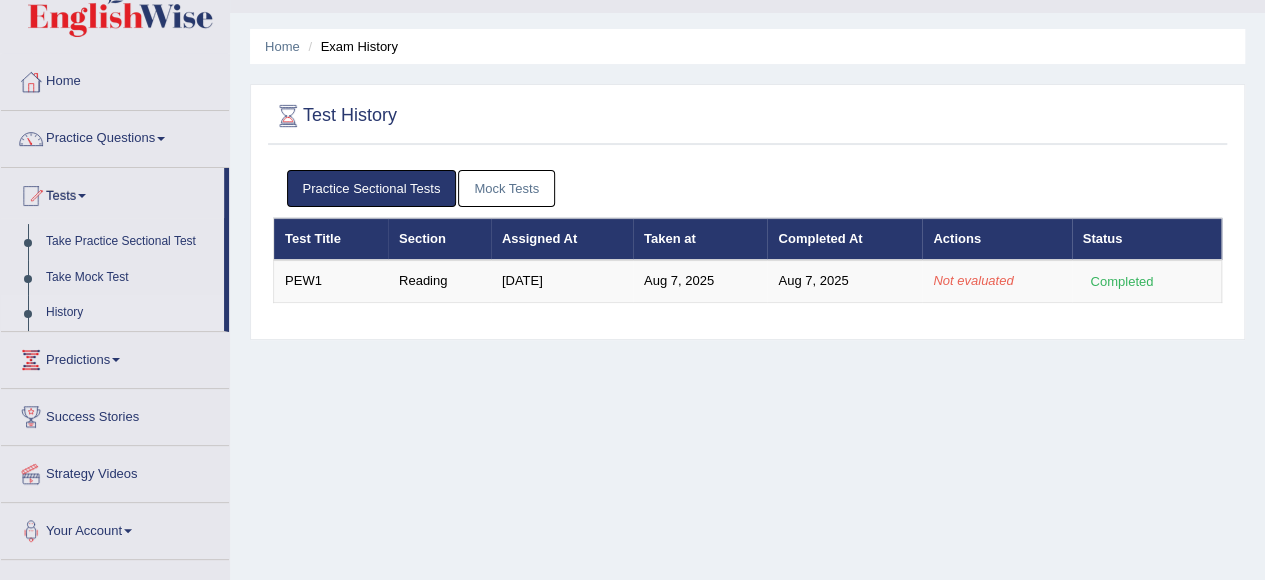 scroll, scrollTop: 0, scrollLeft: 0, axis: both 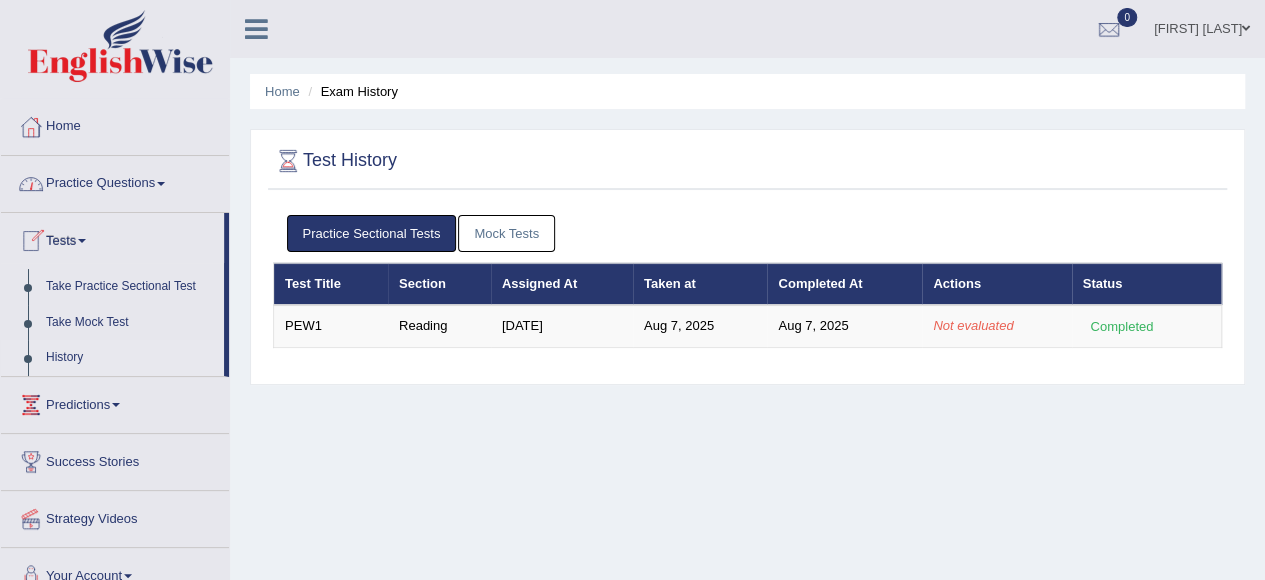 click on "Practice Questions" at bounding box center (115, 181) 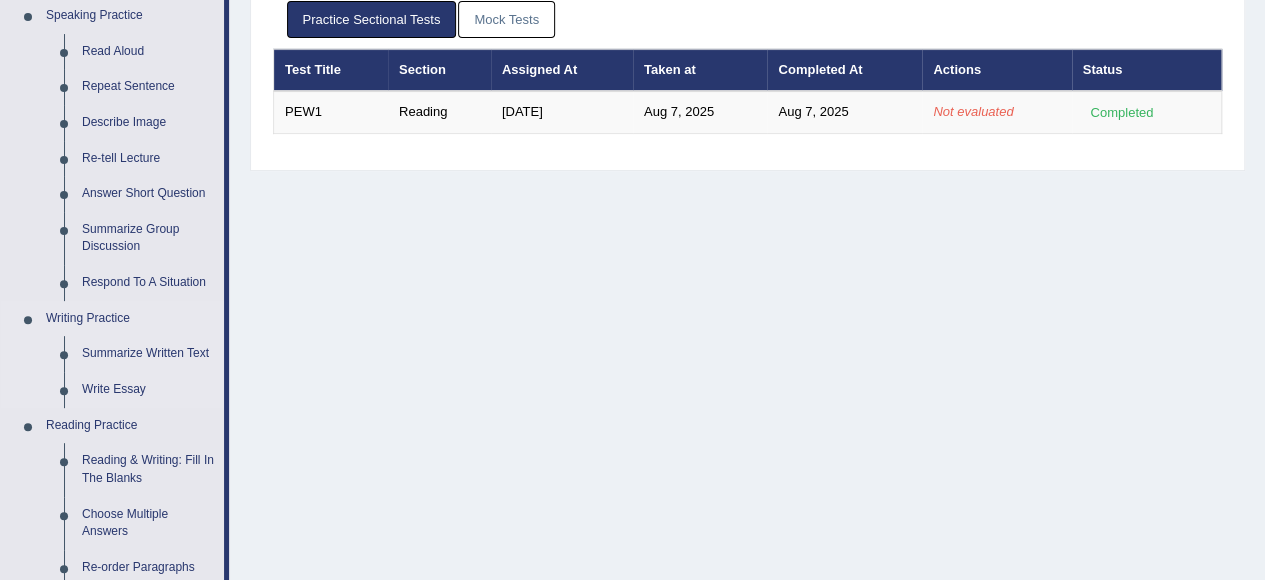 scroll, scrollTop: 100, scrollLeft: 0, axis: vertical 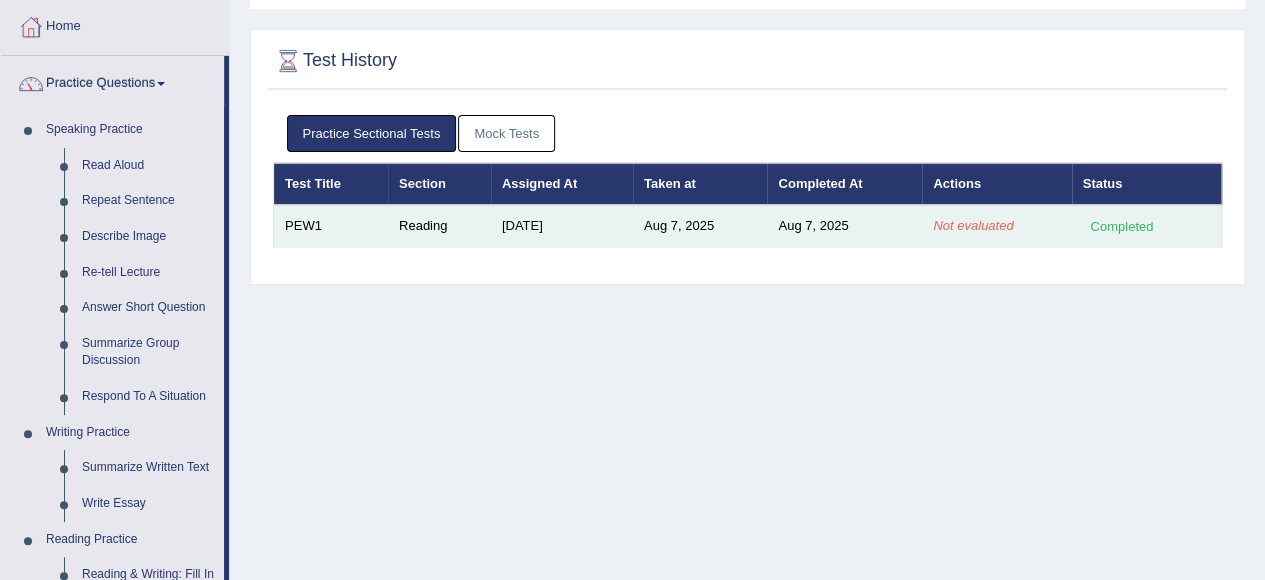 click on "Reading" at bounding box center [439, 226] 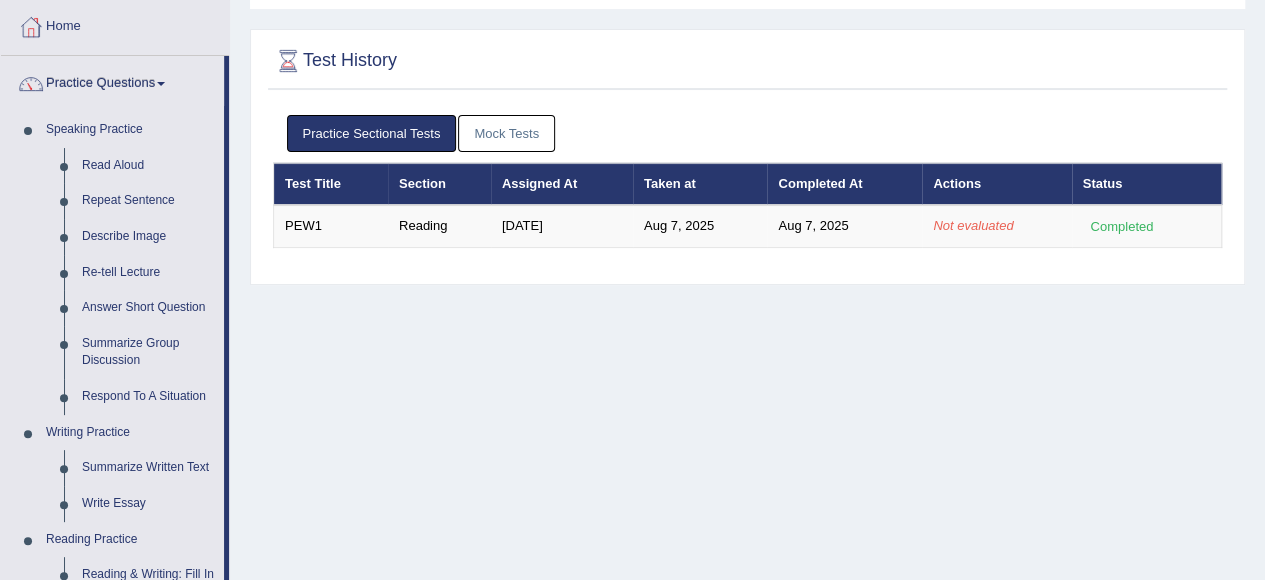scroll, scrollTop: 0, scrollLeft: 0, axis: both 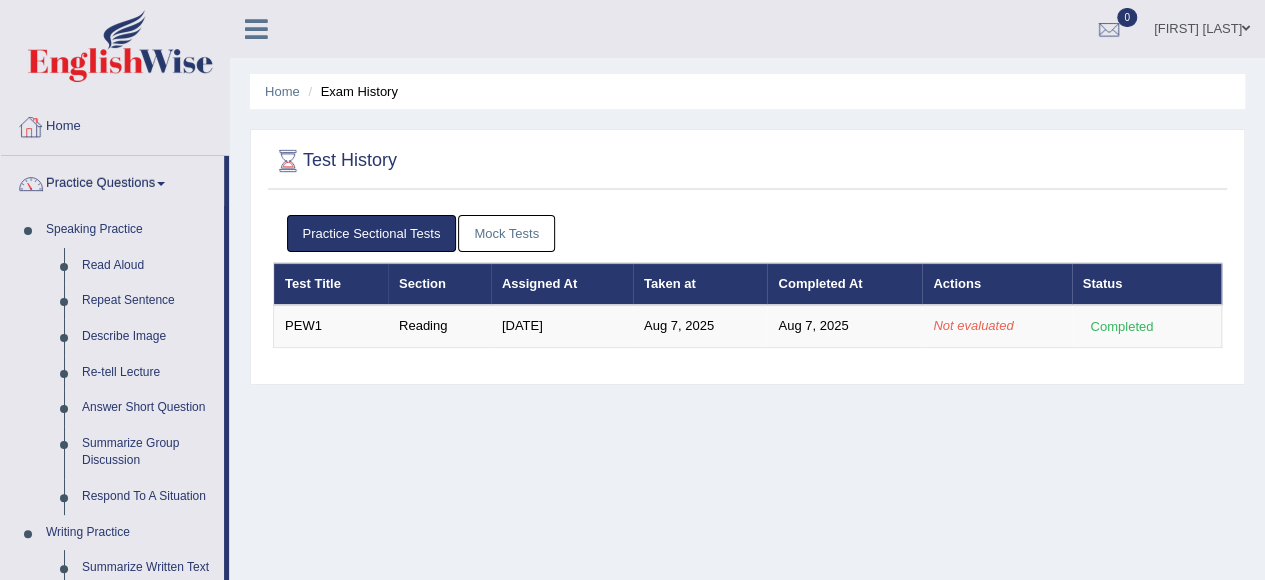click at bounding box center [256, 29] 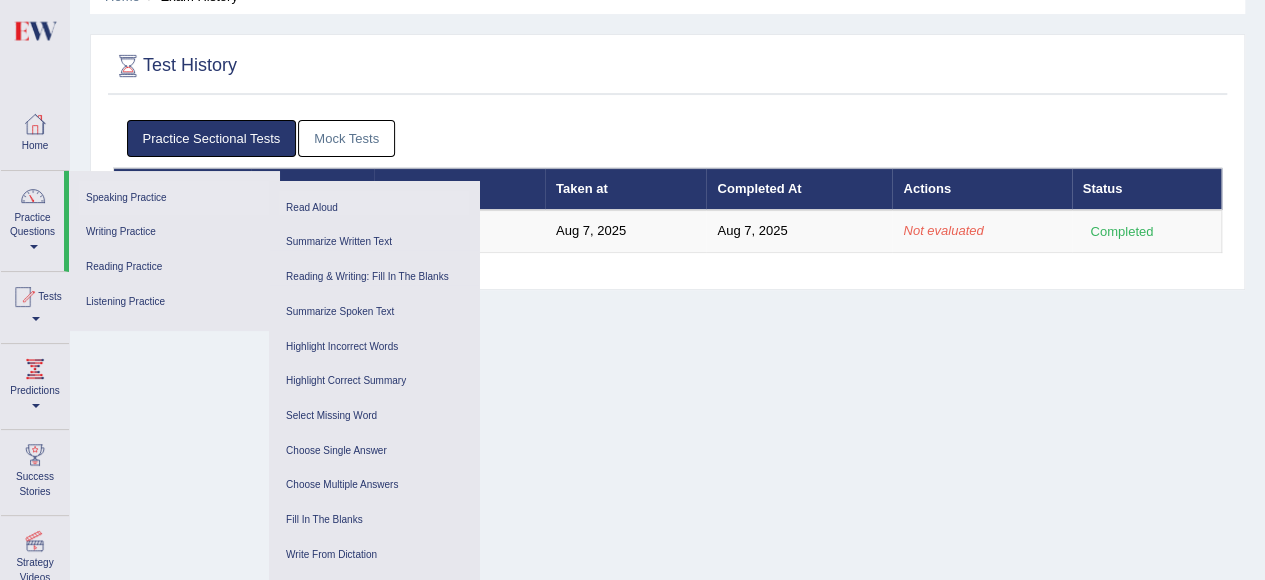 scroll, scrollTop: 200, scrollLeft: 0, axis: vertical 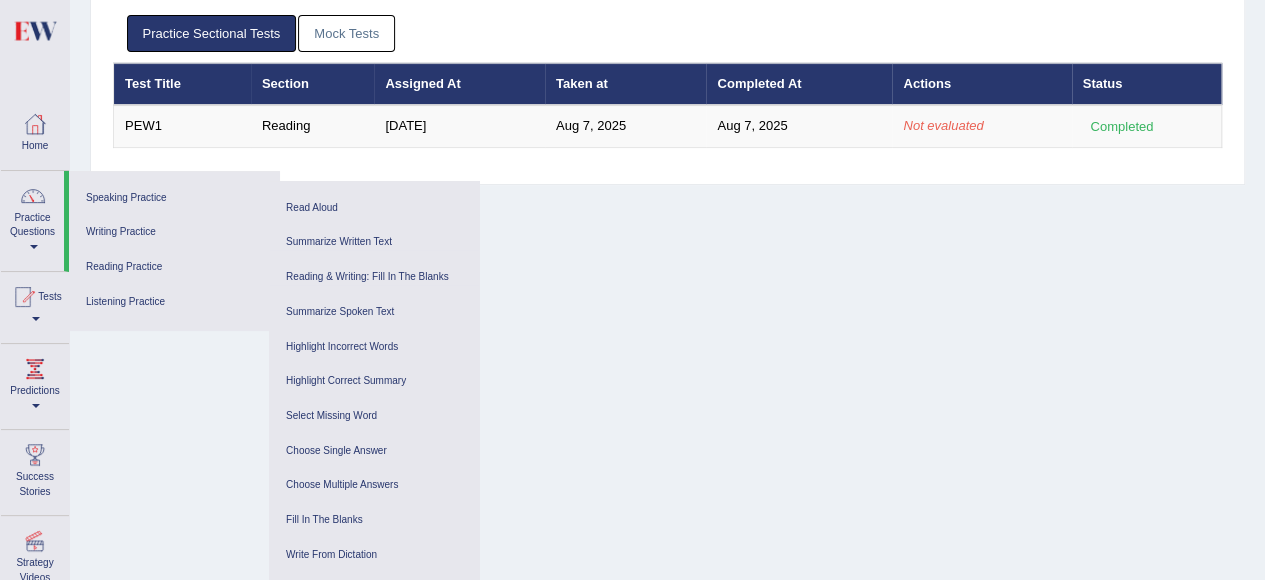 click on "Home
Exam History
Test History
Practice Sectional Tests
Mock Tests
Test Title Section Assigned At Taken at Completed At Actions Status
PEW1 Reading Jun 23, 2025 Aug 7, 2025 Aug 7, 2025 Not evaluated Completed
Test Title Section Assigned At Taken at Completed At Actions Status" at bounding box center (667, 300) 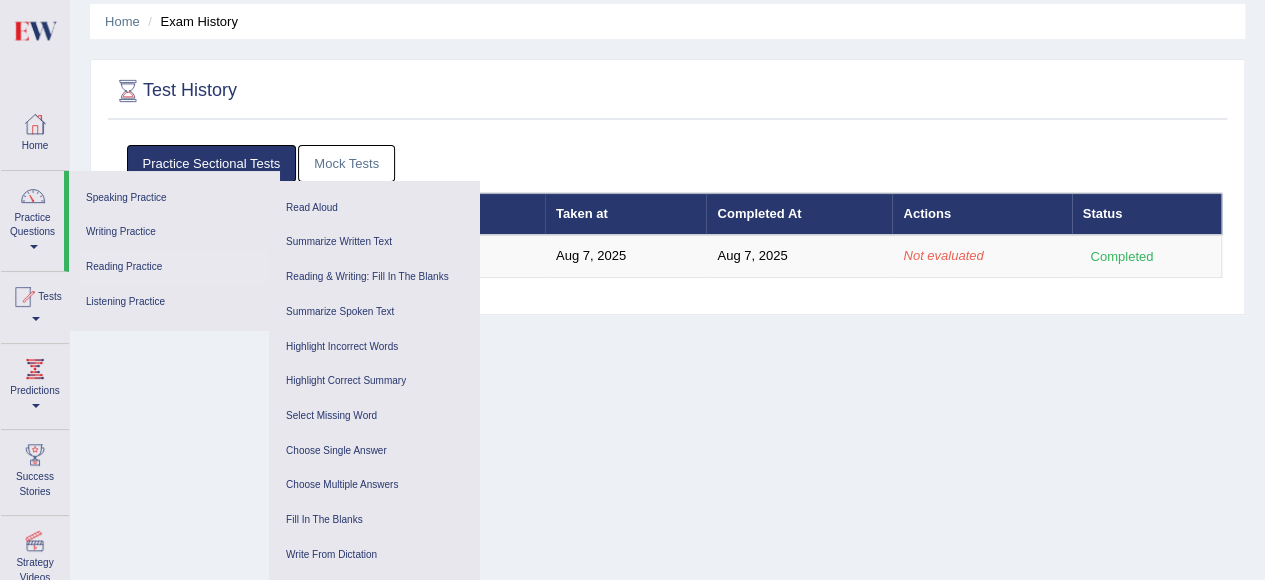 scroll, scrollTop: 0, scrollLeft: 0, axis: both 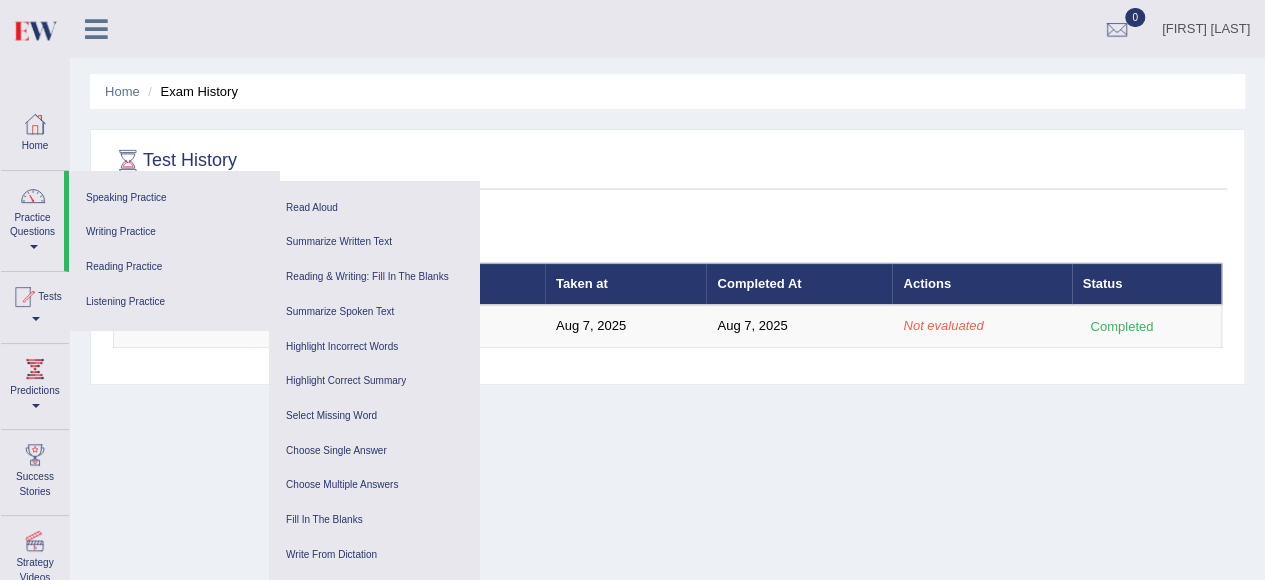 drag, startPoint x: 795, startPoint y: 545, endPoint x: 794, endPoint y: 529, distance: 16.03122 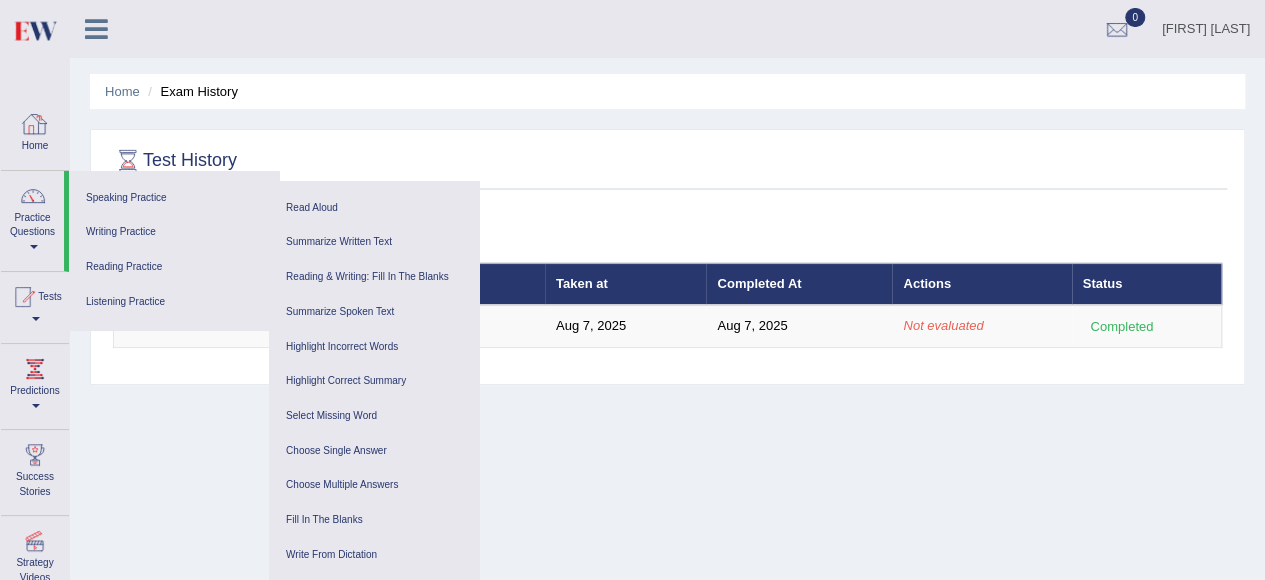 click at bounding box center (35, 124) 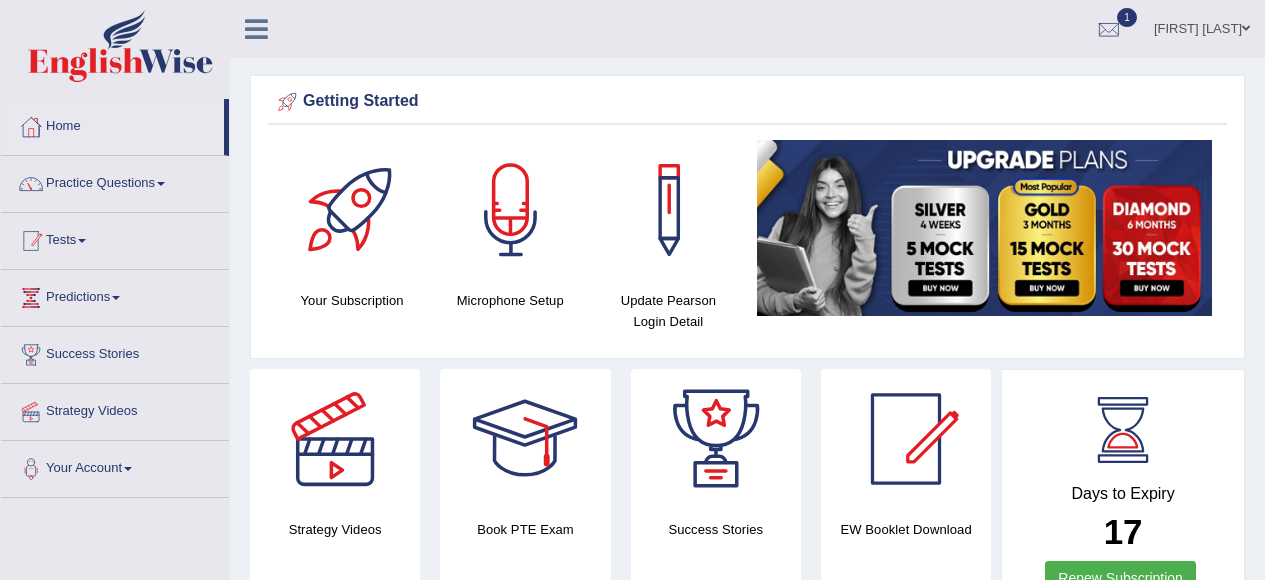 scroll, scrollTop: 0, scrollLeft: 0, axis: both 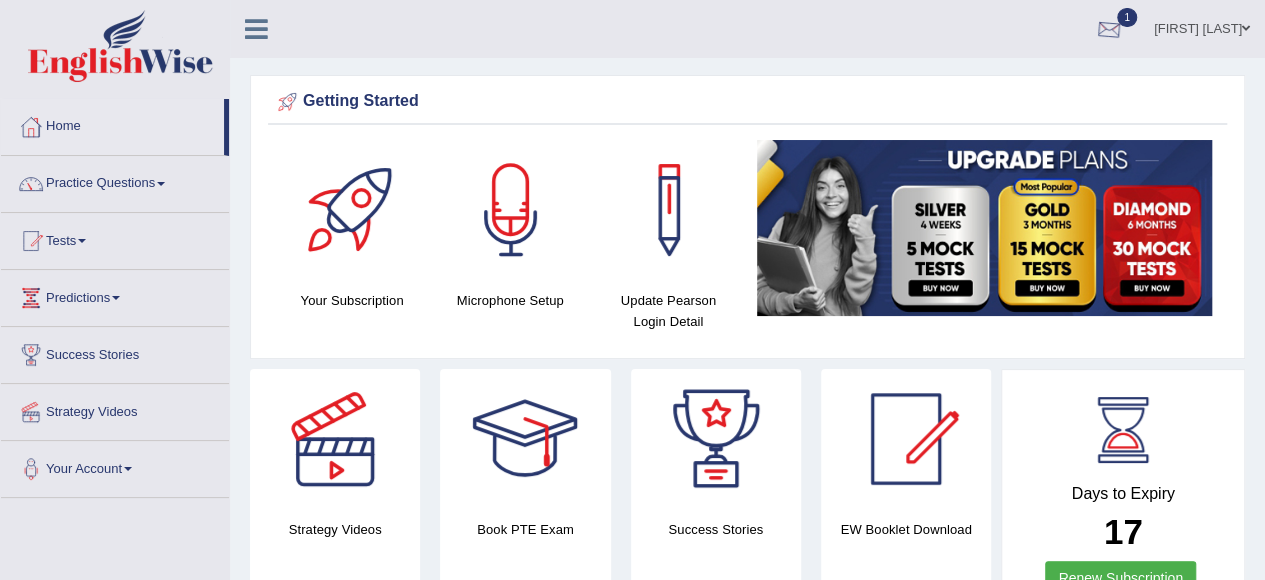 click at bounding box center [1109, 30] 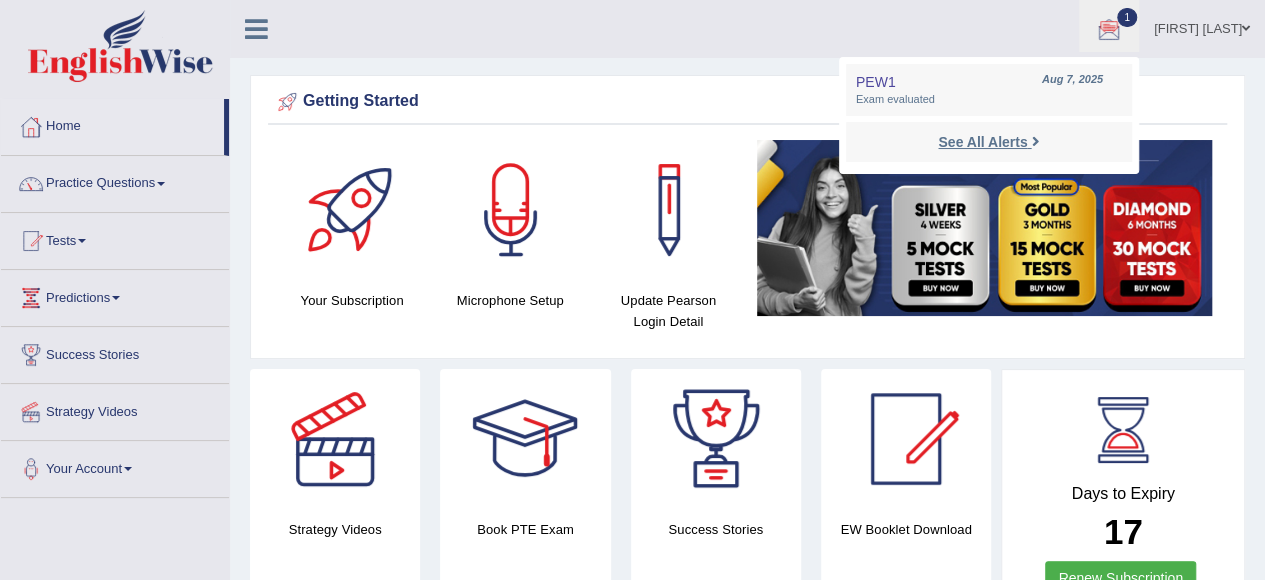 click on "See All Alerts" at bounding box center [982, 142] 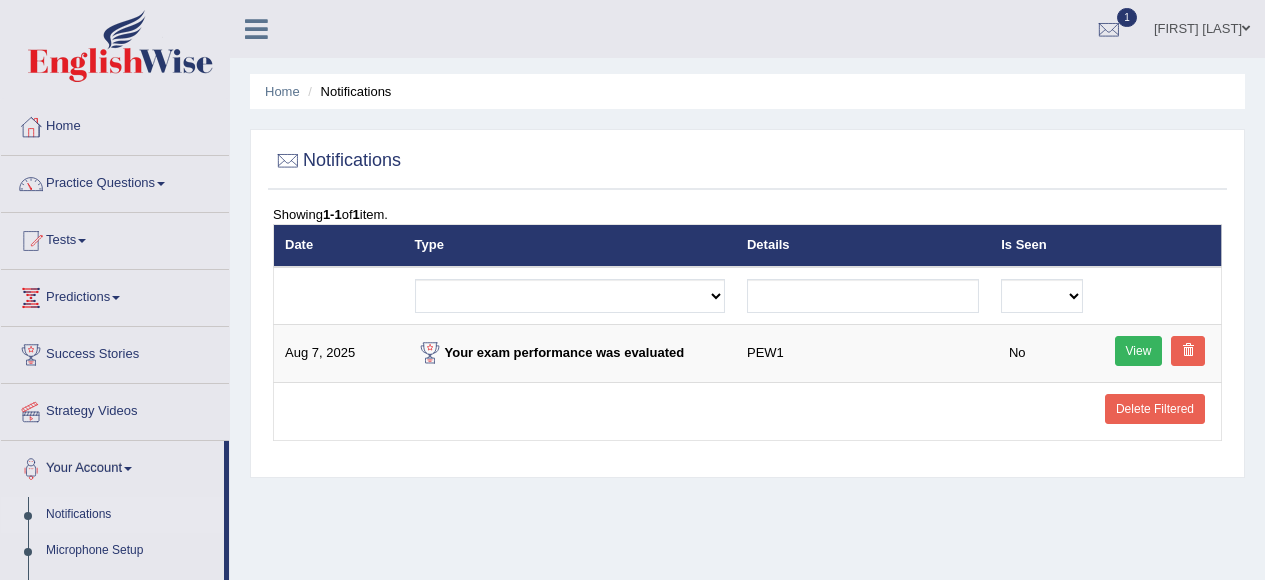 scroll, scrollTop: 0, scrollLeft: 0, axis: both 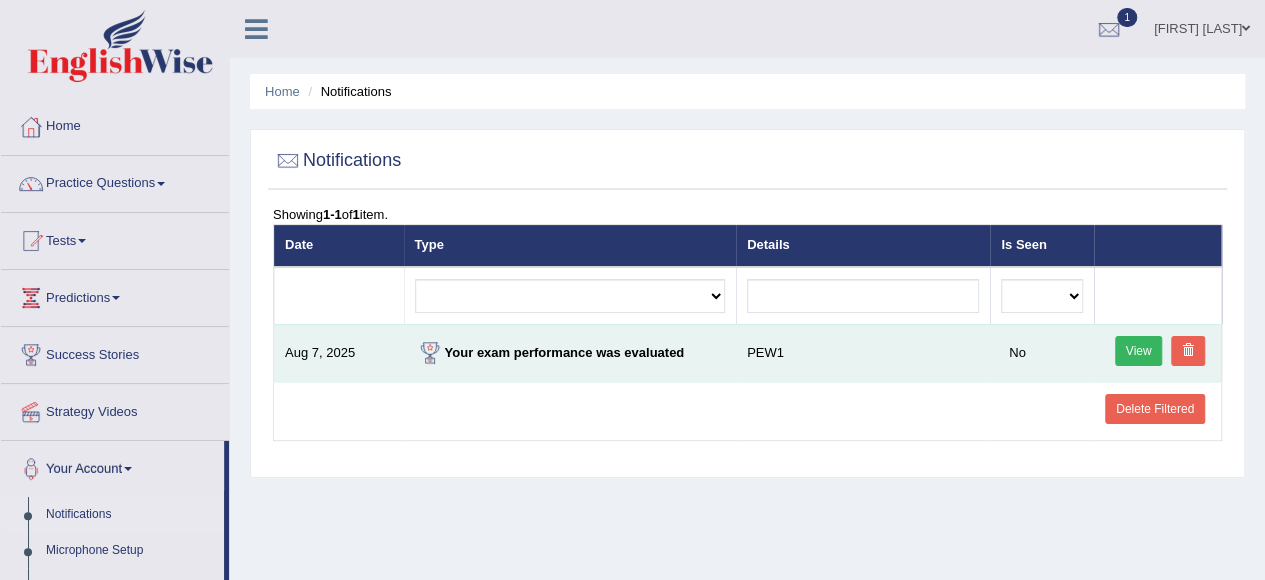 click on "View" at bounding box center [1139, 351] 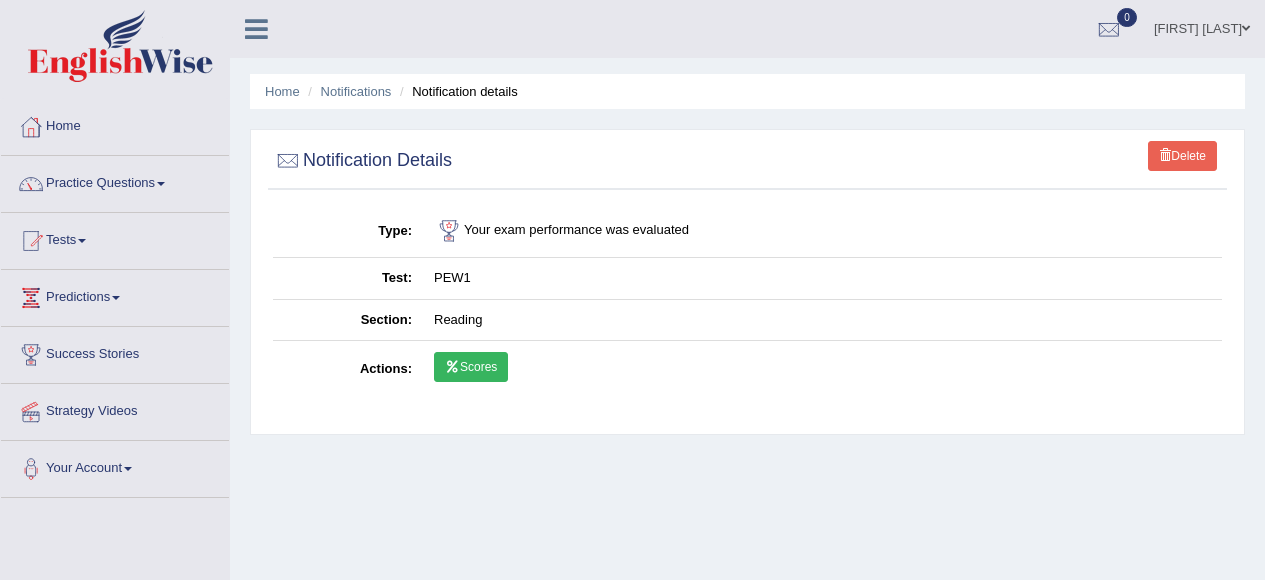 scroll, scrollTop: 0, scrollLeft: 0, axis: both 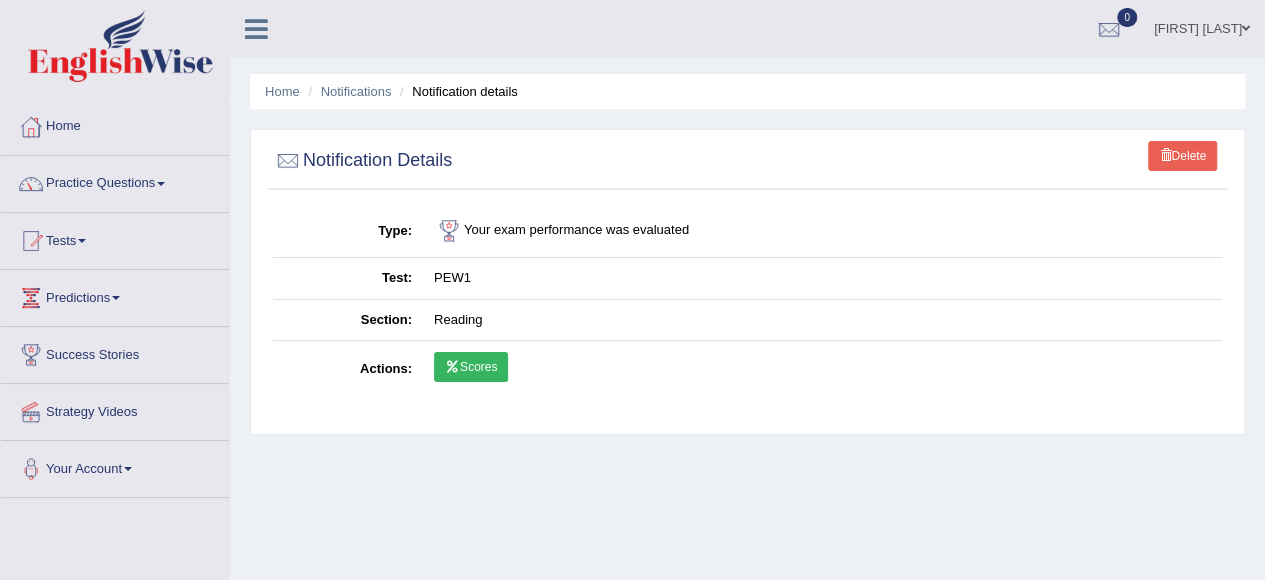 click on "Scores" at bounding box center [471, 367] 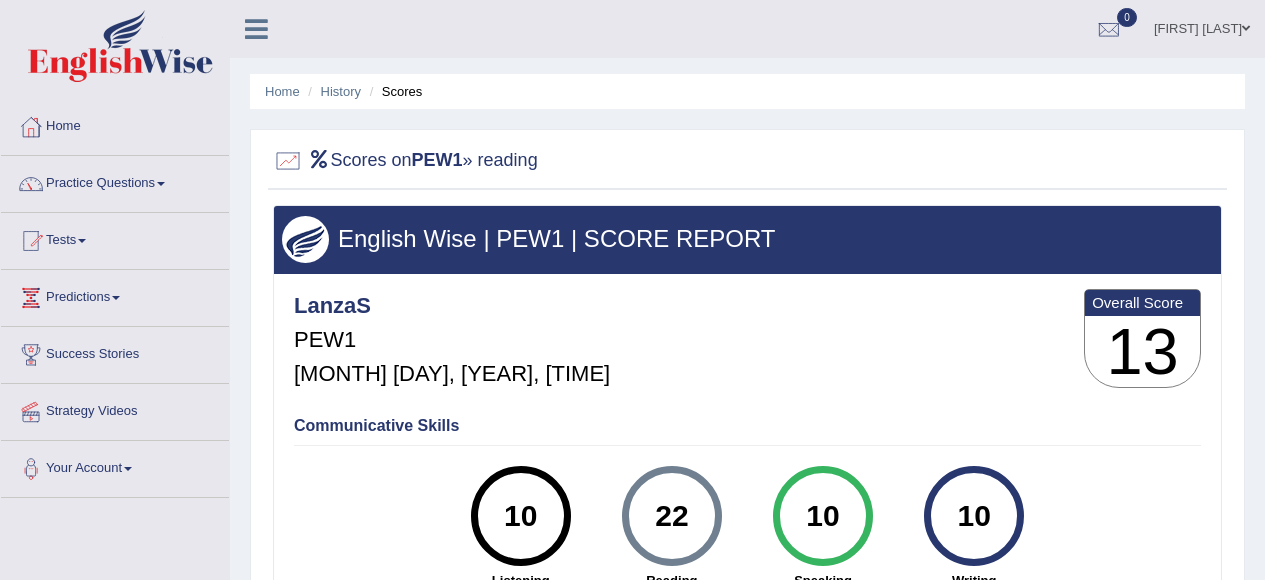 scroll, scrollTop: 100, scrollLeft: 0, axis: vertical 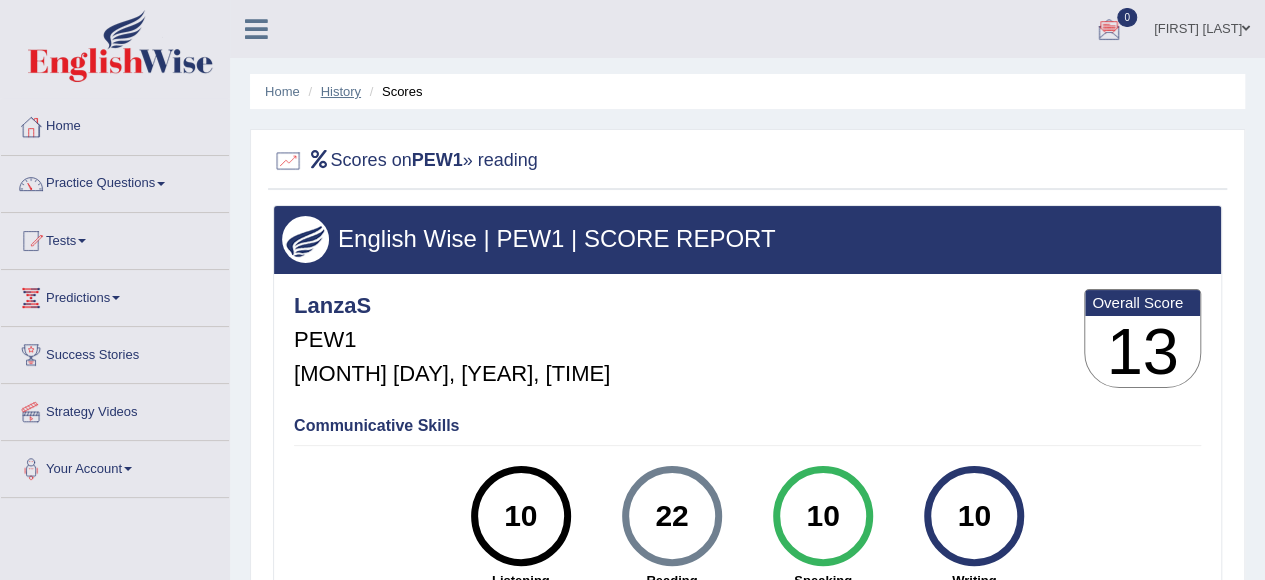 click on "History" at bounding box center (341, 91) 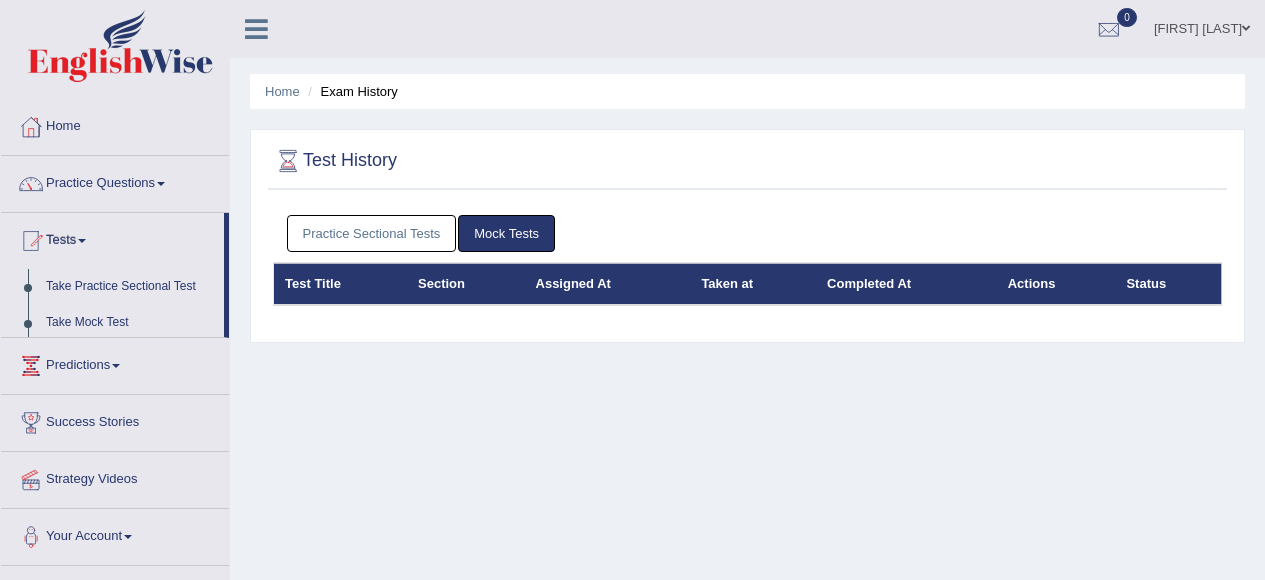 scroll, scrollTop: 0, scrollLeft: 0, axis: both 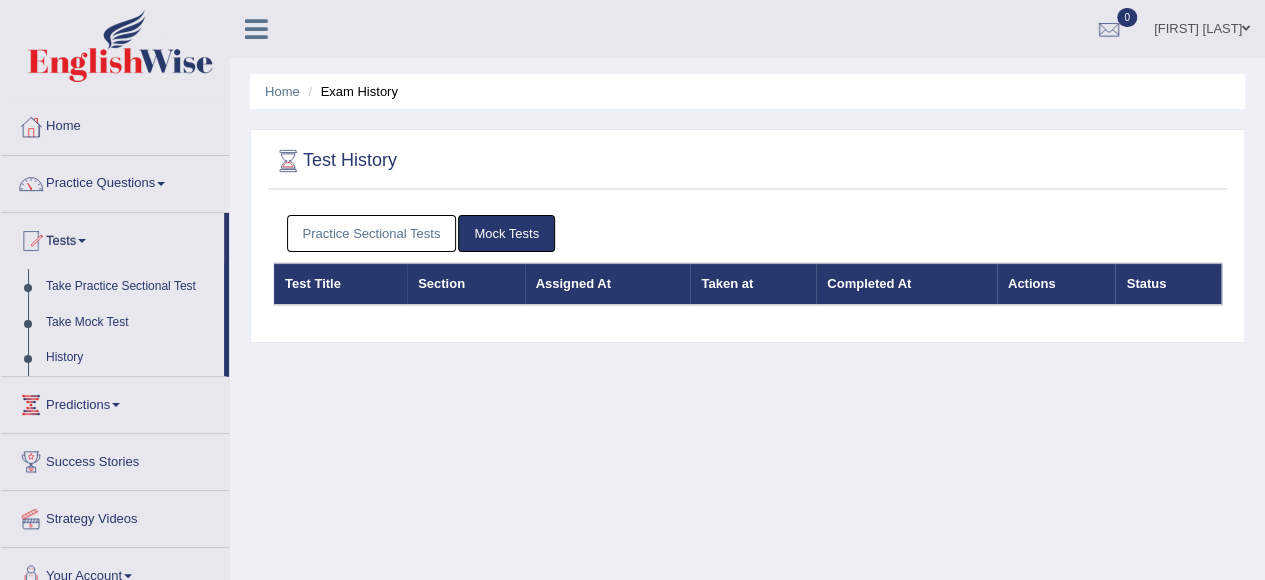 click on "Practice Sectional Tests" at bounding box center (372, 233) 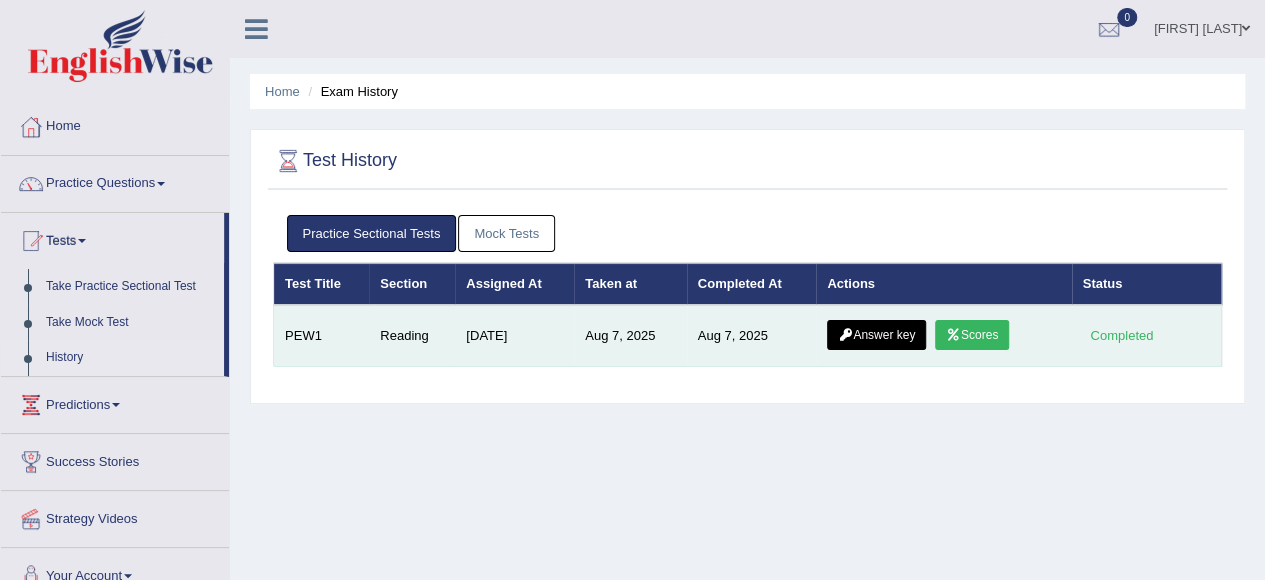 click on "Answer key" at bounding box center (876, 335) 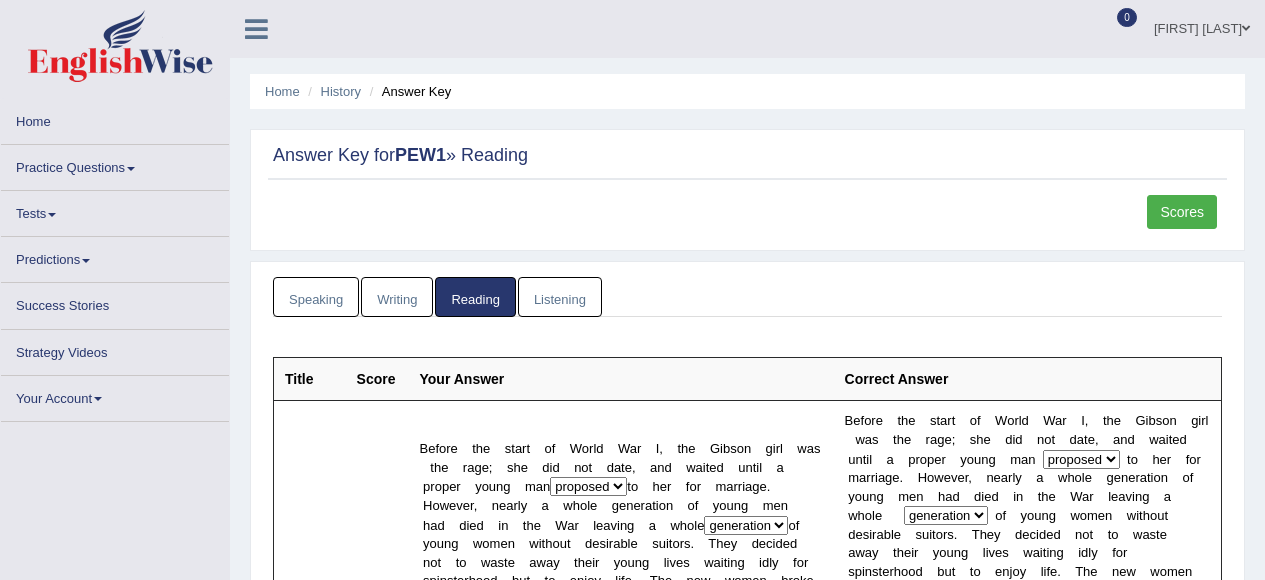 scroll, scrollTop: 0, scrollLeft: 0, axis: both 